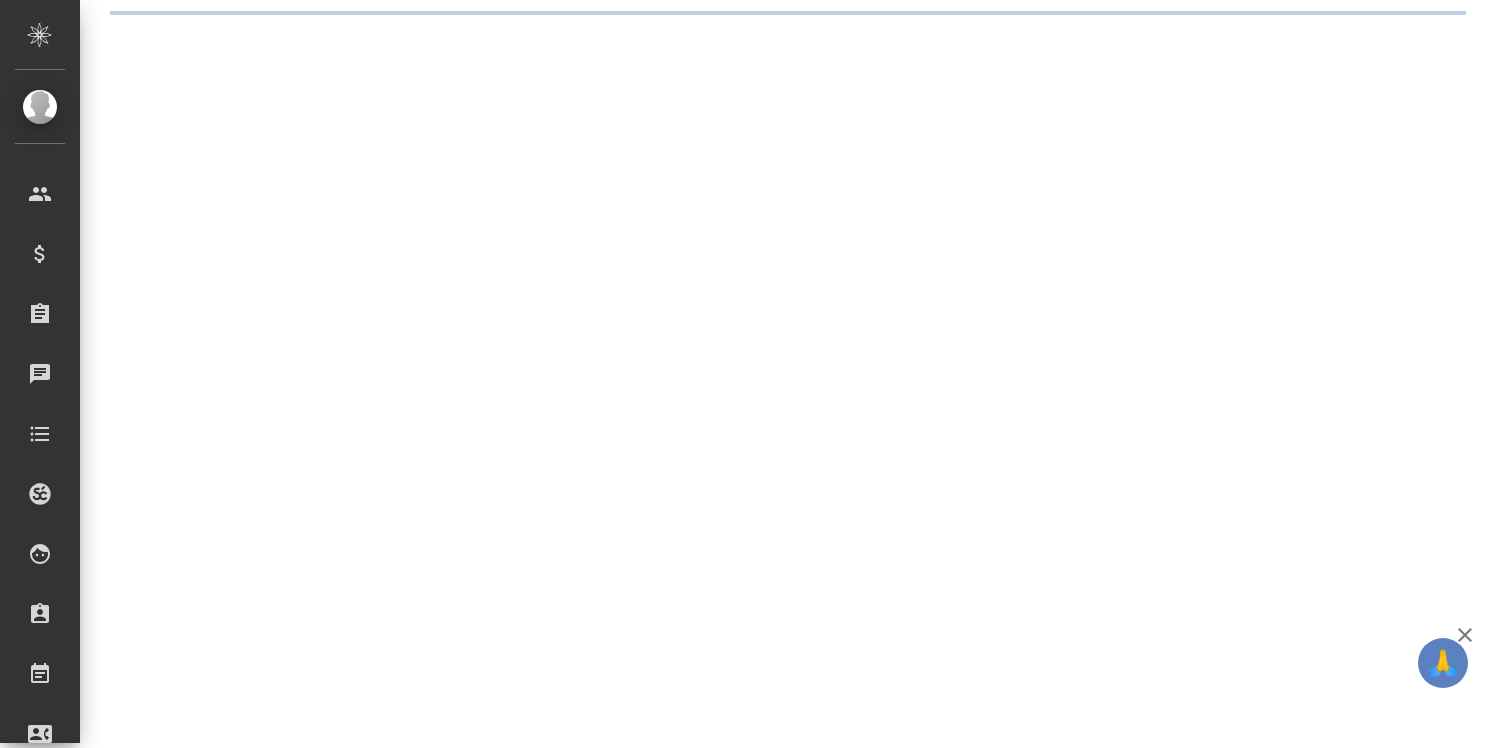 scroll, scrollTop: 0, scrollLeft: 0, axis: both 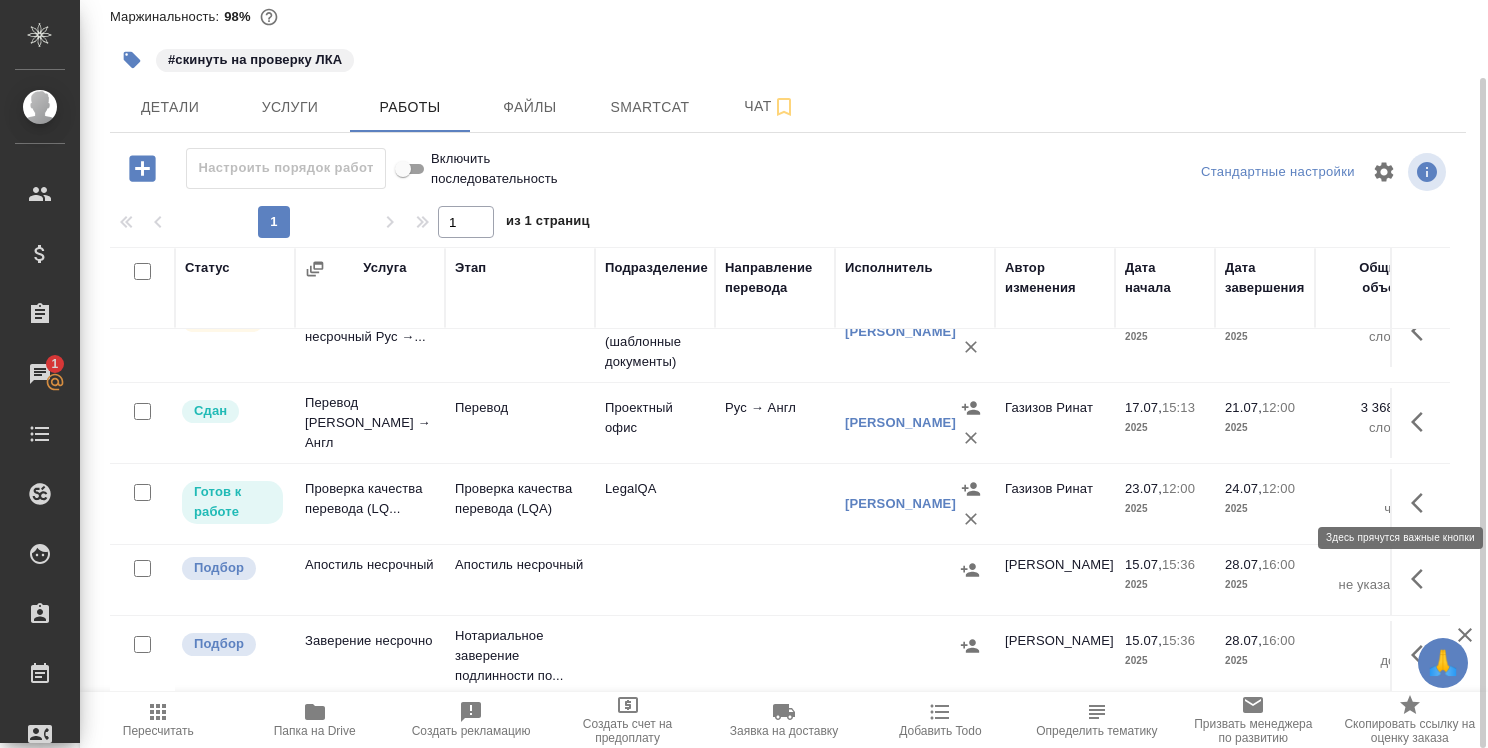click 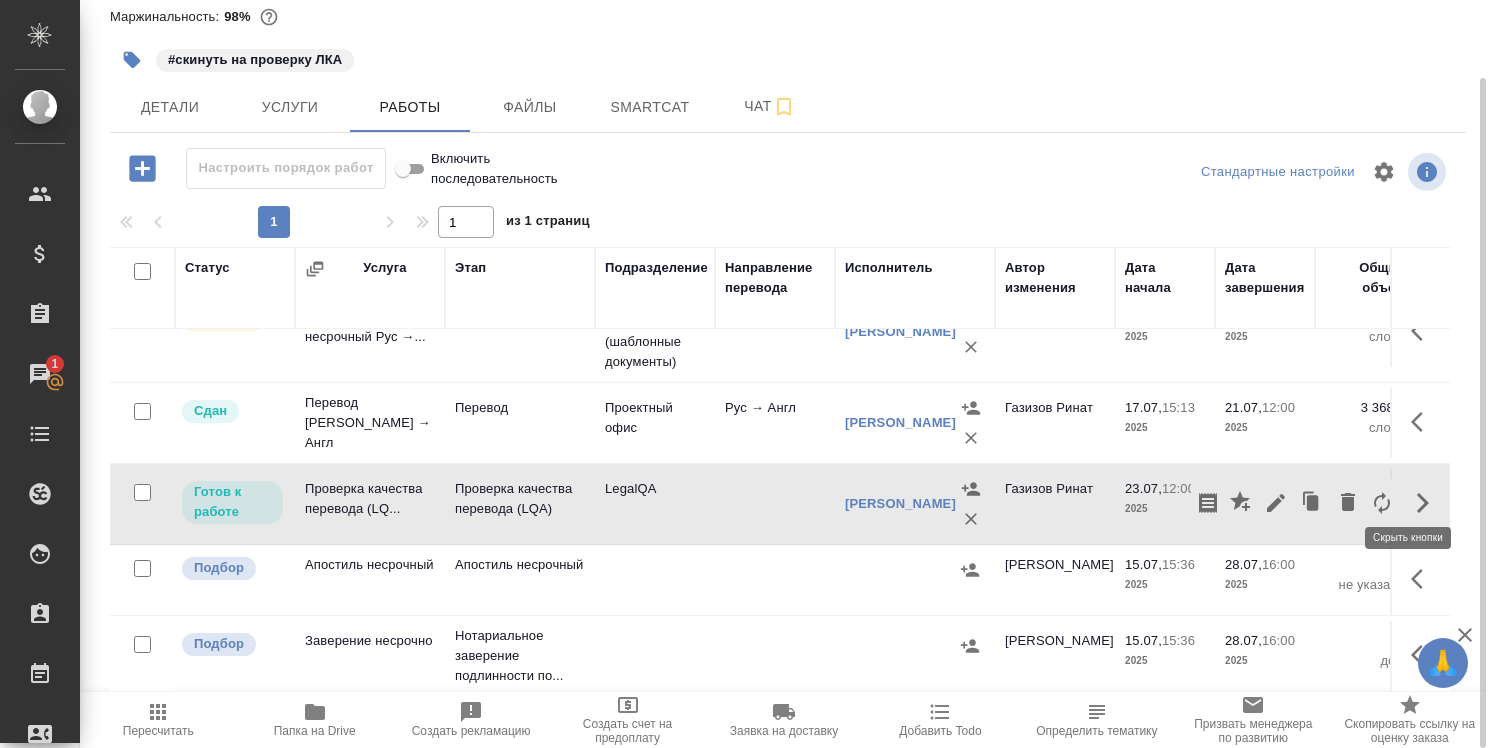 click 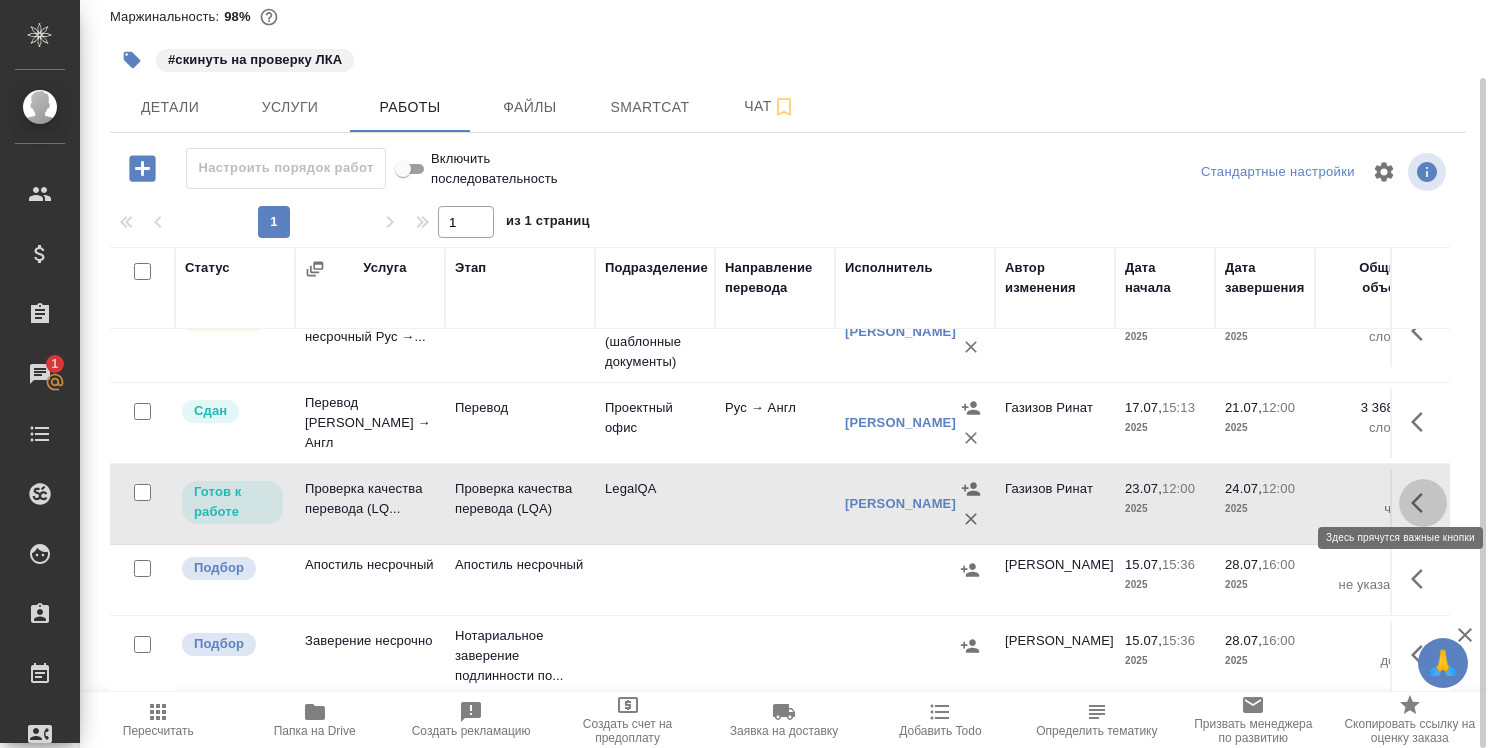 click 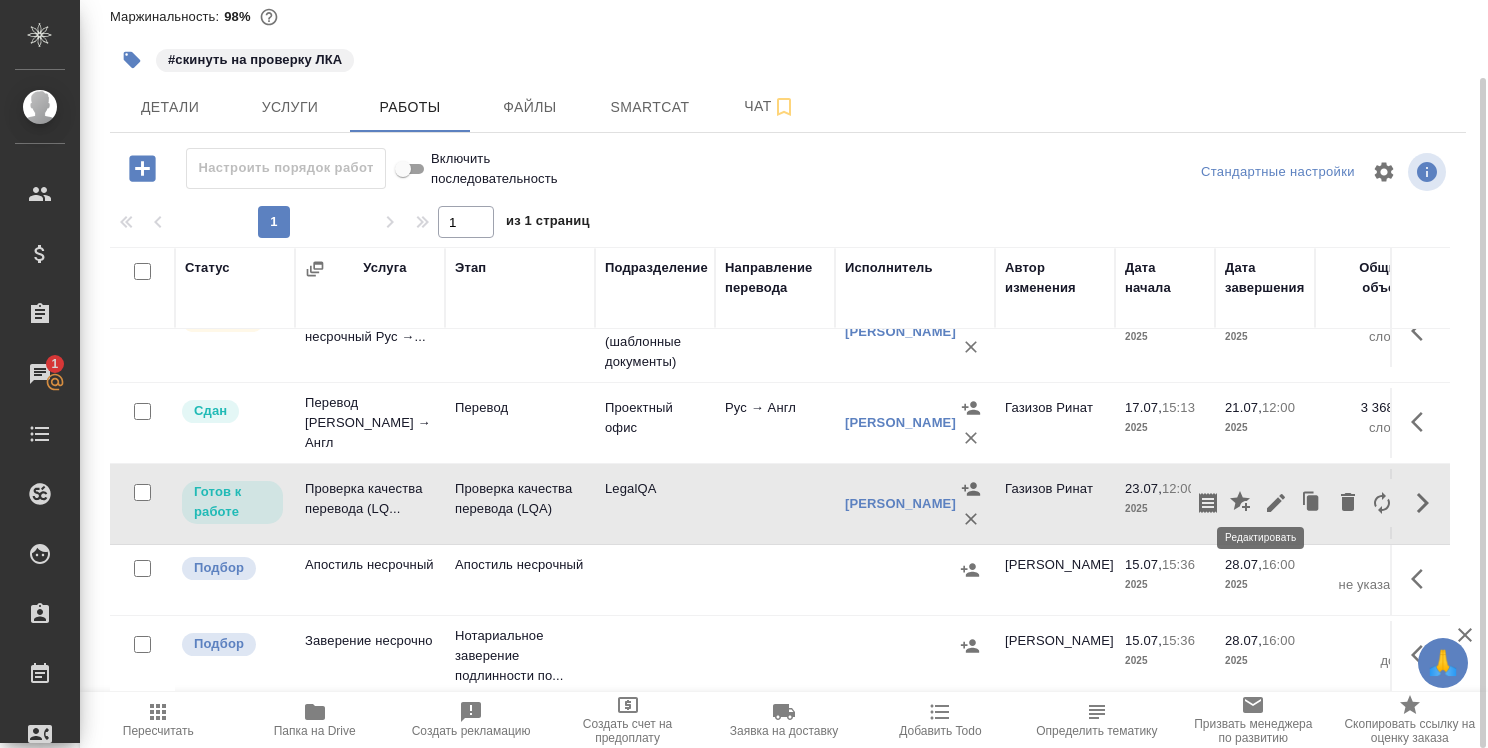 click 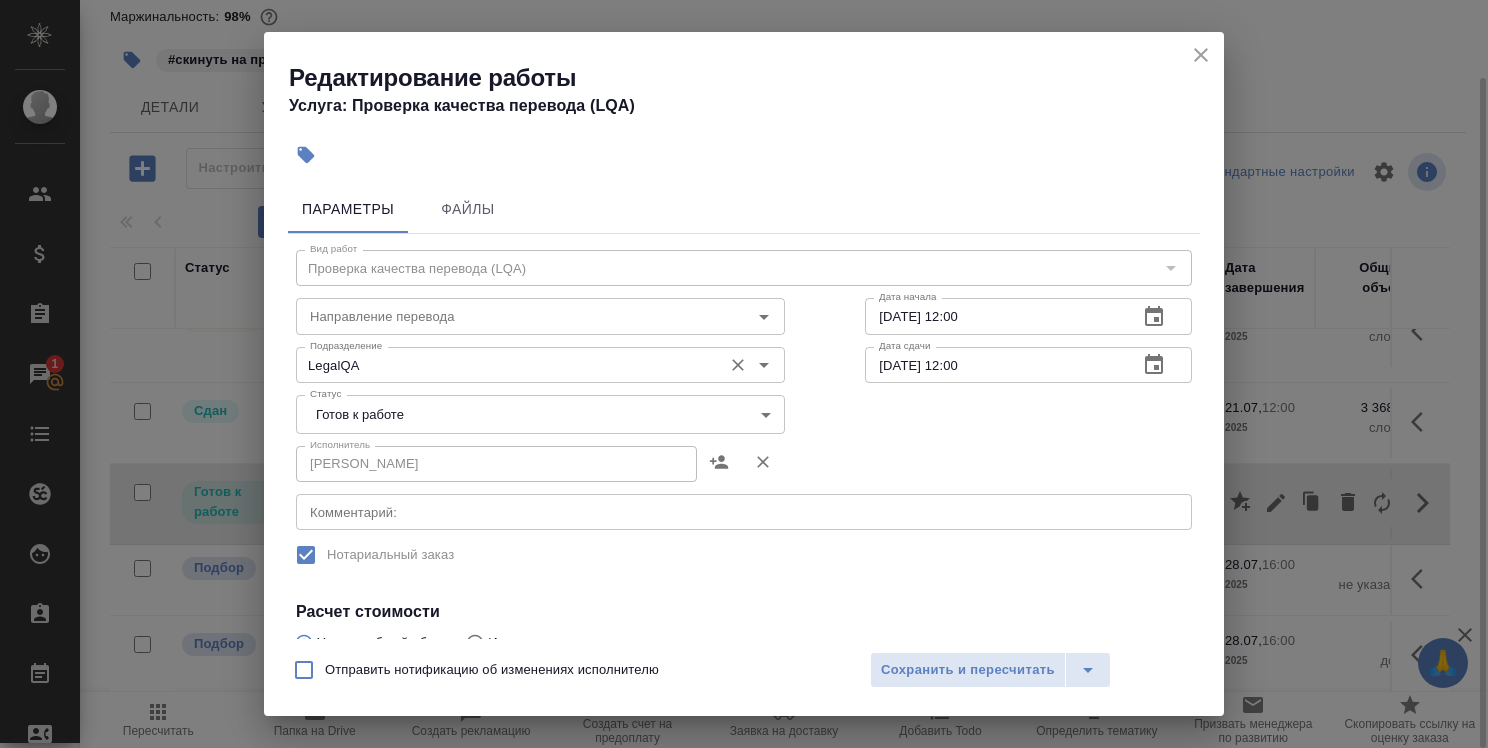 click on "LegalQA" at bounding box center [507, 365] 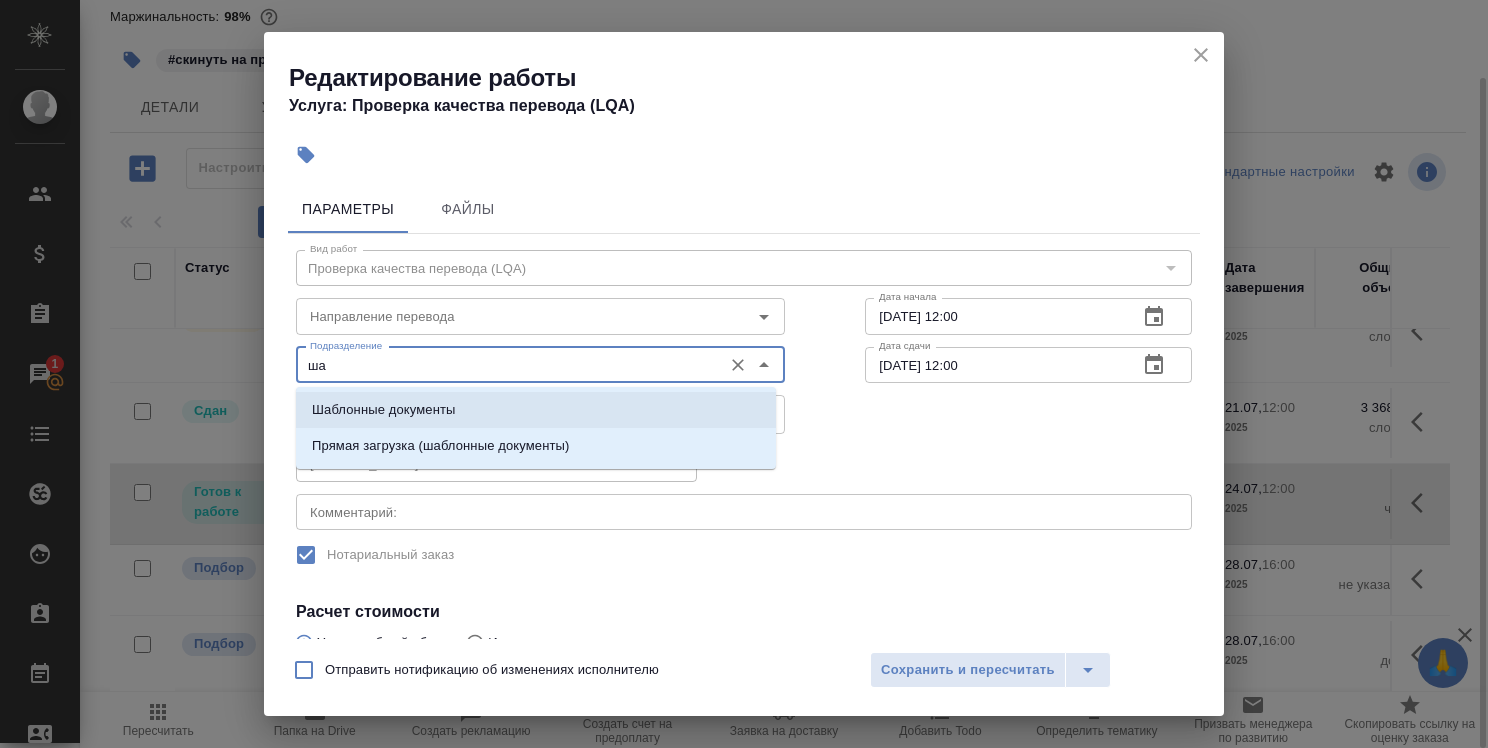 click on "Шаблонные документы" at bounding box center (536, 410) 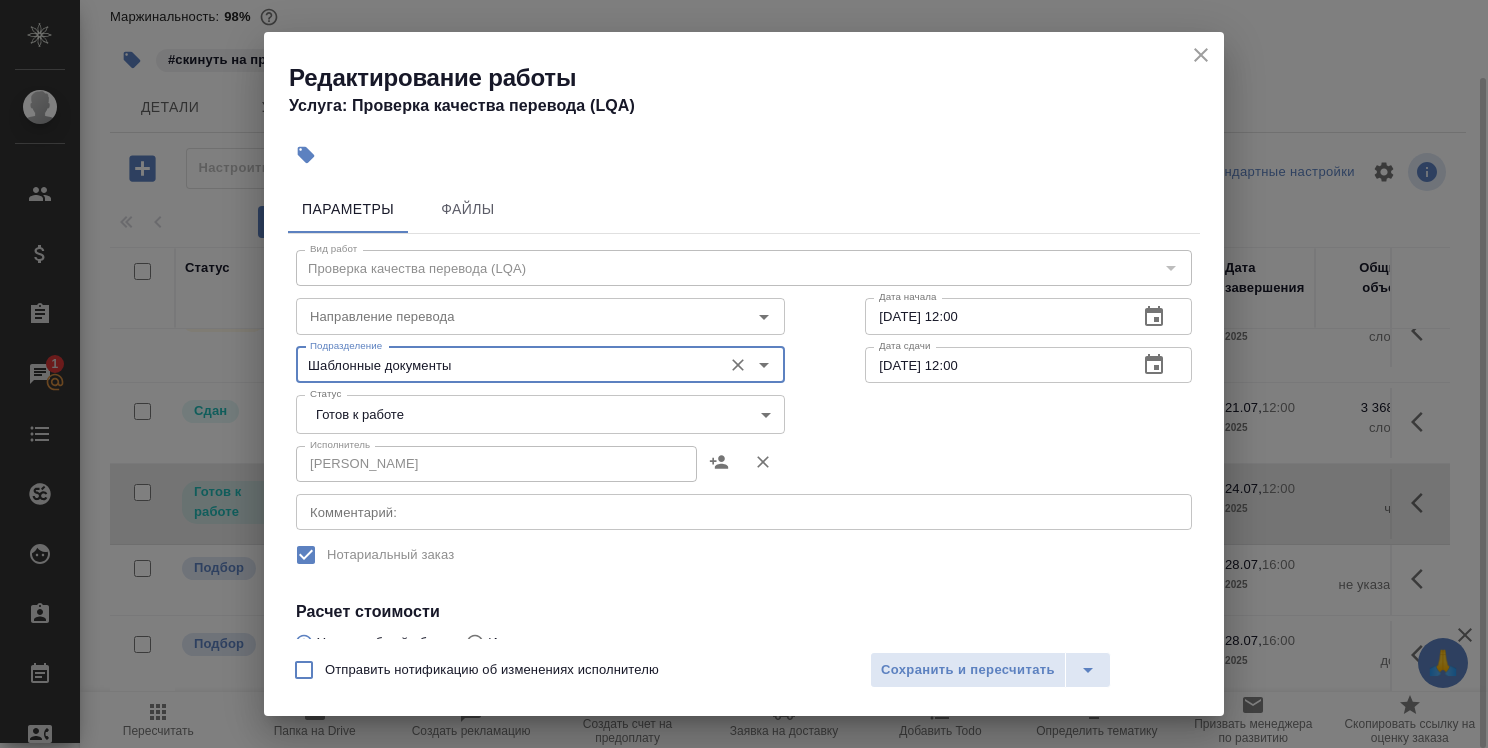 type on "Шаблонные документы" 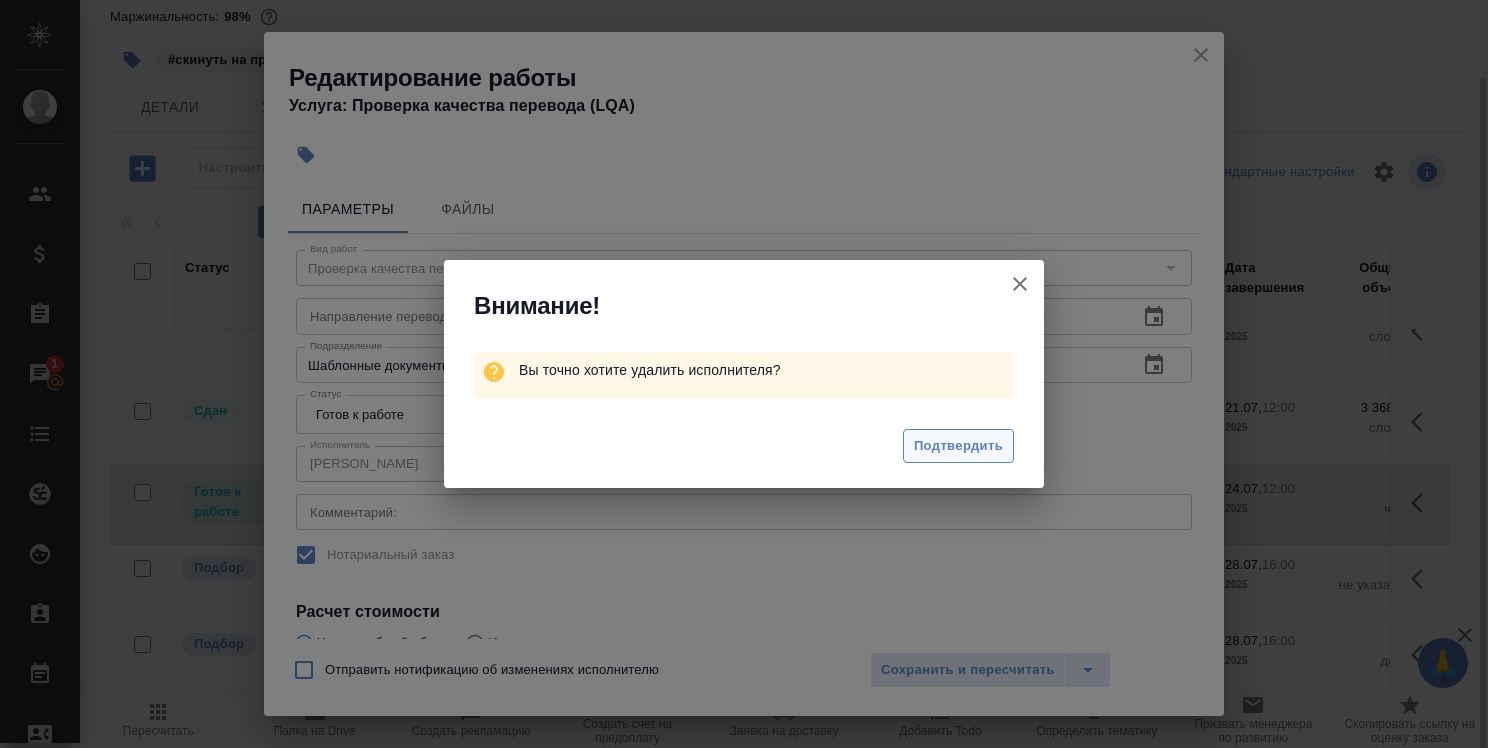 click on "Подтвердить" at bounding box center [958, 446] 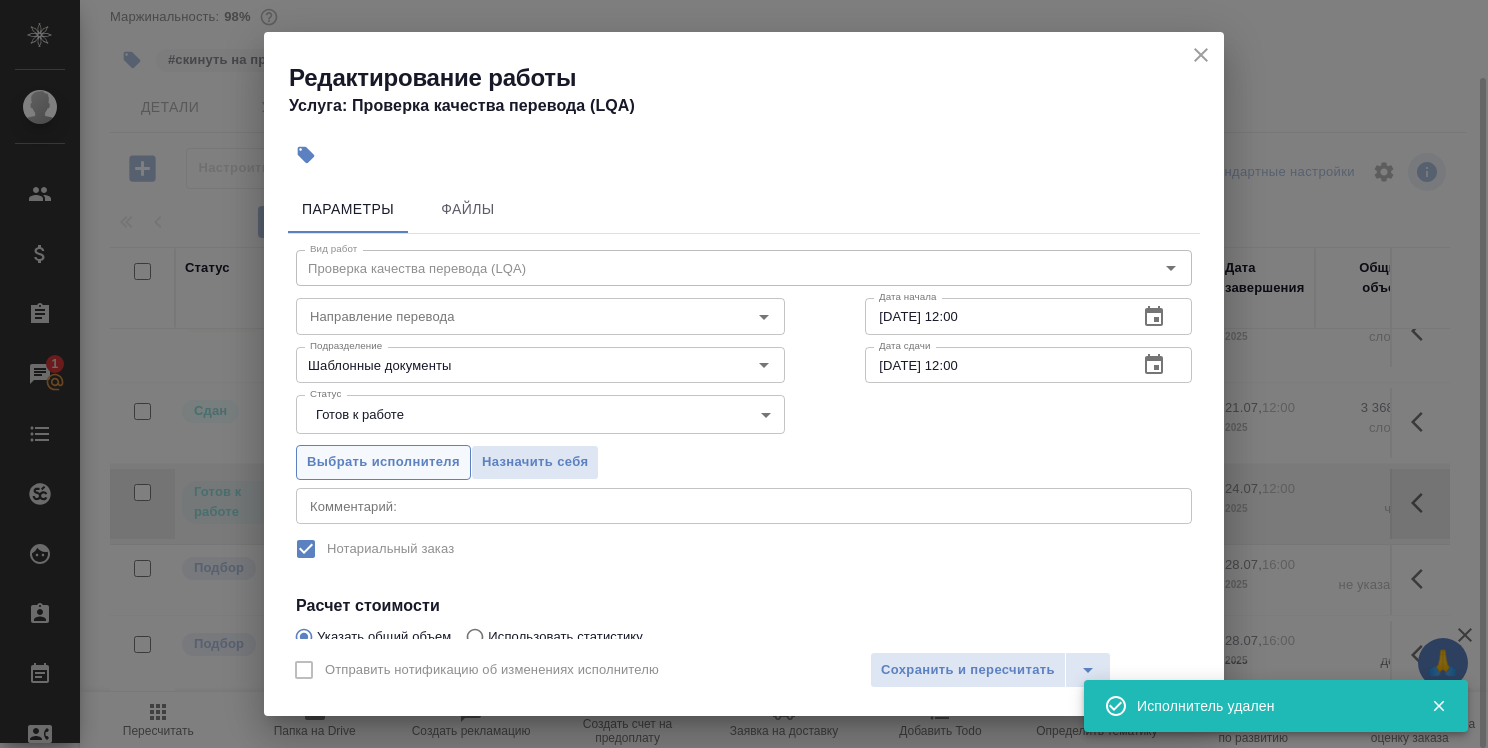 click on "Выбрать исполнителя" at bounding box center [383, 462] 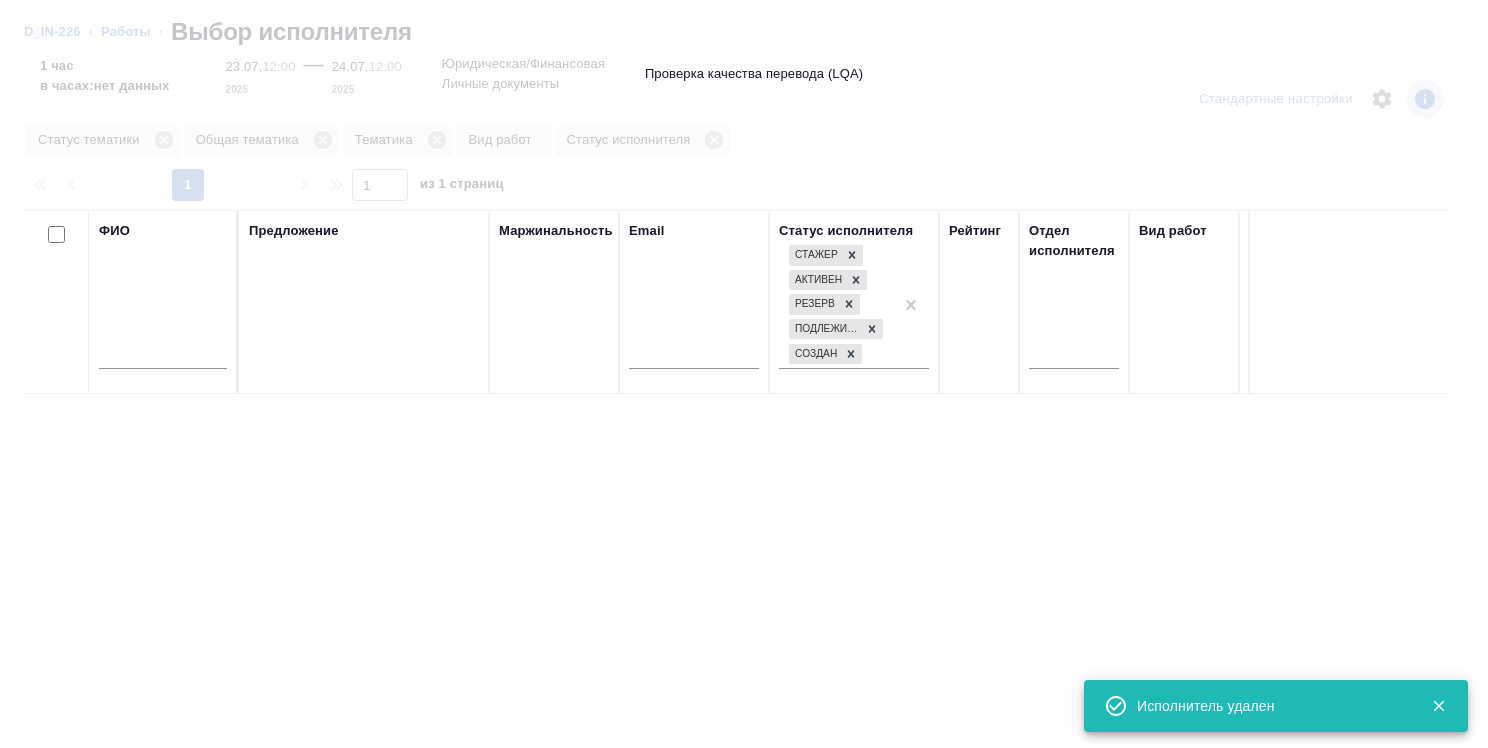 scroll, scrollTop: 313, scrollLeft: 0, axis: vertical 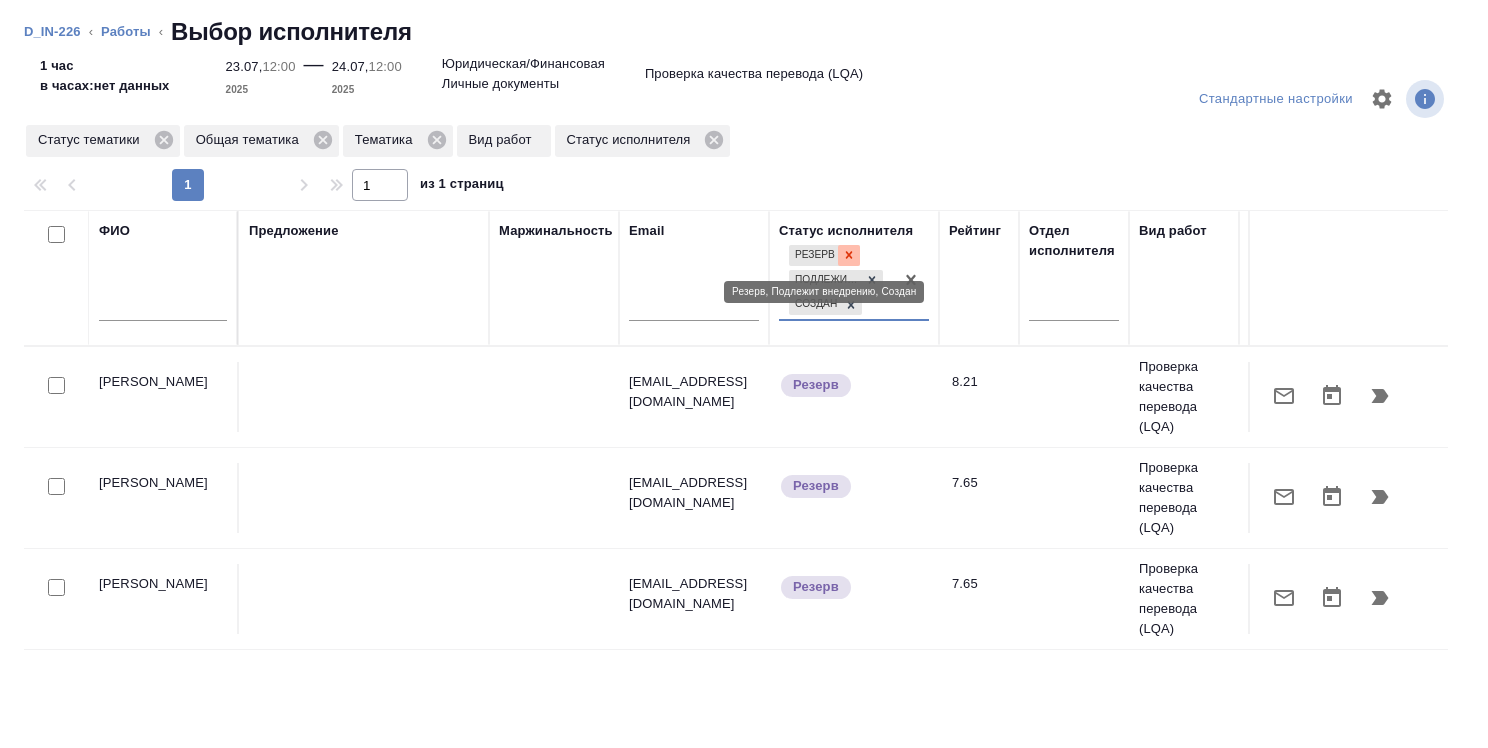 click 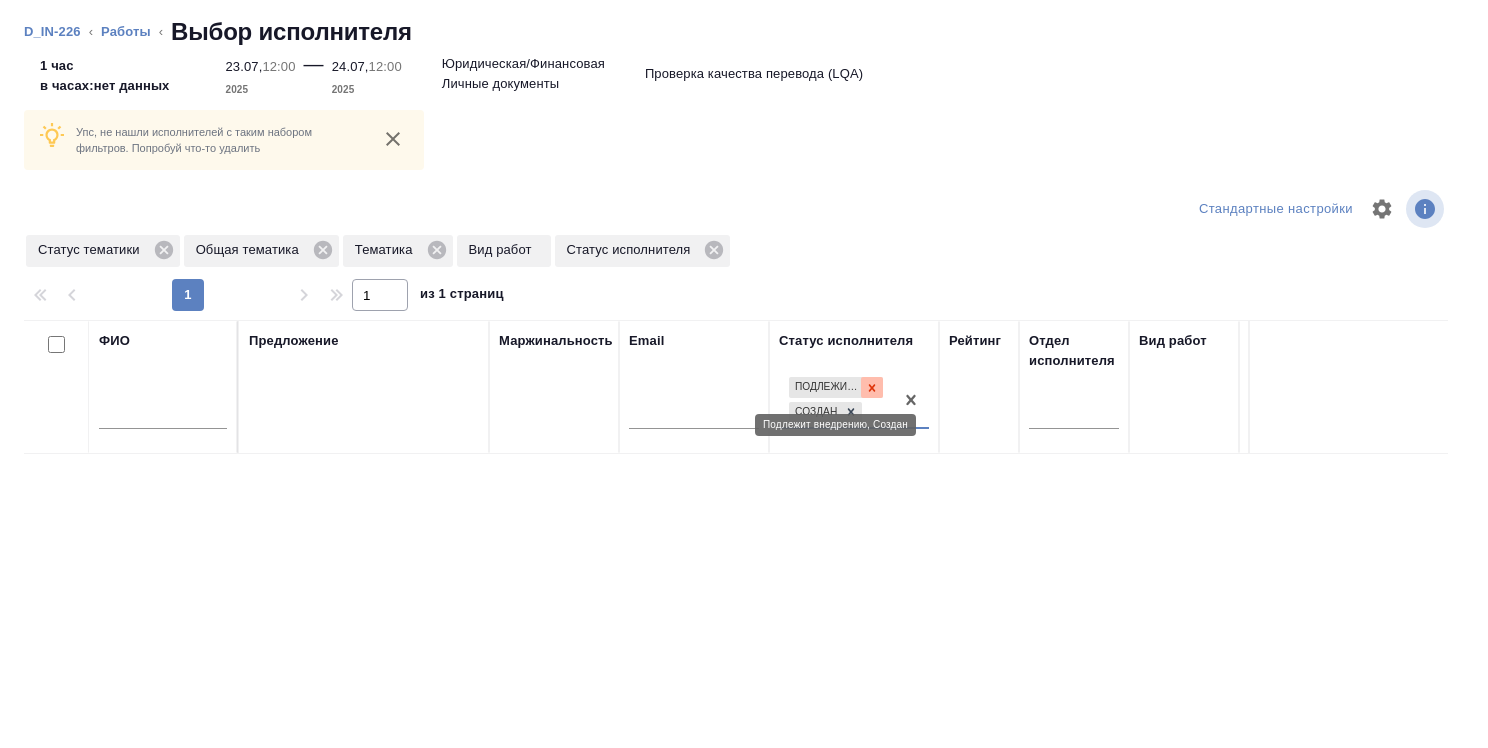 click 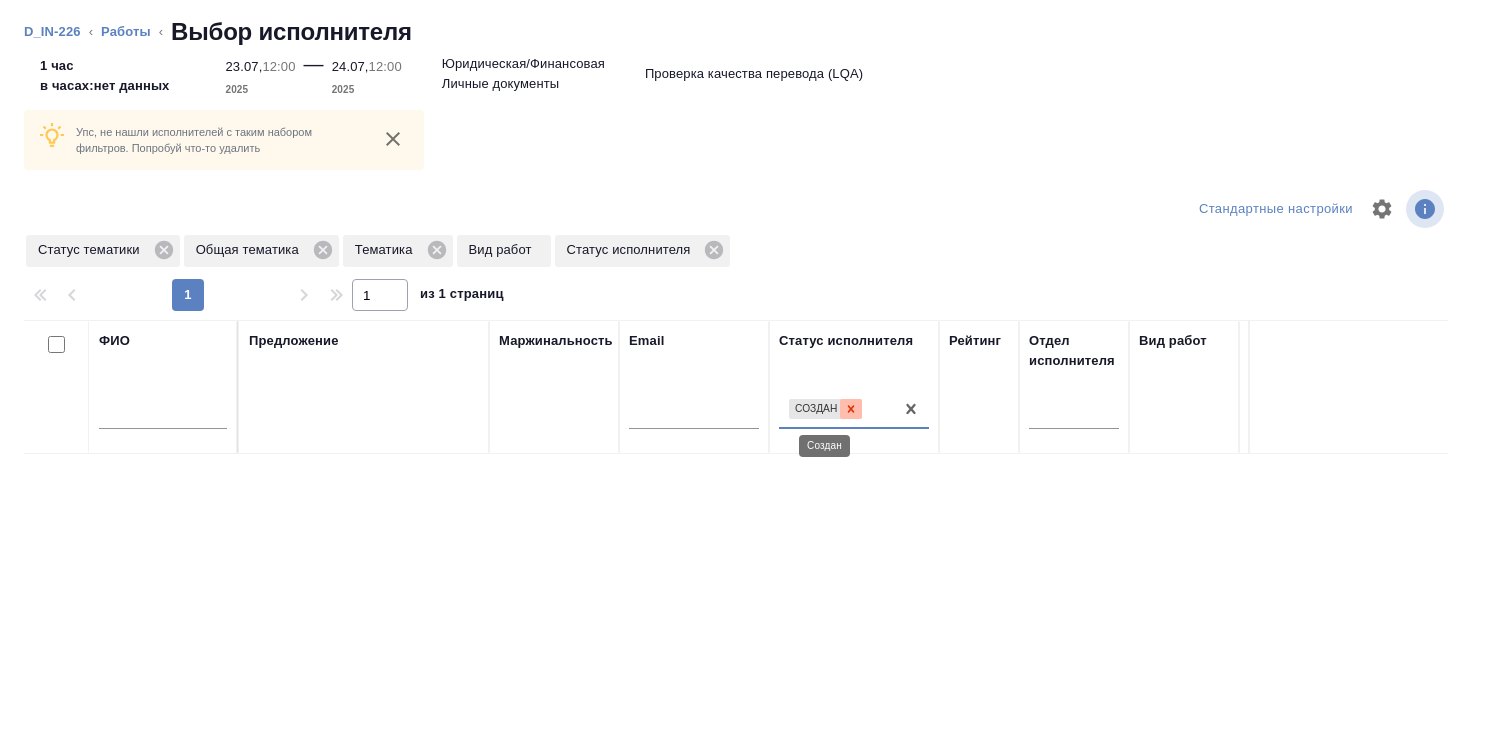 click 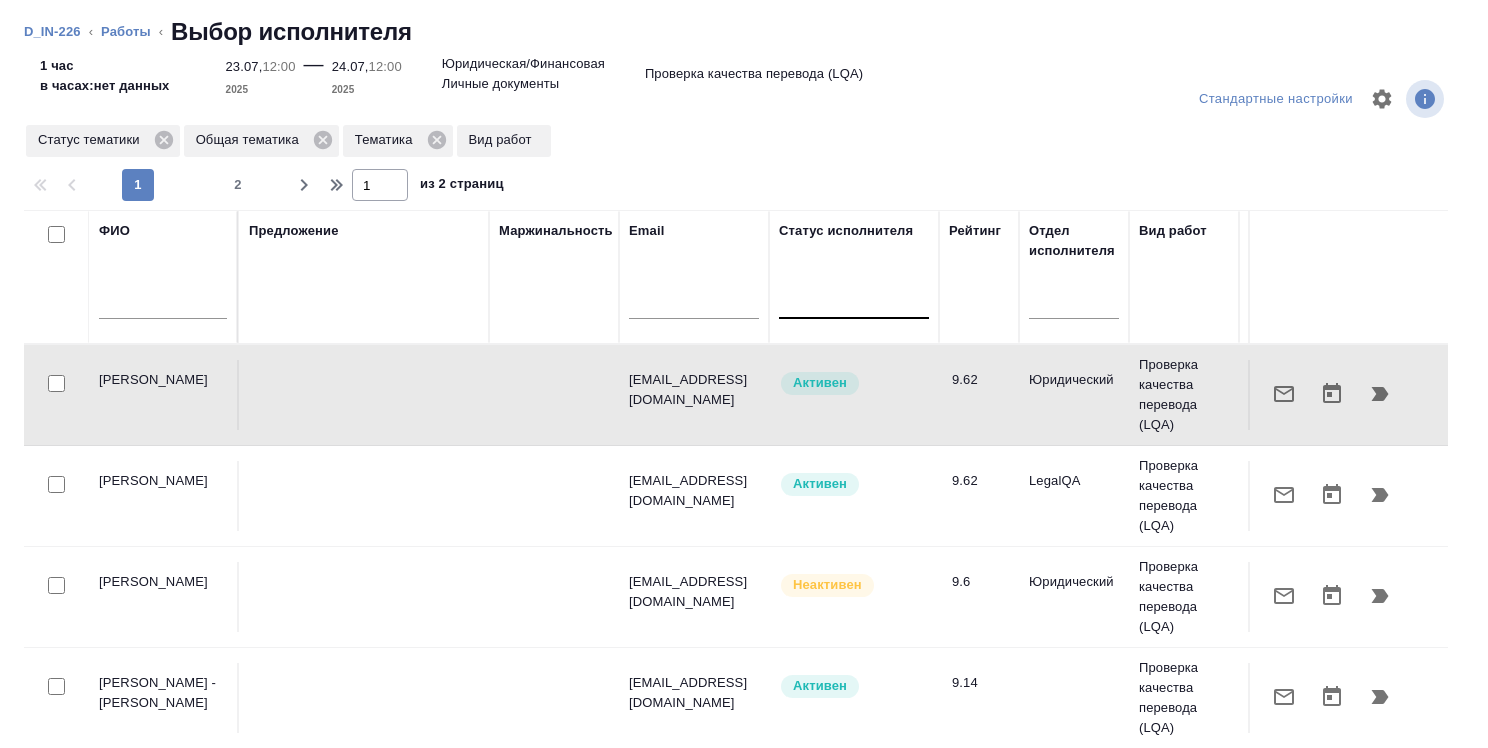 click at bounding box center [163, 306] 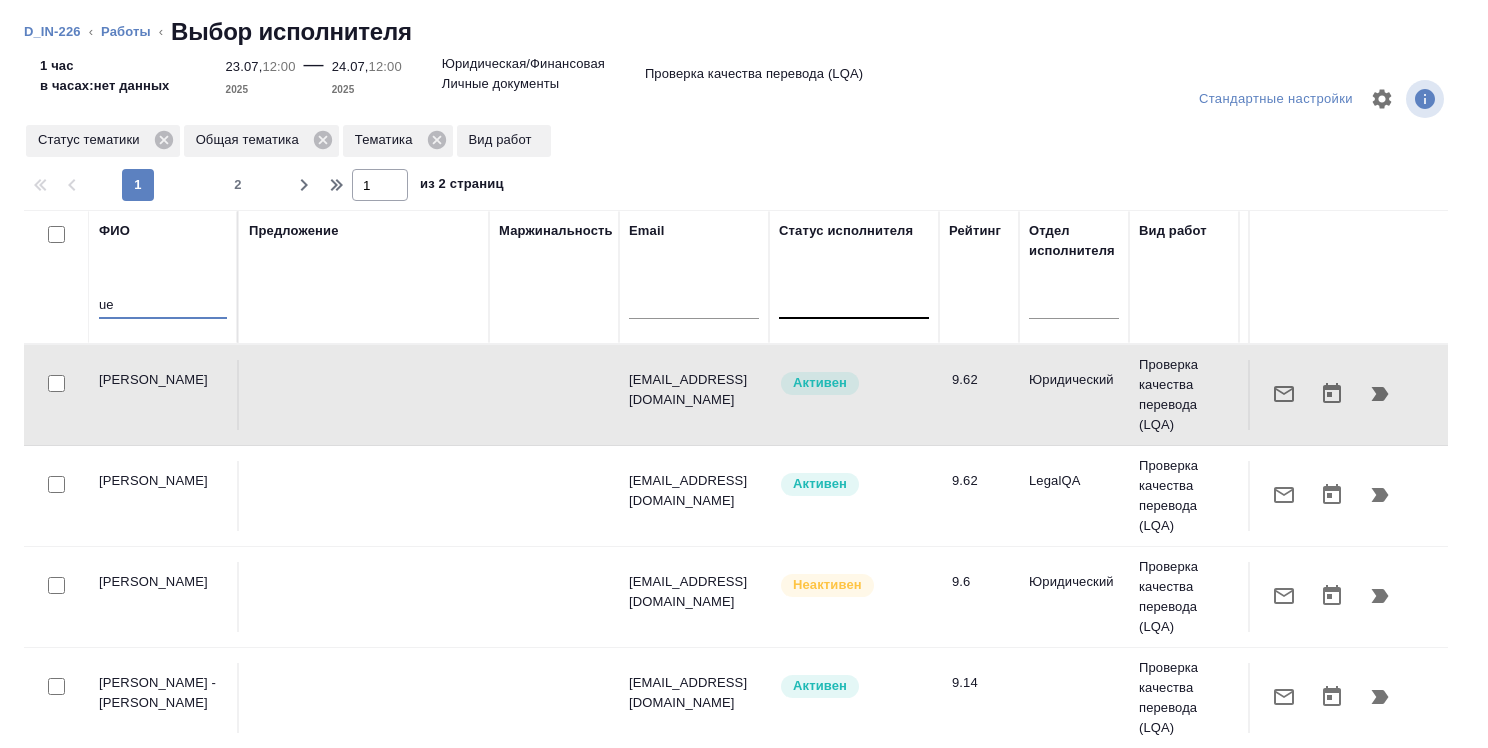 type on "u" 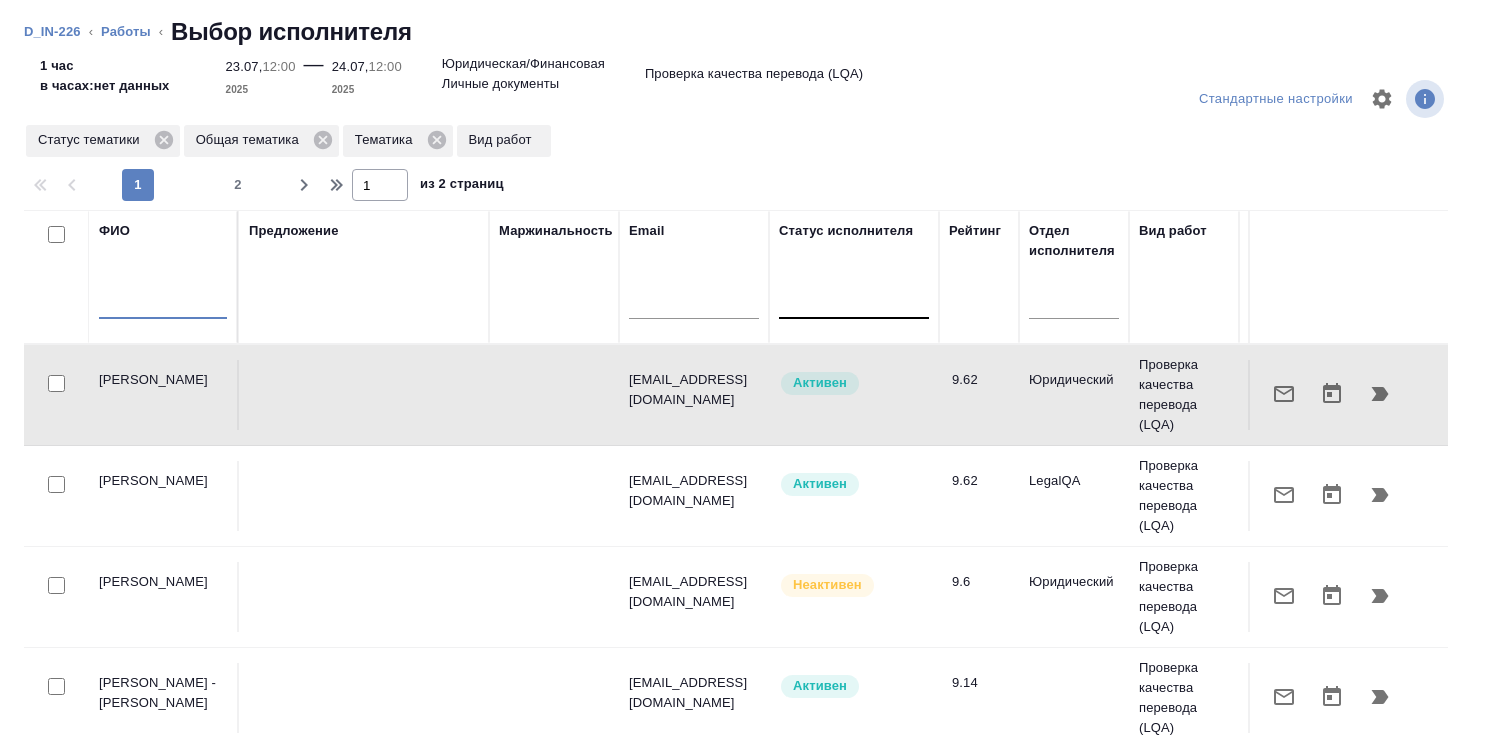 type on "у" 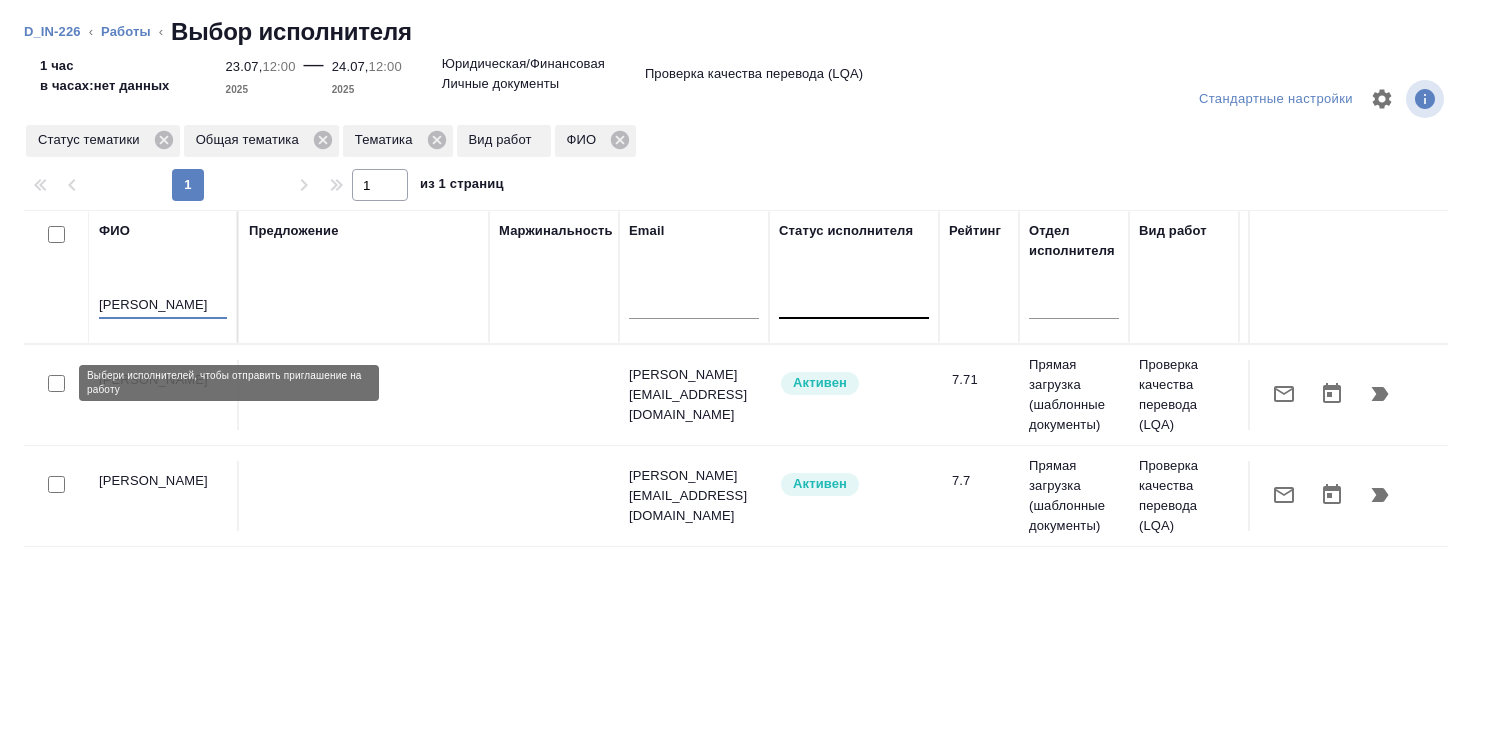 type on "гусев" 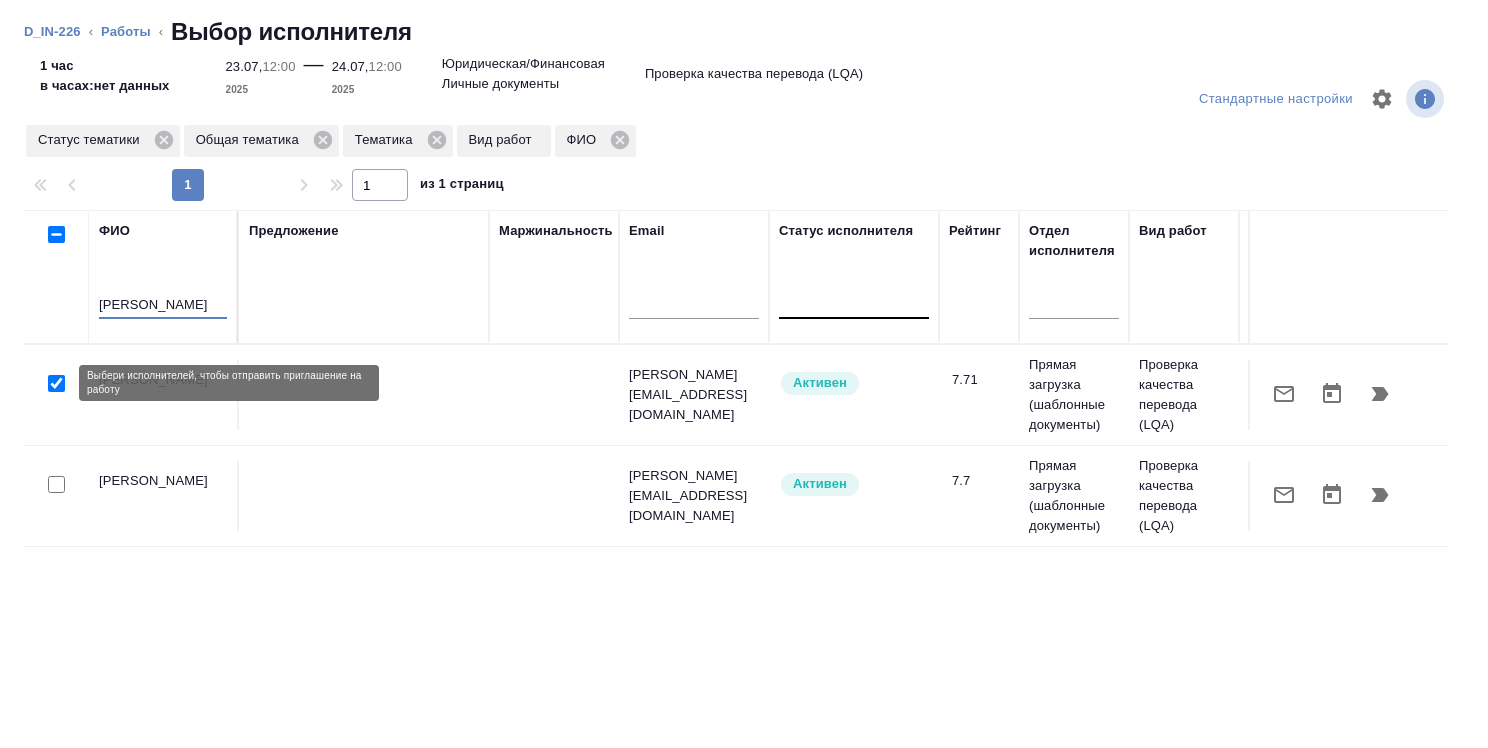 checkbox on "true" 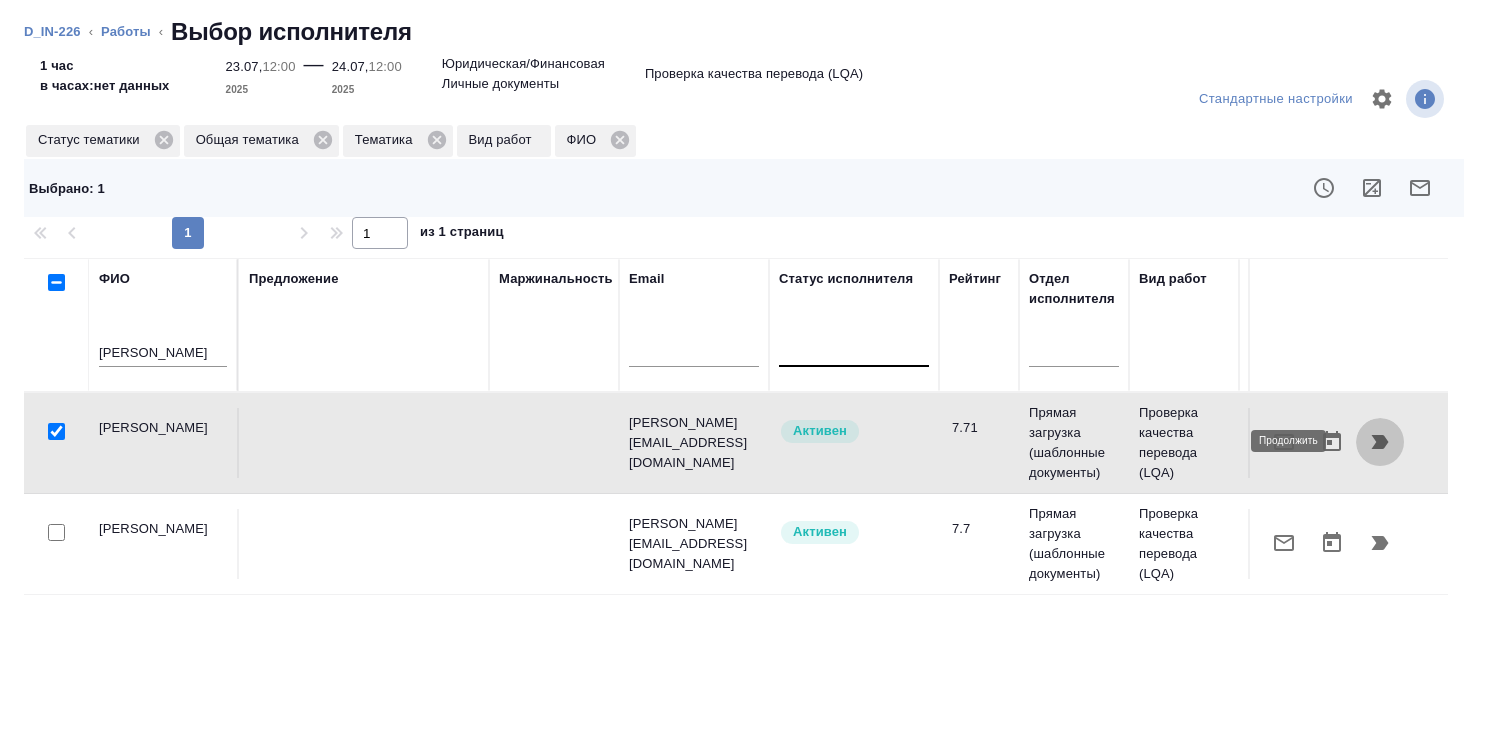 click 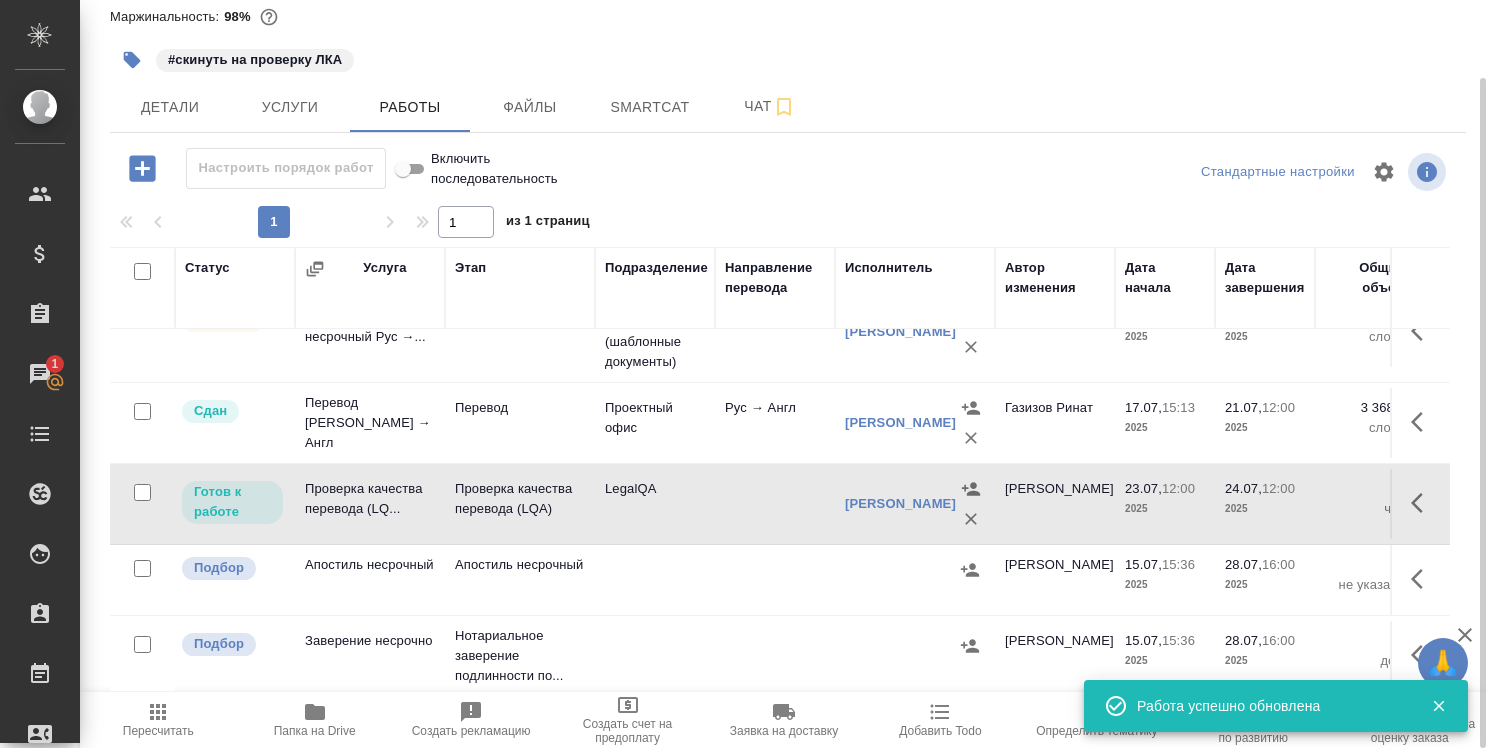 scroll, scrollTop: 324, scrollLeft: 0, axis: vertical 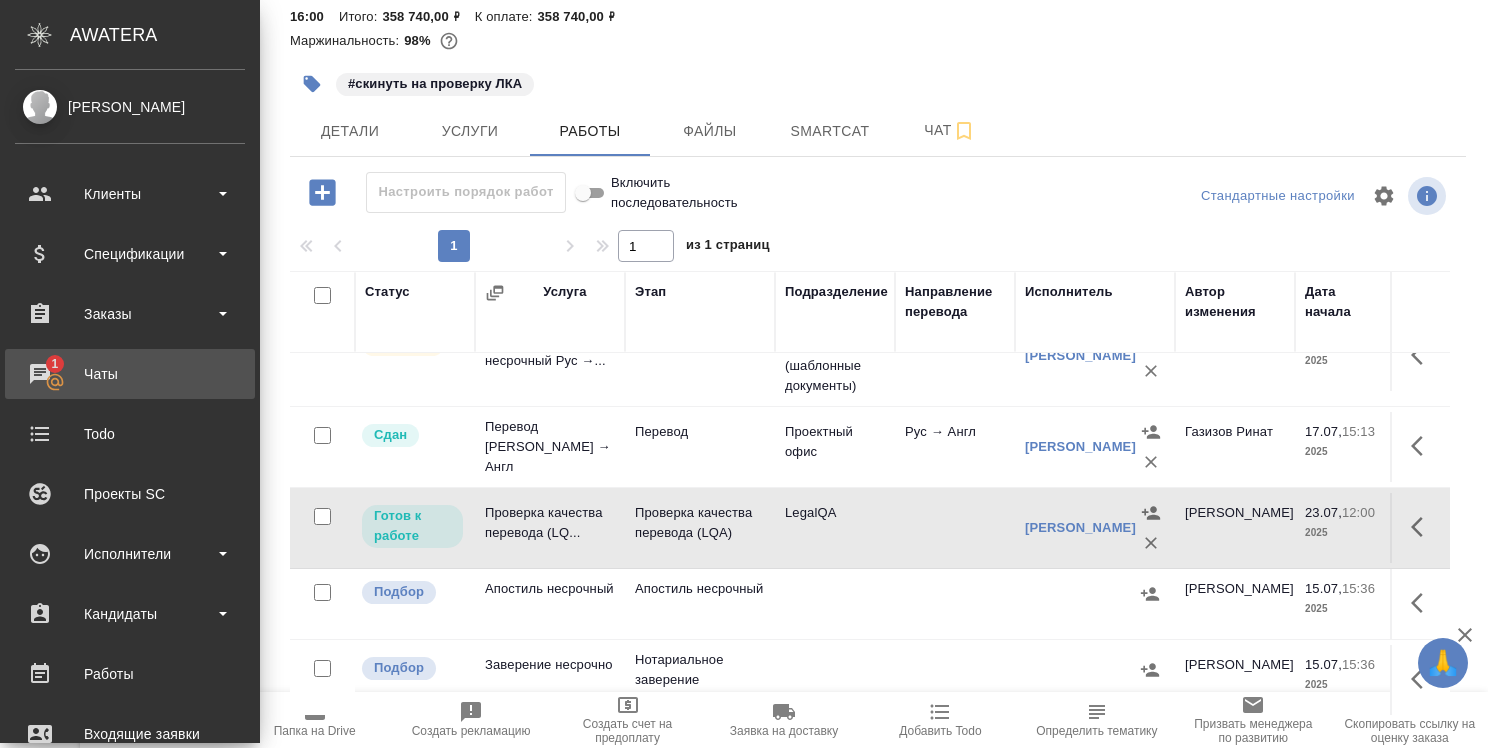 click on "Чаты" at bounding box center [130, 374] 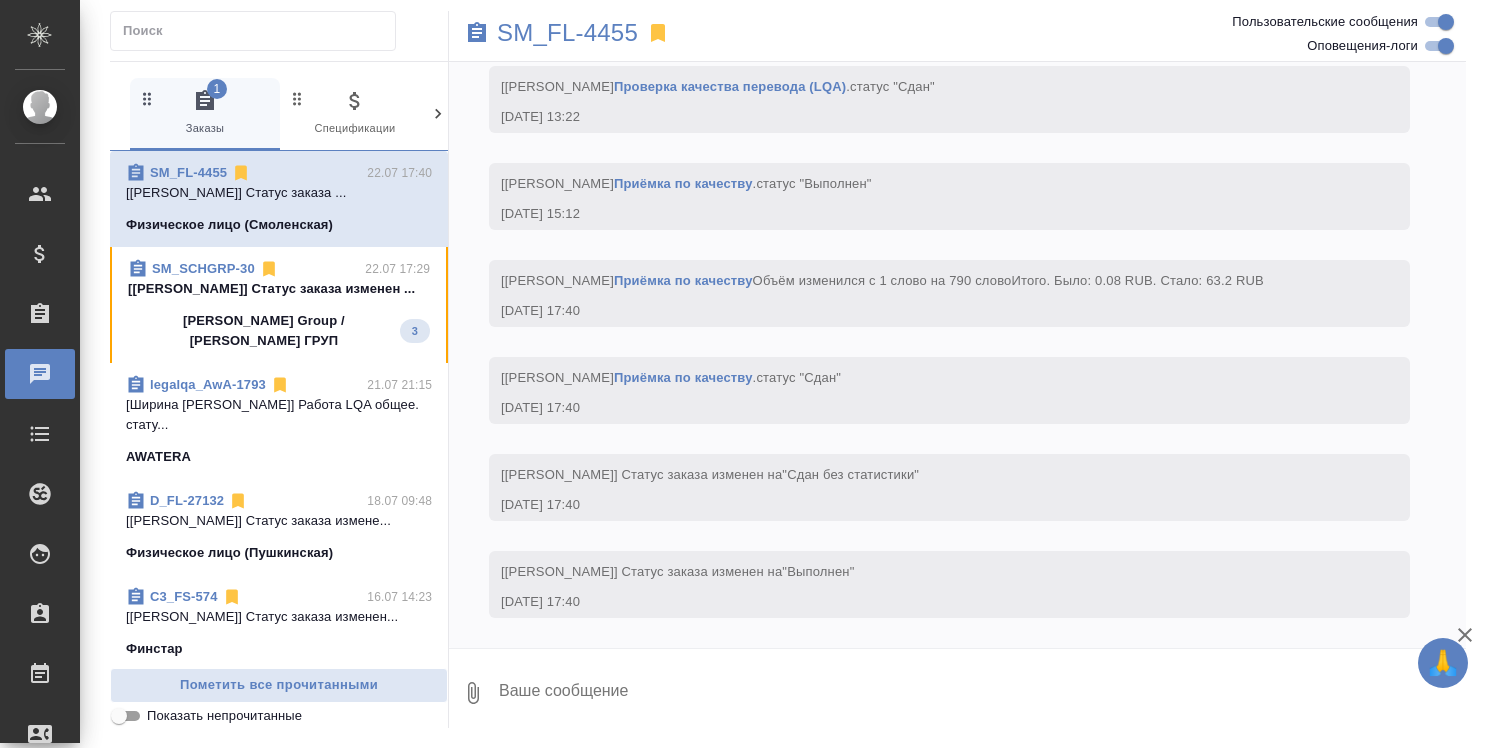 scroll, scrollTop: 5277, scrollLeft: 0, axis: vertical 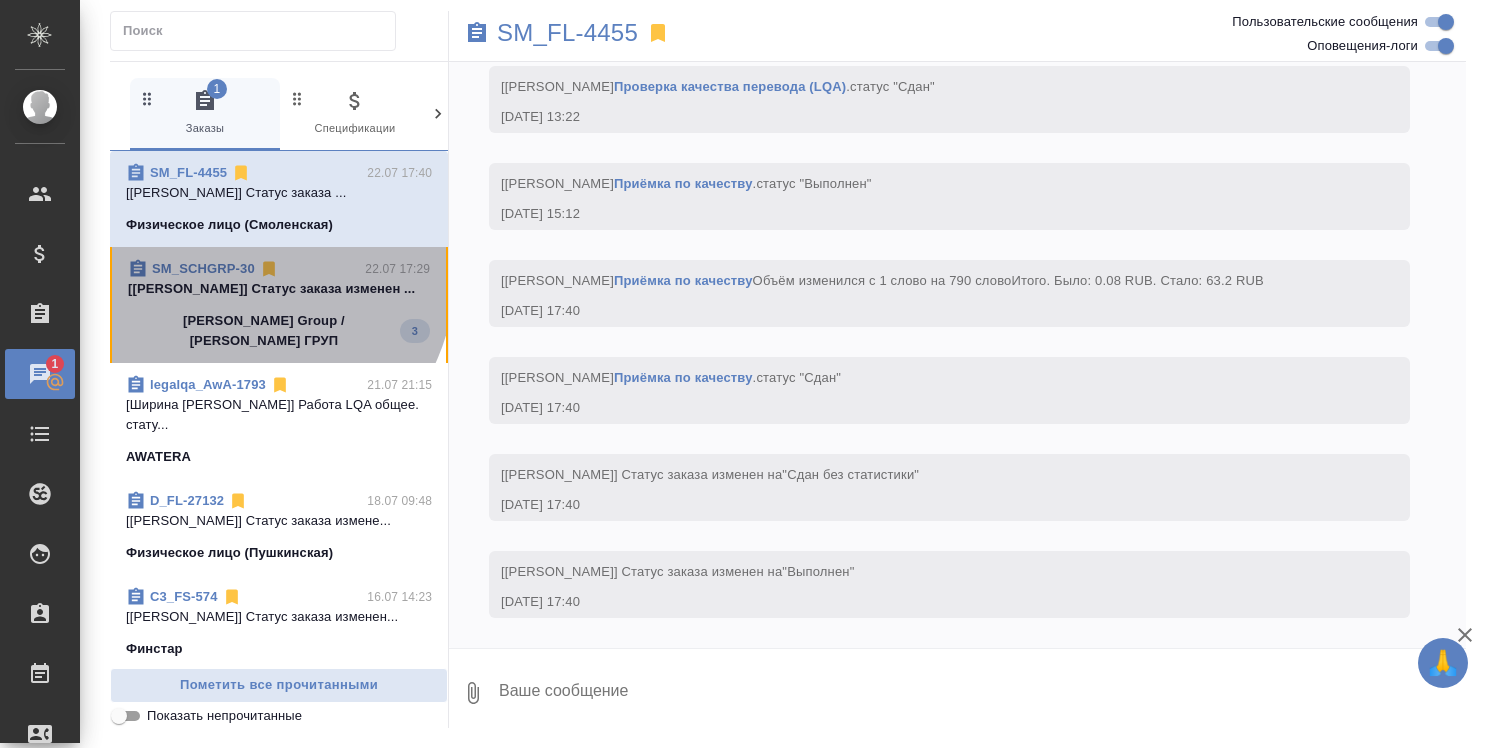 click on "SM_SCHGRP-30" at bounding box center (203, 268) 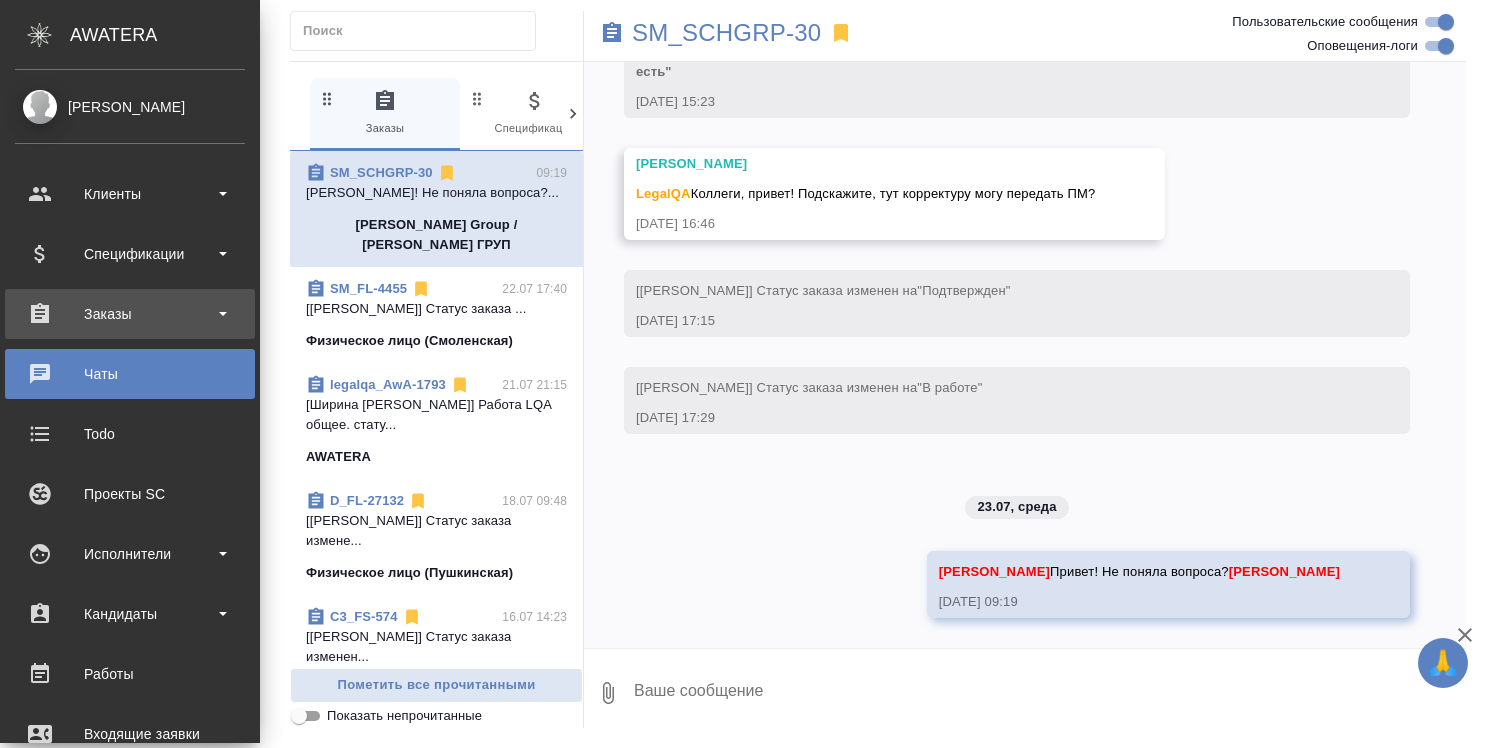 scroll, scrollTop: 760, scrollLeft: 0, axis: vertical 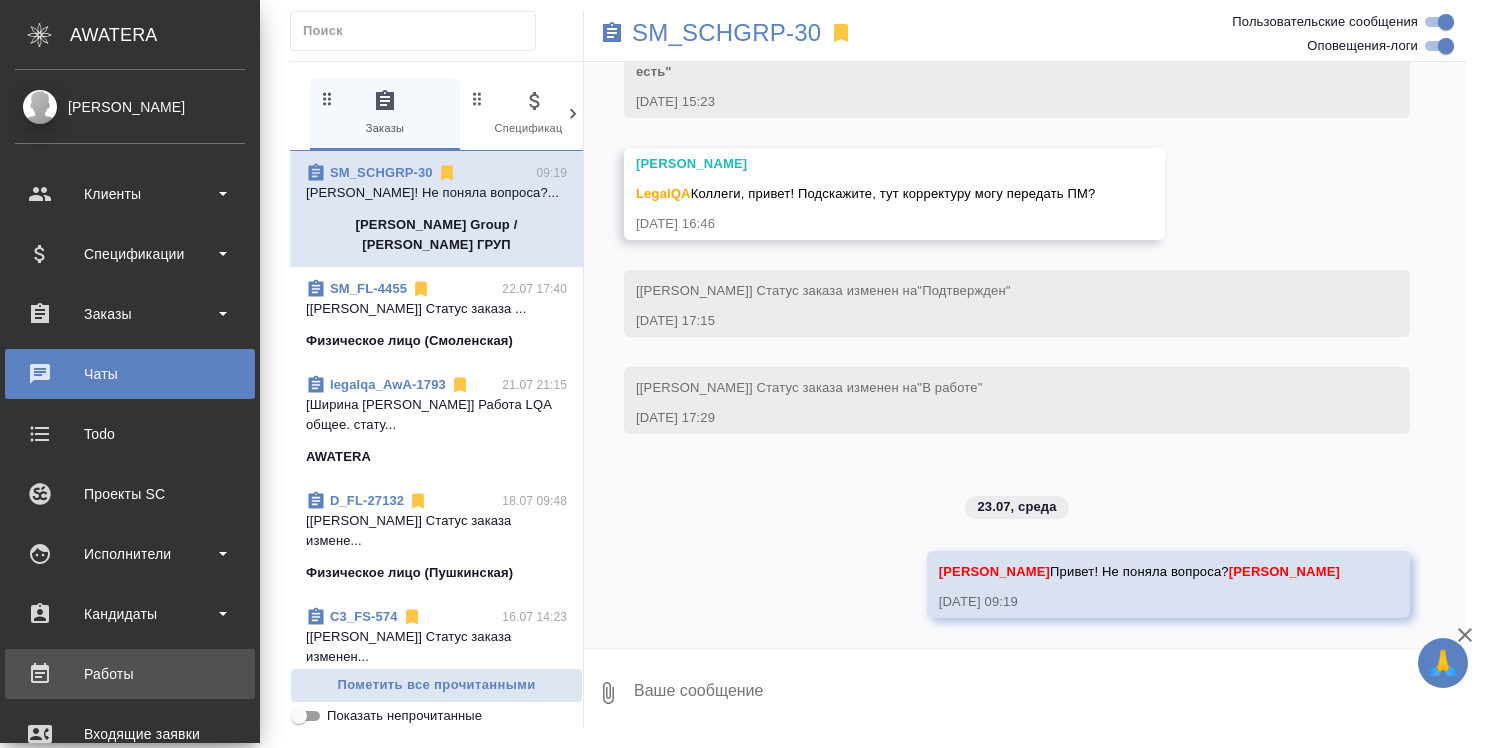 click on "Работы" at bounding box center [130, 674] 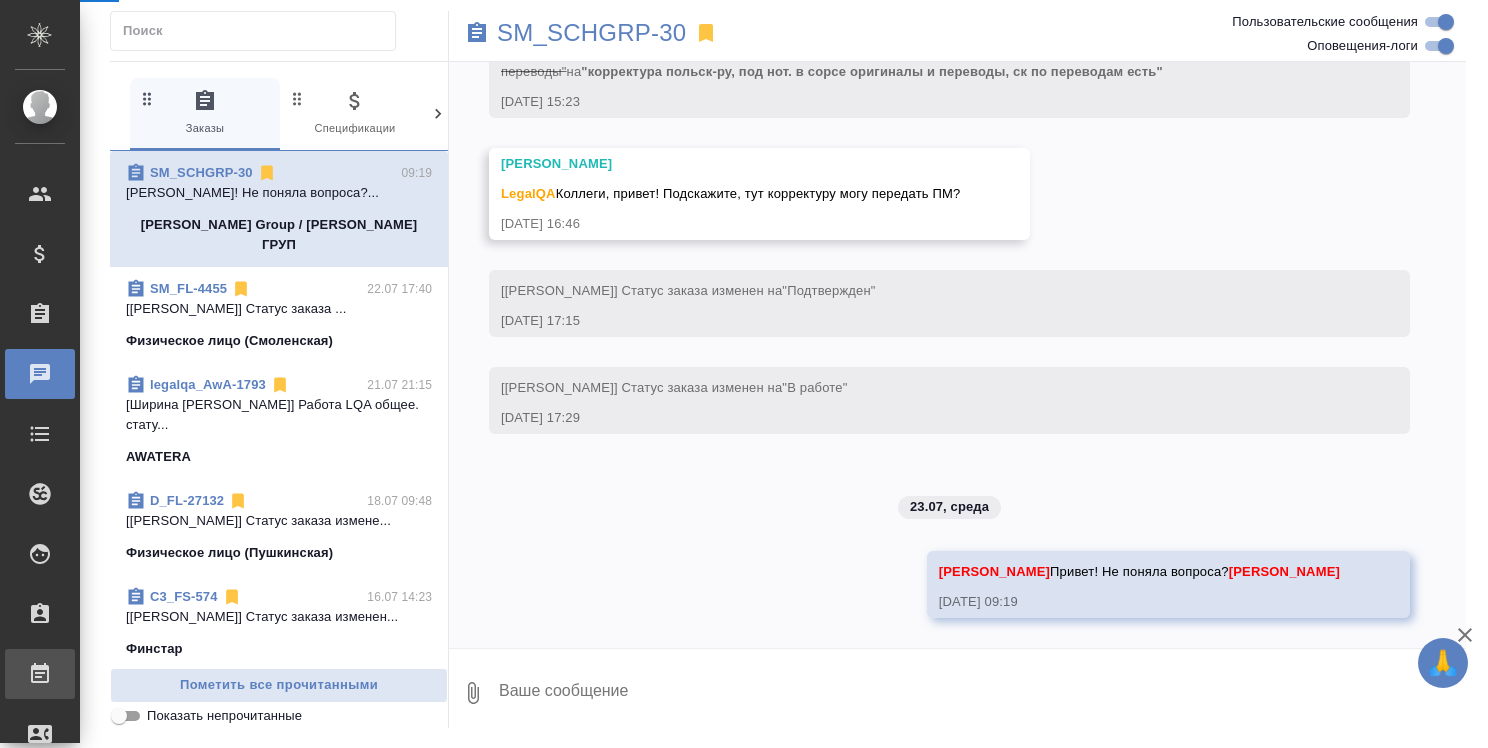 scroll, scrollTop: 740, scrollLeft: 0, axis: vertical 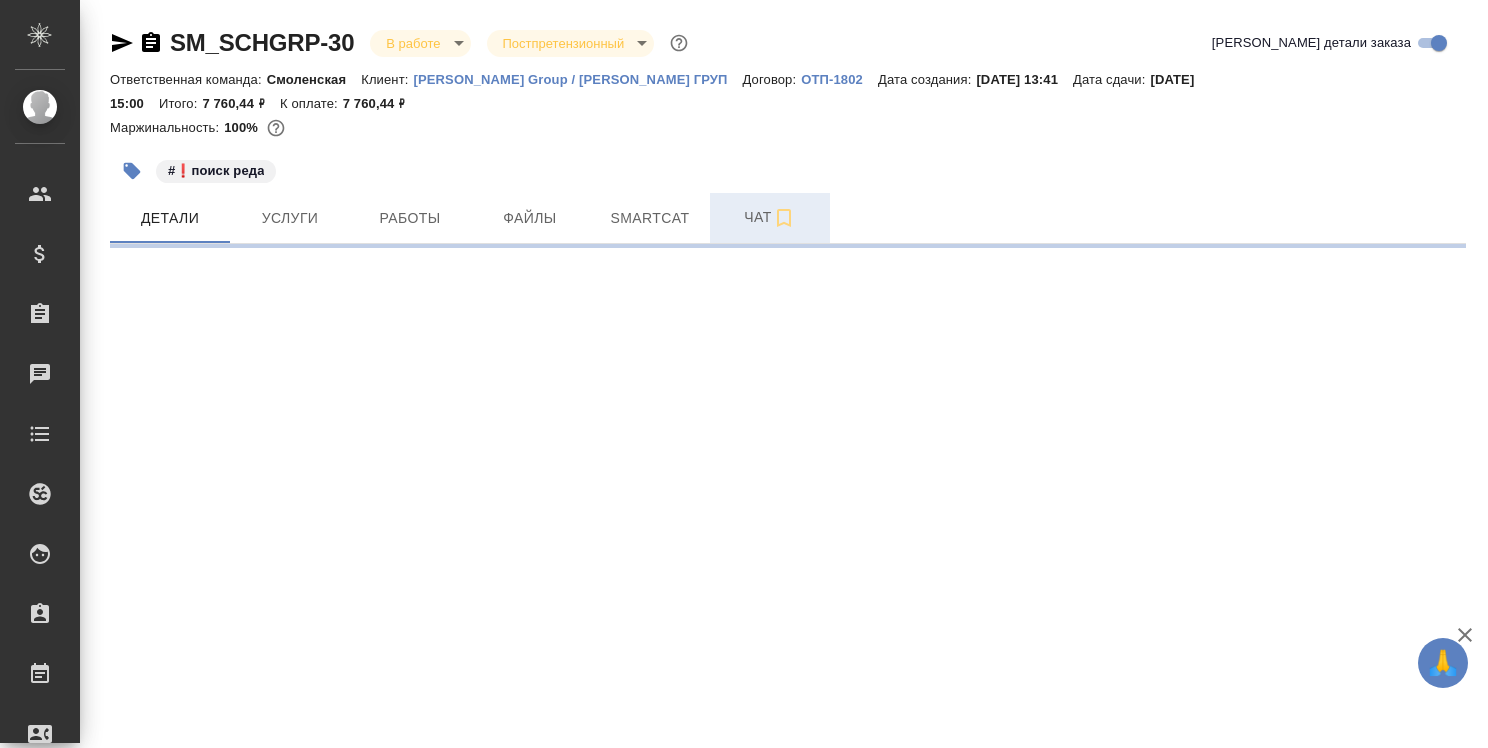 select on "RU" 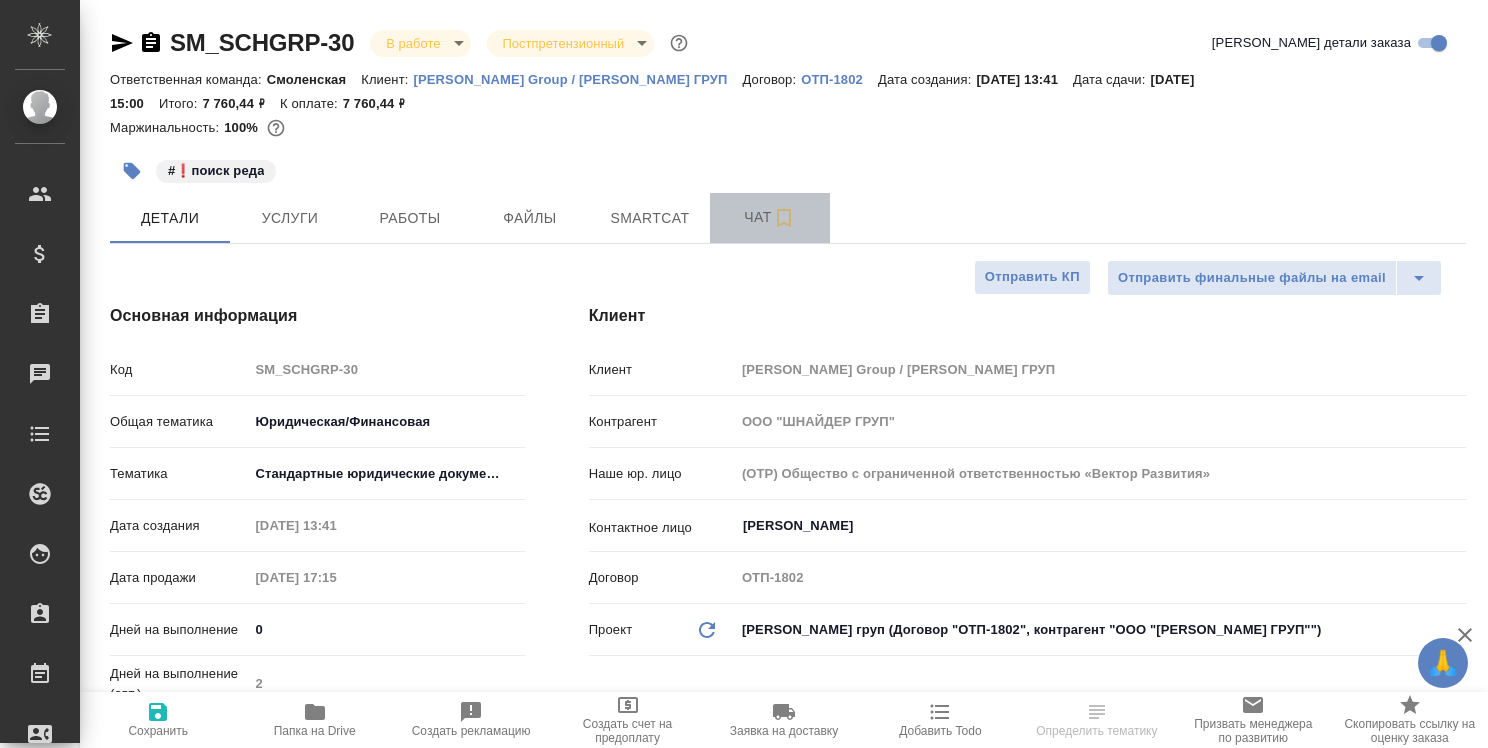click on "Чат" at bounding box center (770, 217) 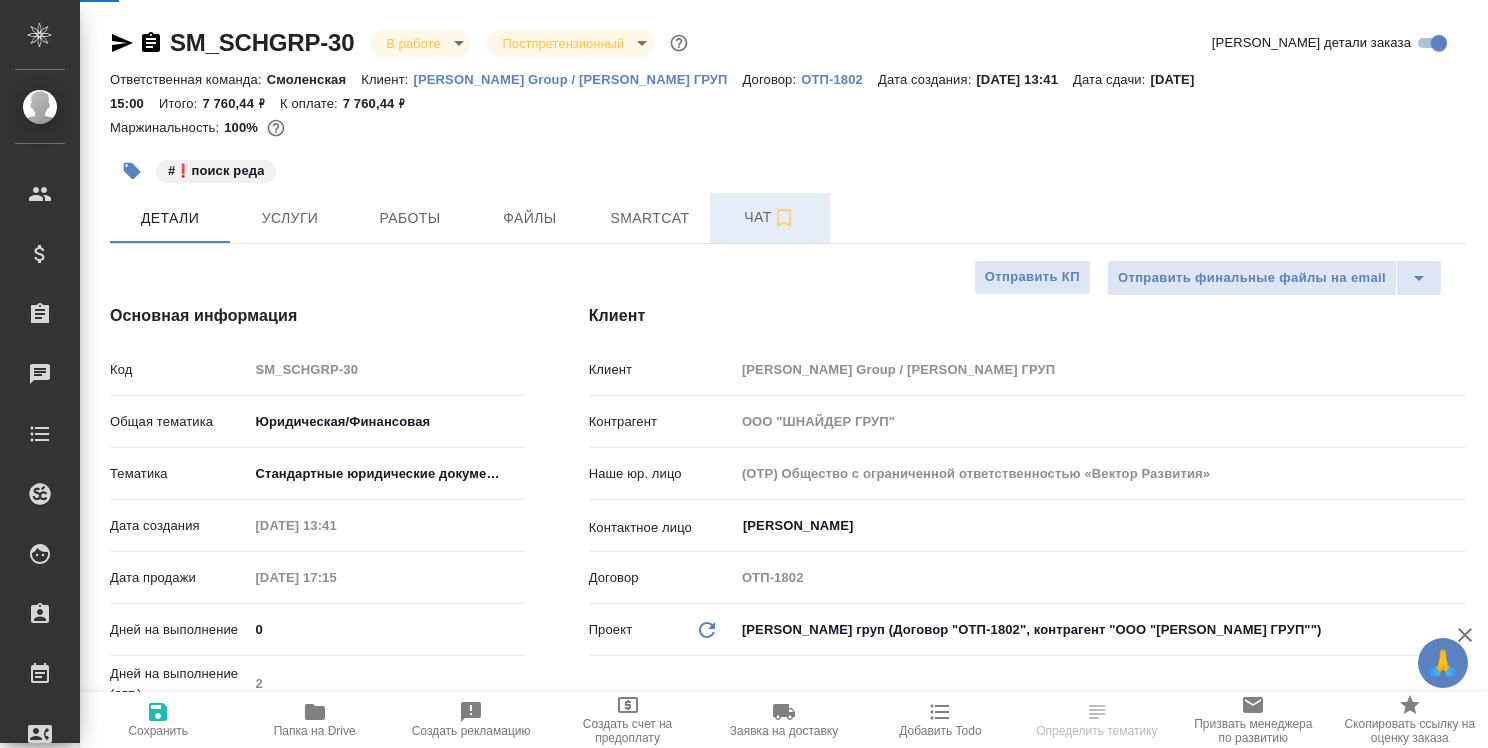 type on "x" 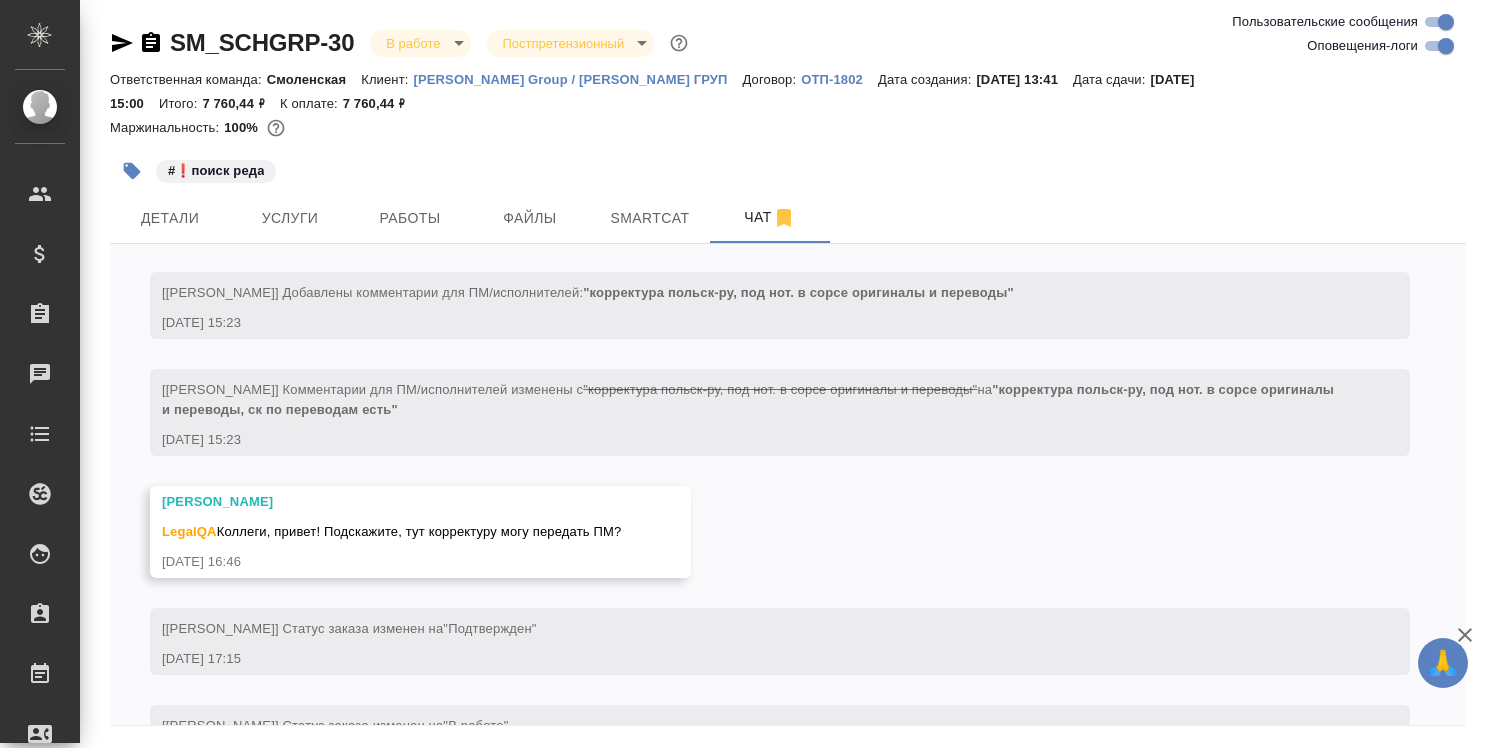 scroll, scrollTop: 620, scrollLeft: 0, axis: vertical 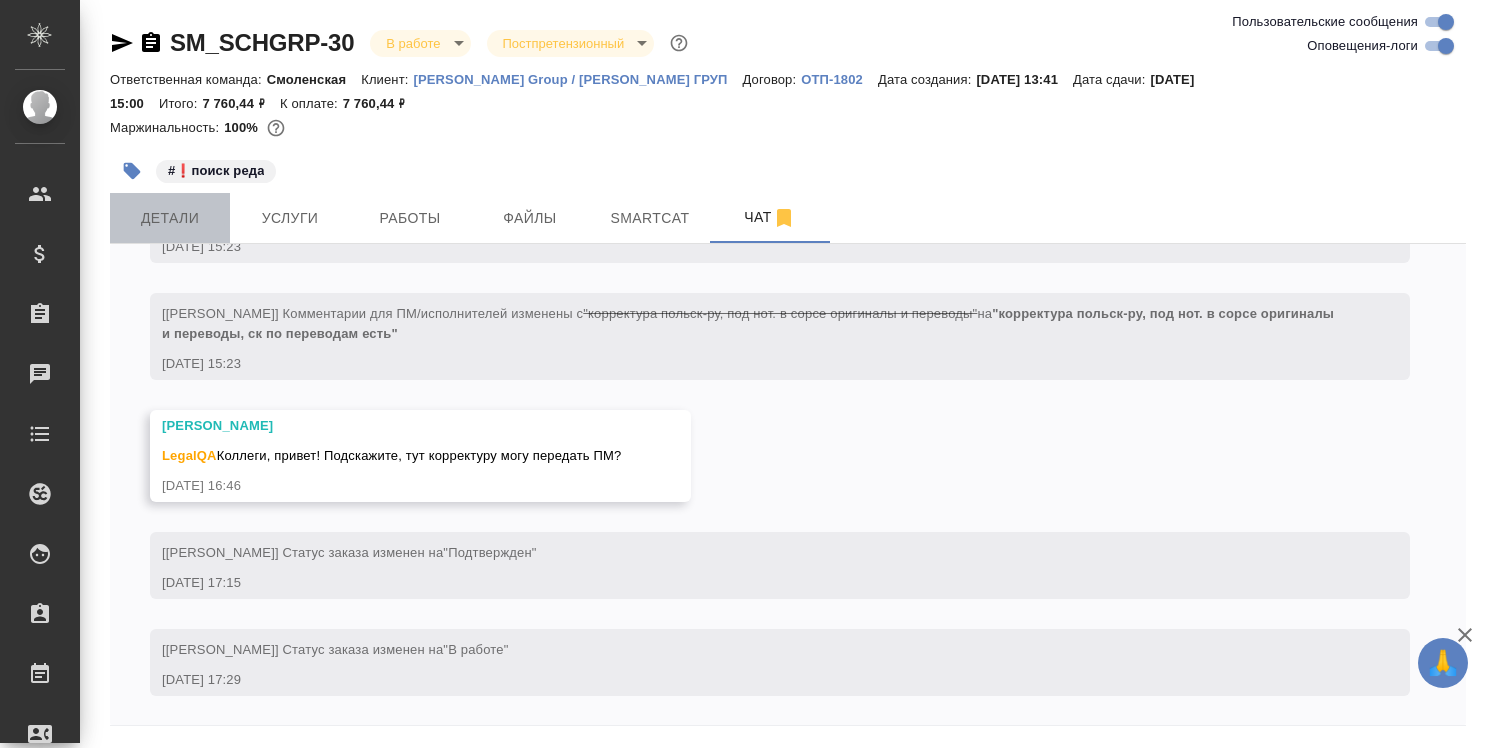 click on "Детали" at bounding box center [170, 218] 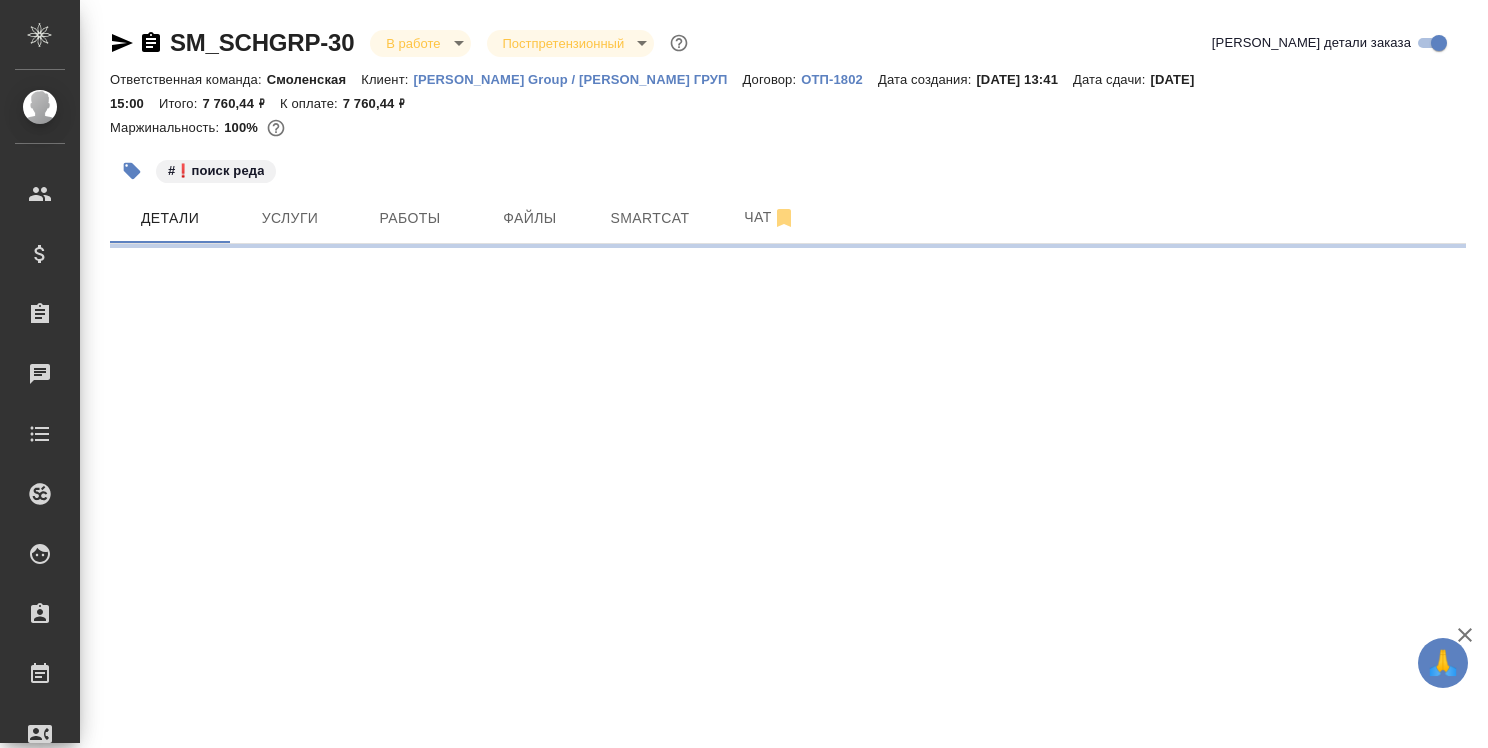 select on "RU" 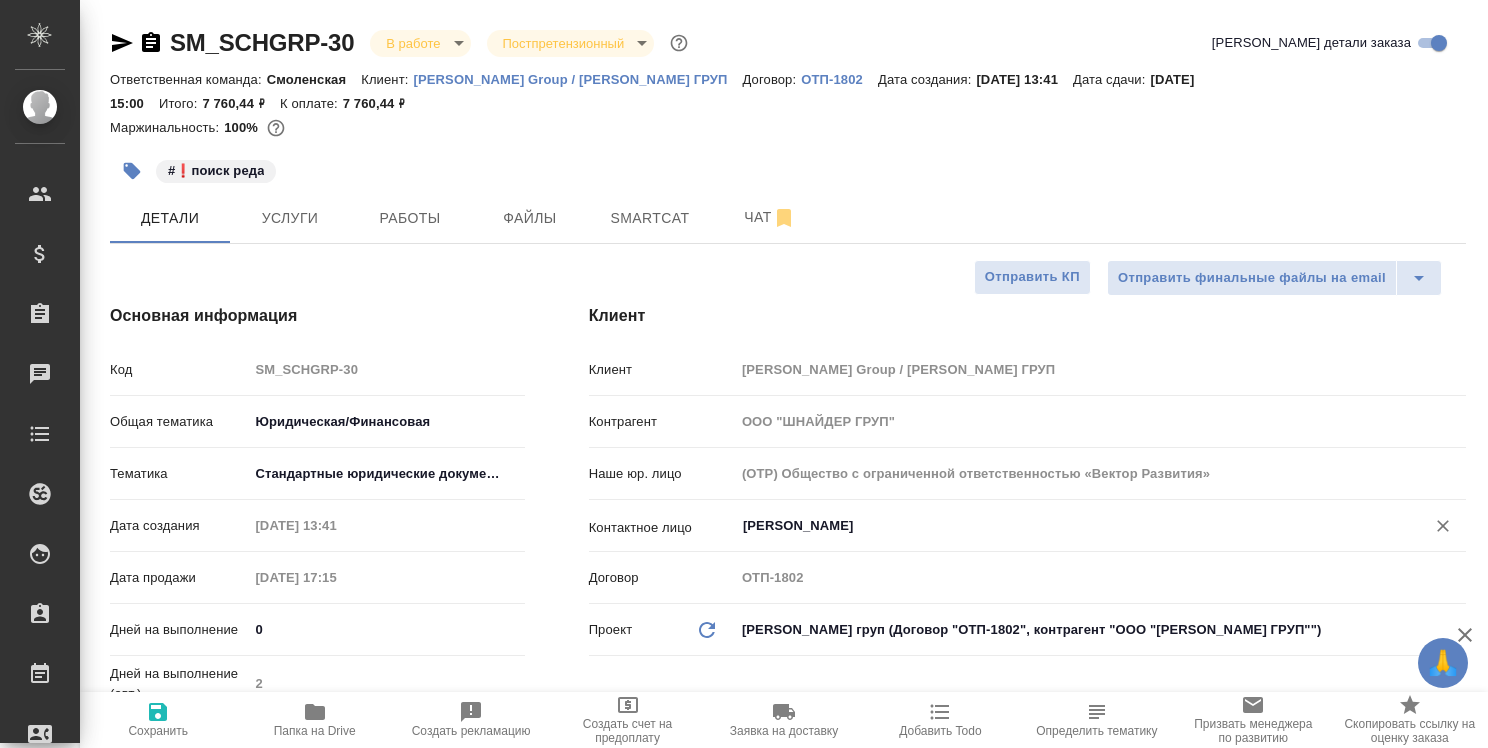 type on "x" 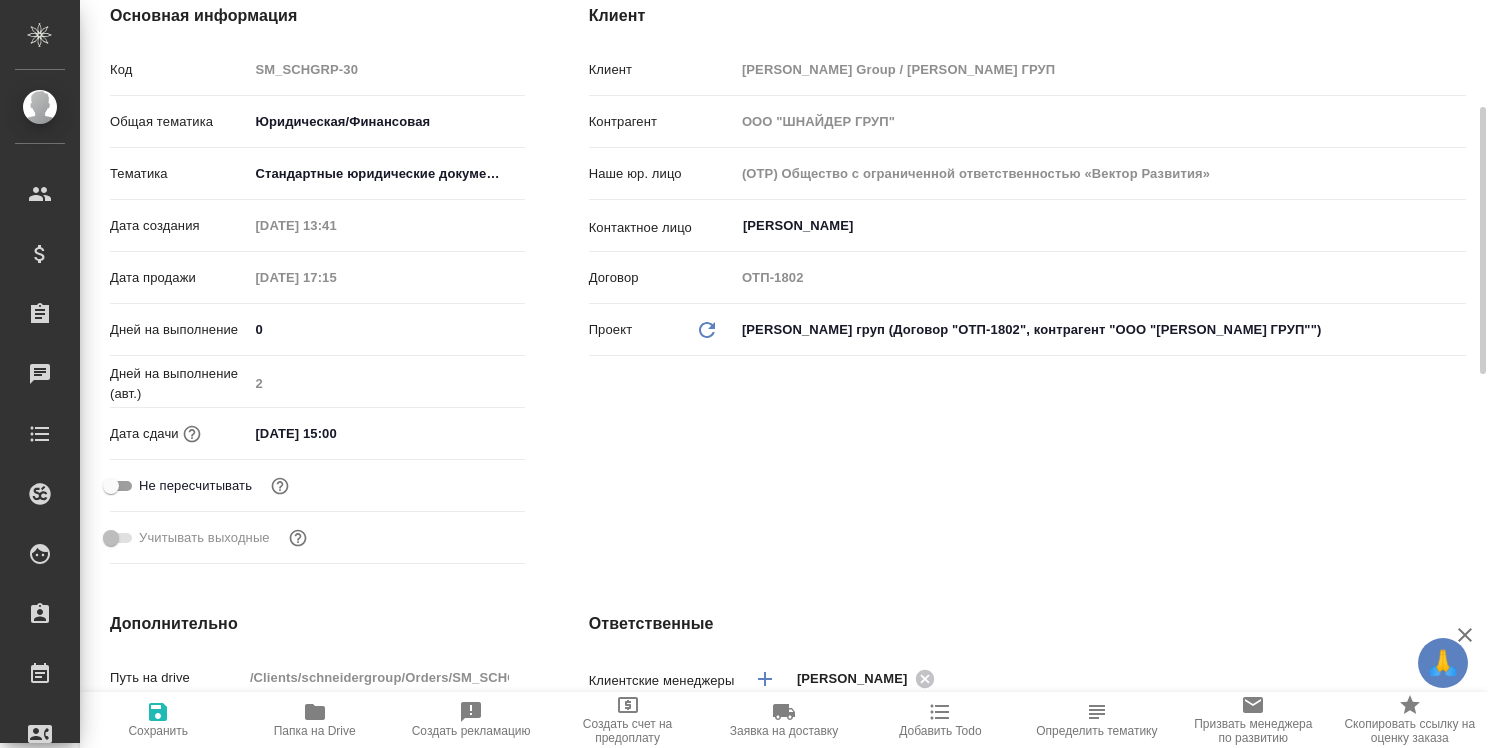 scroll, scrollTop: 0, scrollLeft: 0, axis: both 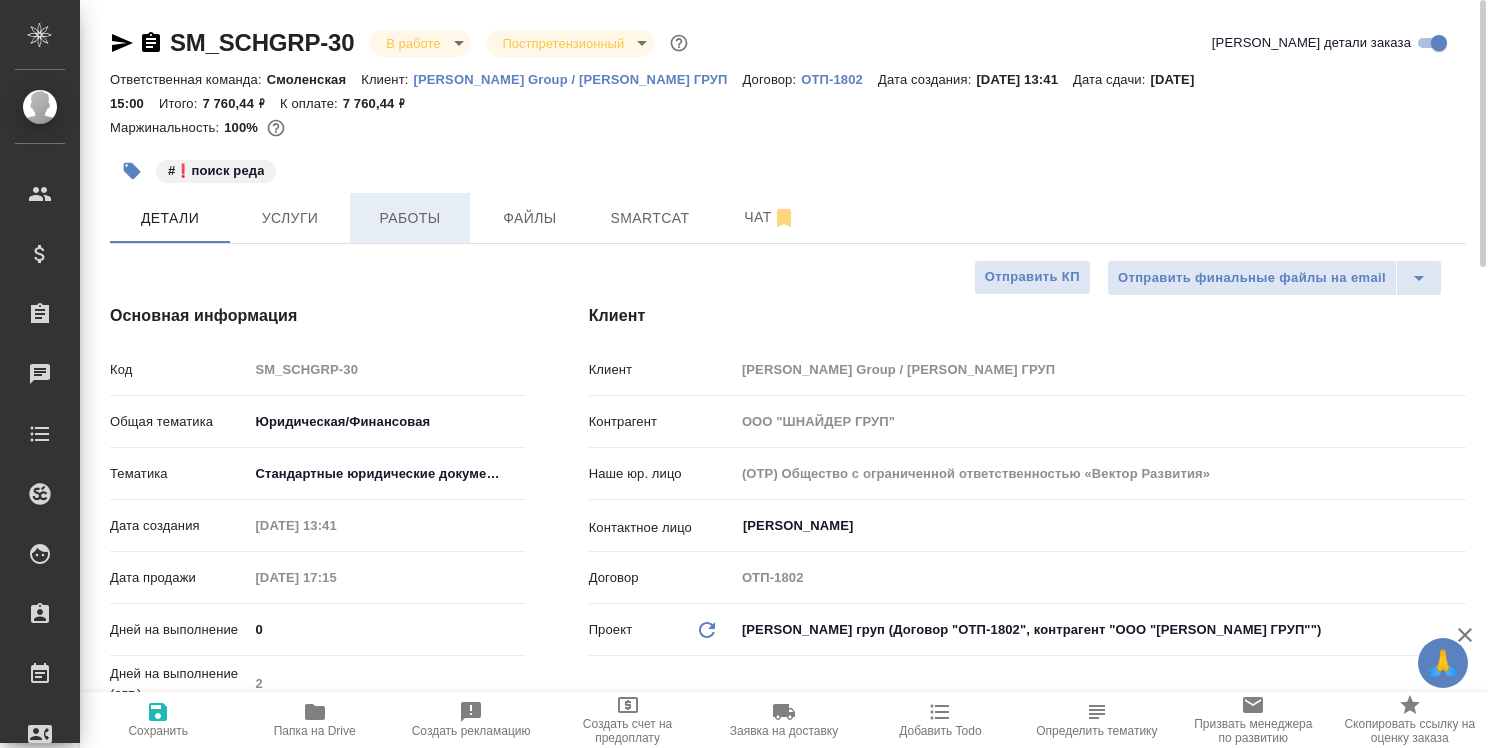 click on "Работы" at bounding box center (410, 218) 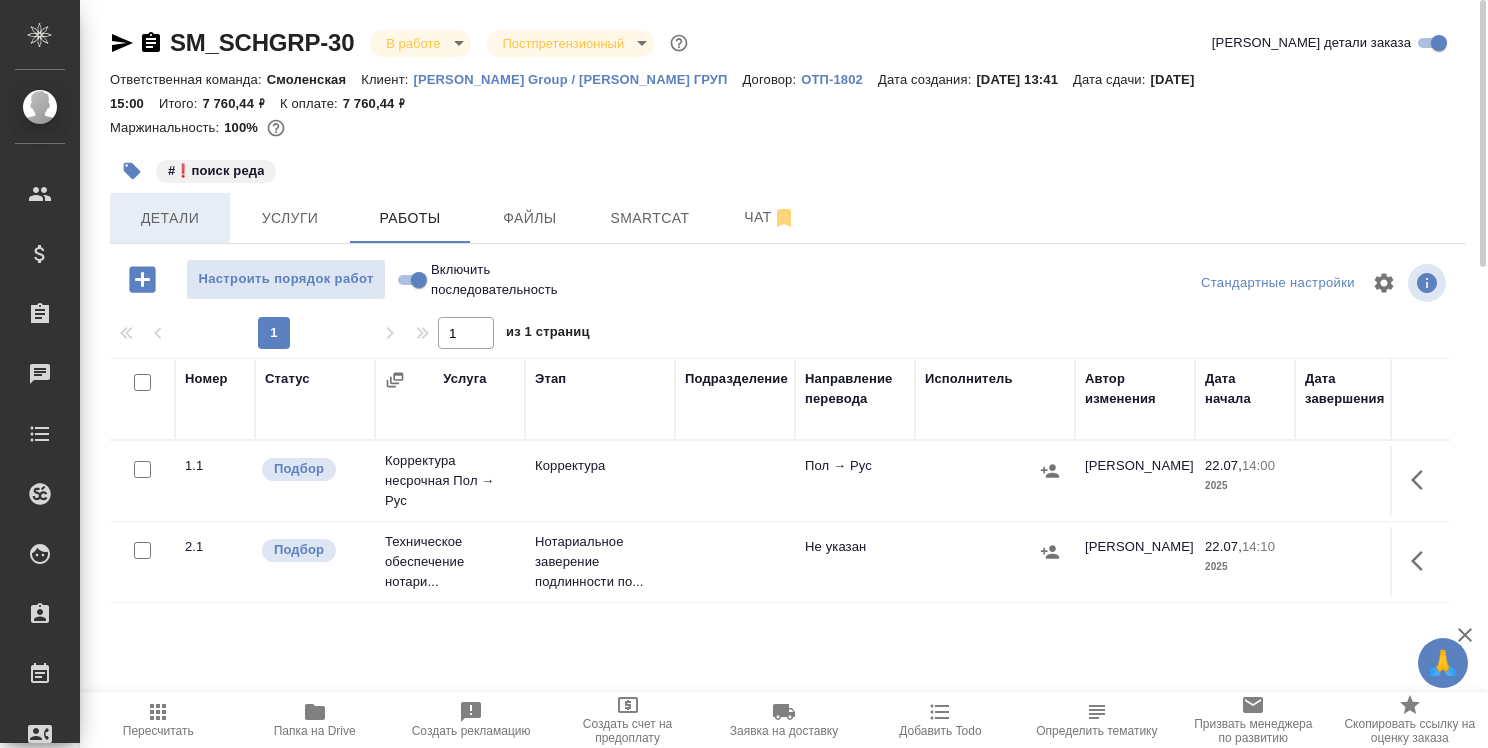 click on "Детали" at bounding box center [170, 218] 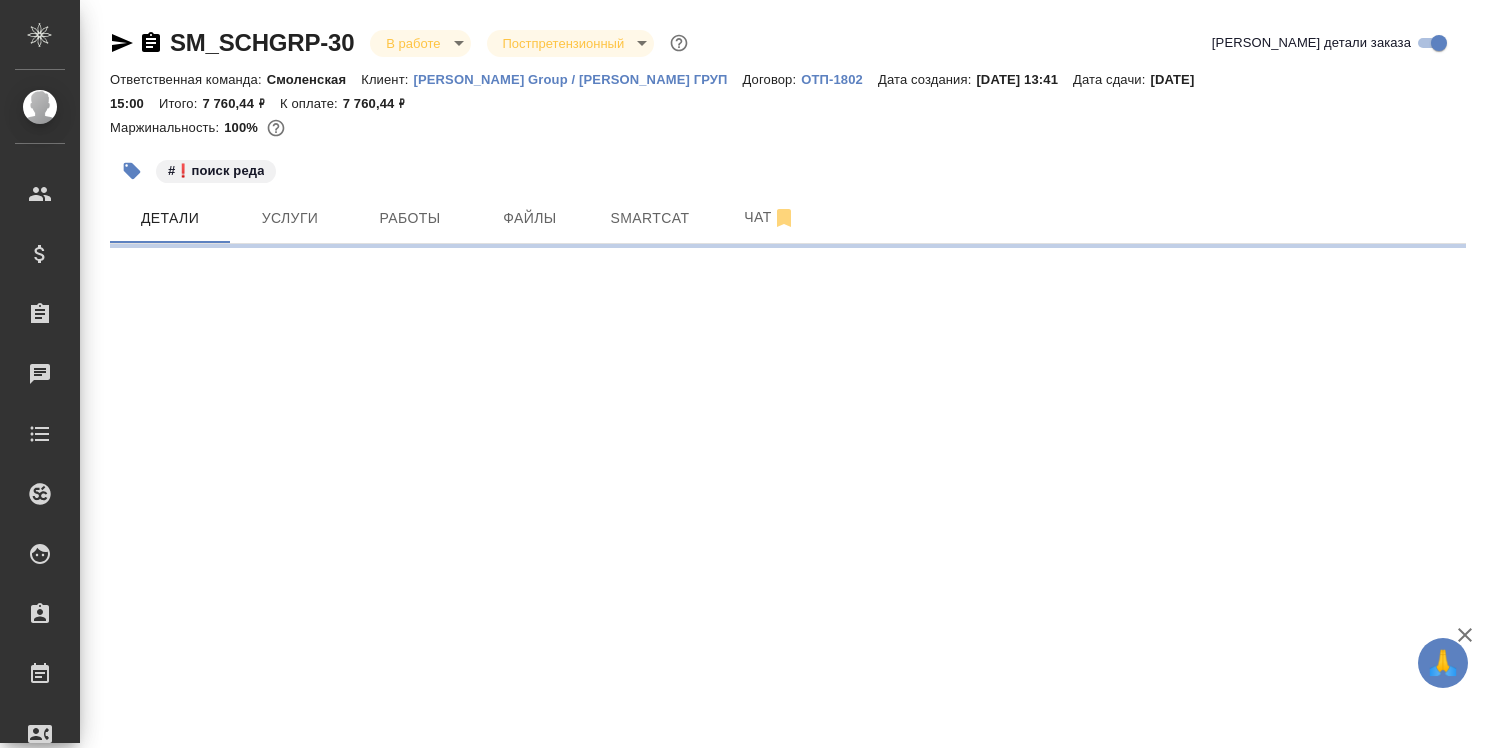 select on "RU" 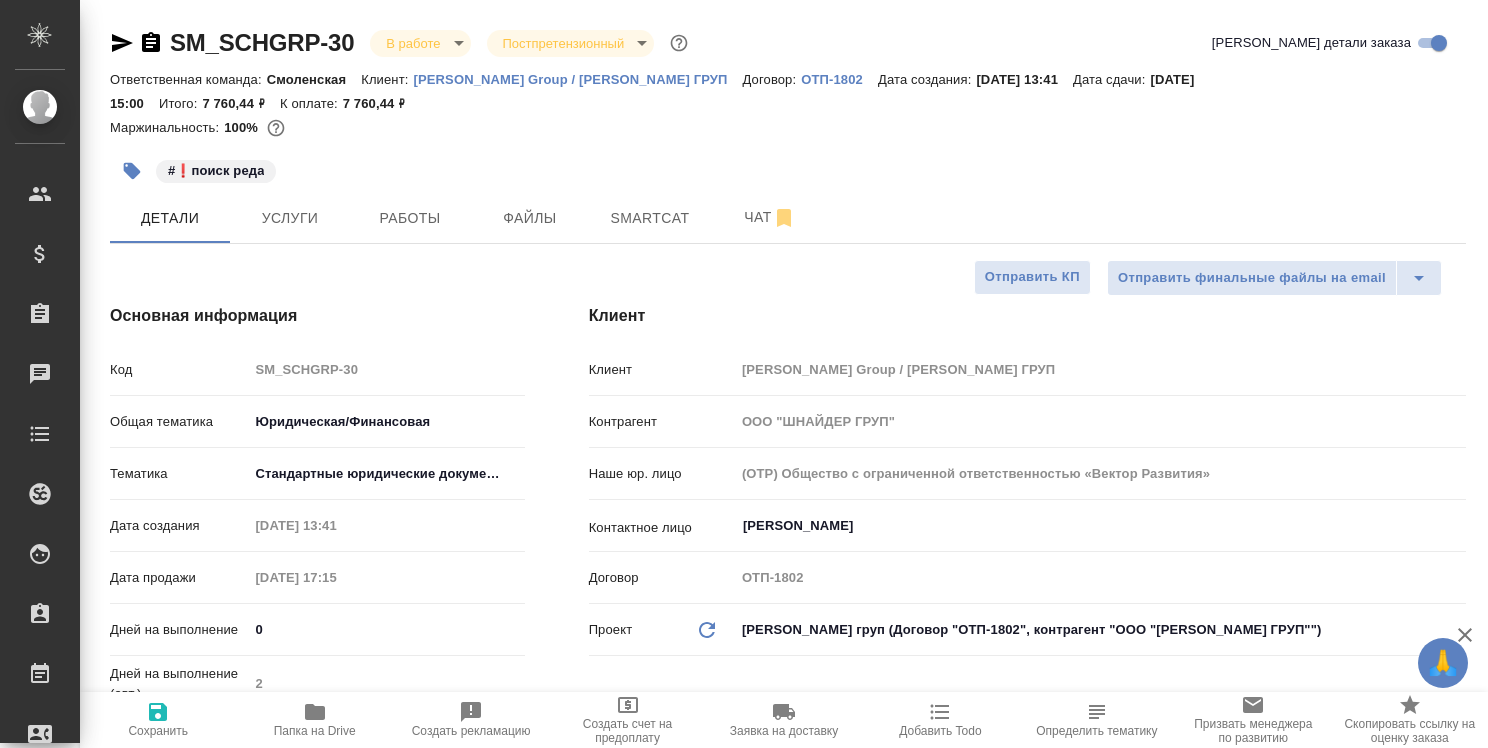 type on "x" 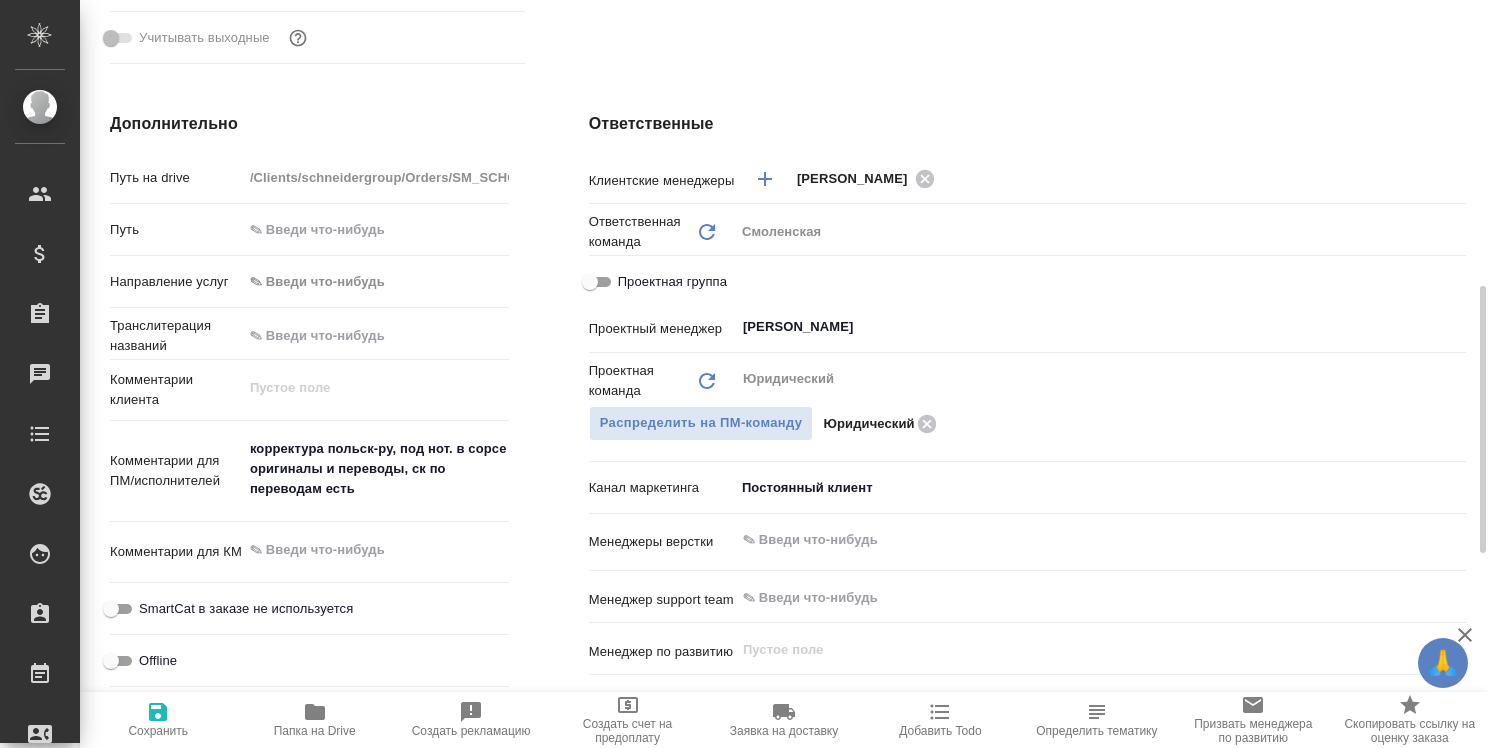 scroll, scrollTop: 100, scrollLeft: 0, axis: vertical 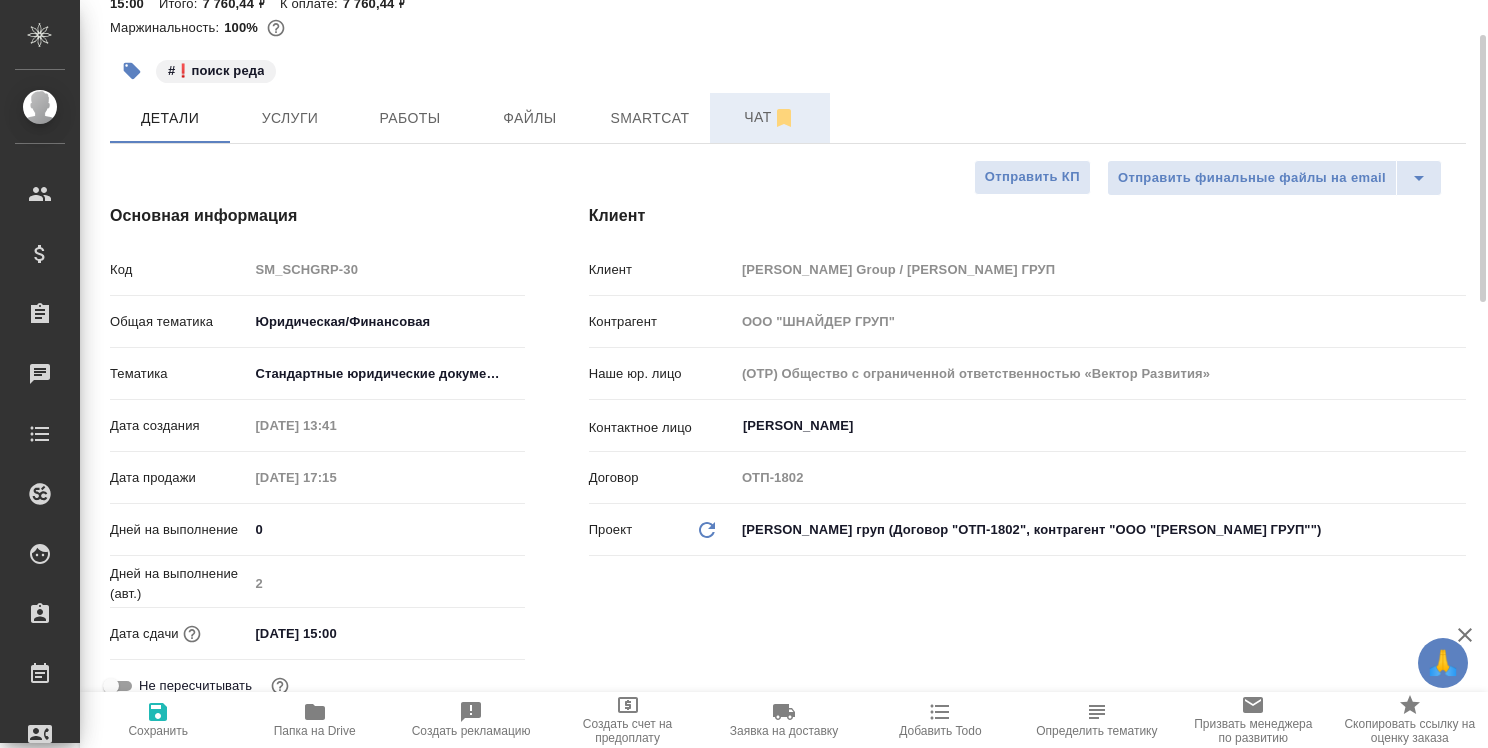 click on "Чат" at bounding box center (770, 117) 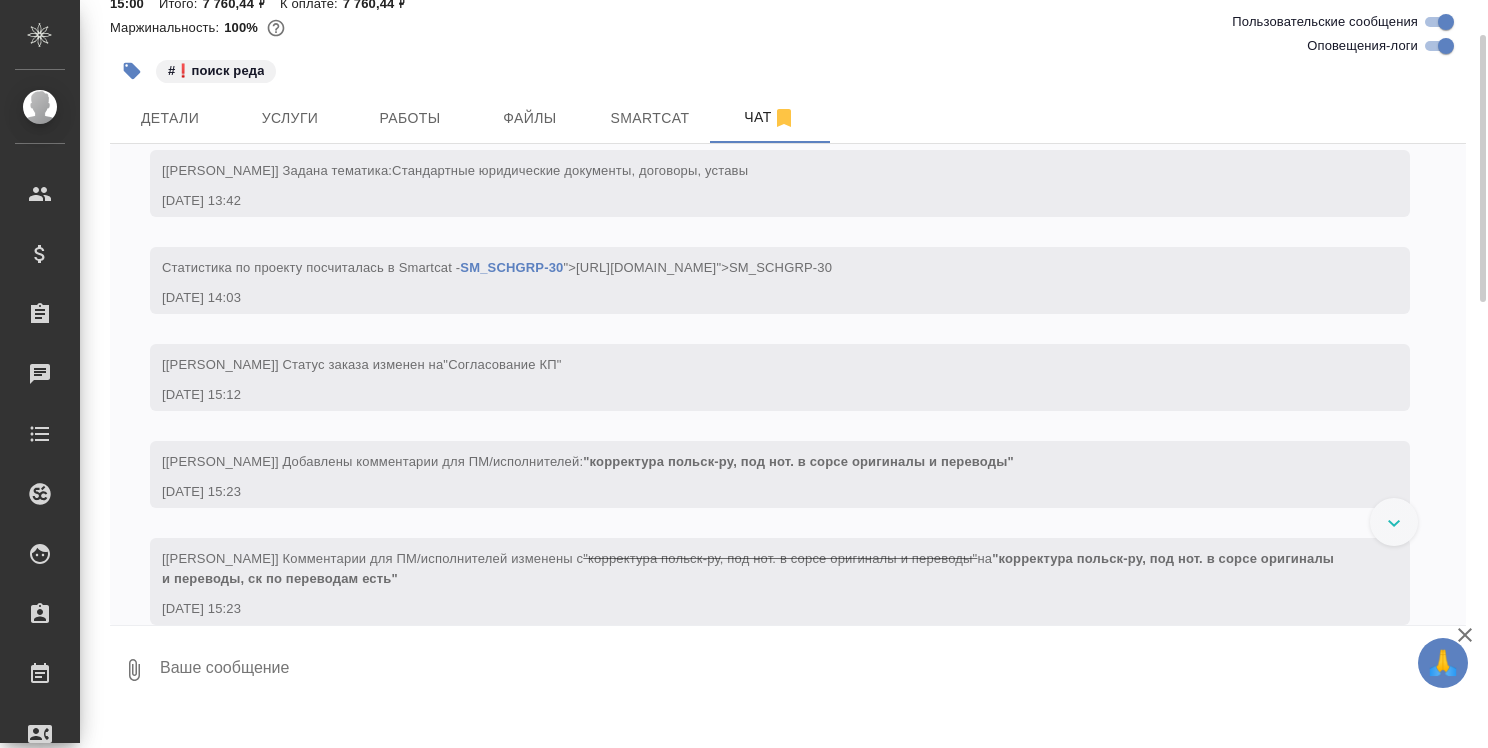 scroll, scrollTop: 620, scrollLeft: 0, axis: vertical 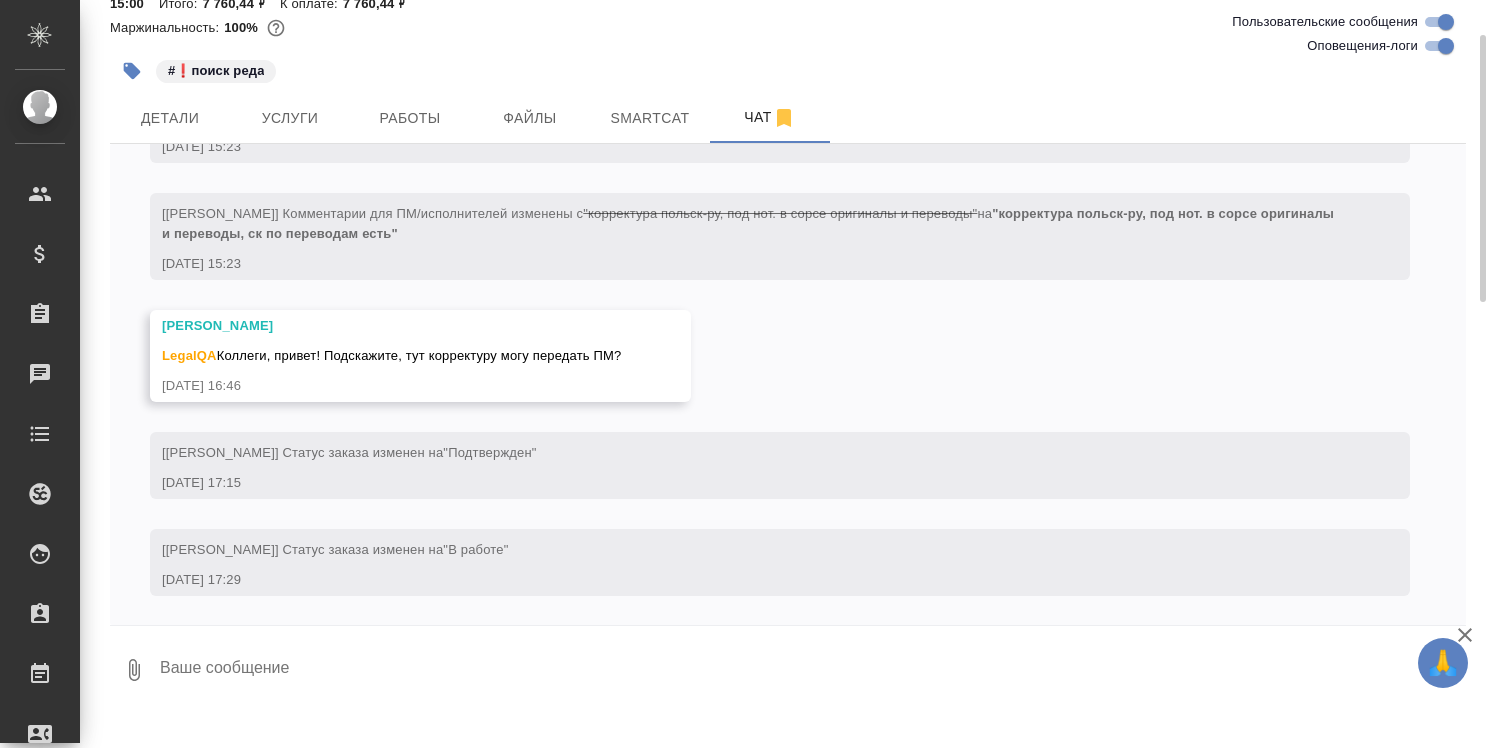 click at bounding box center (812, 670) 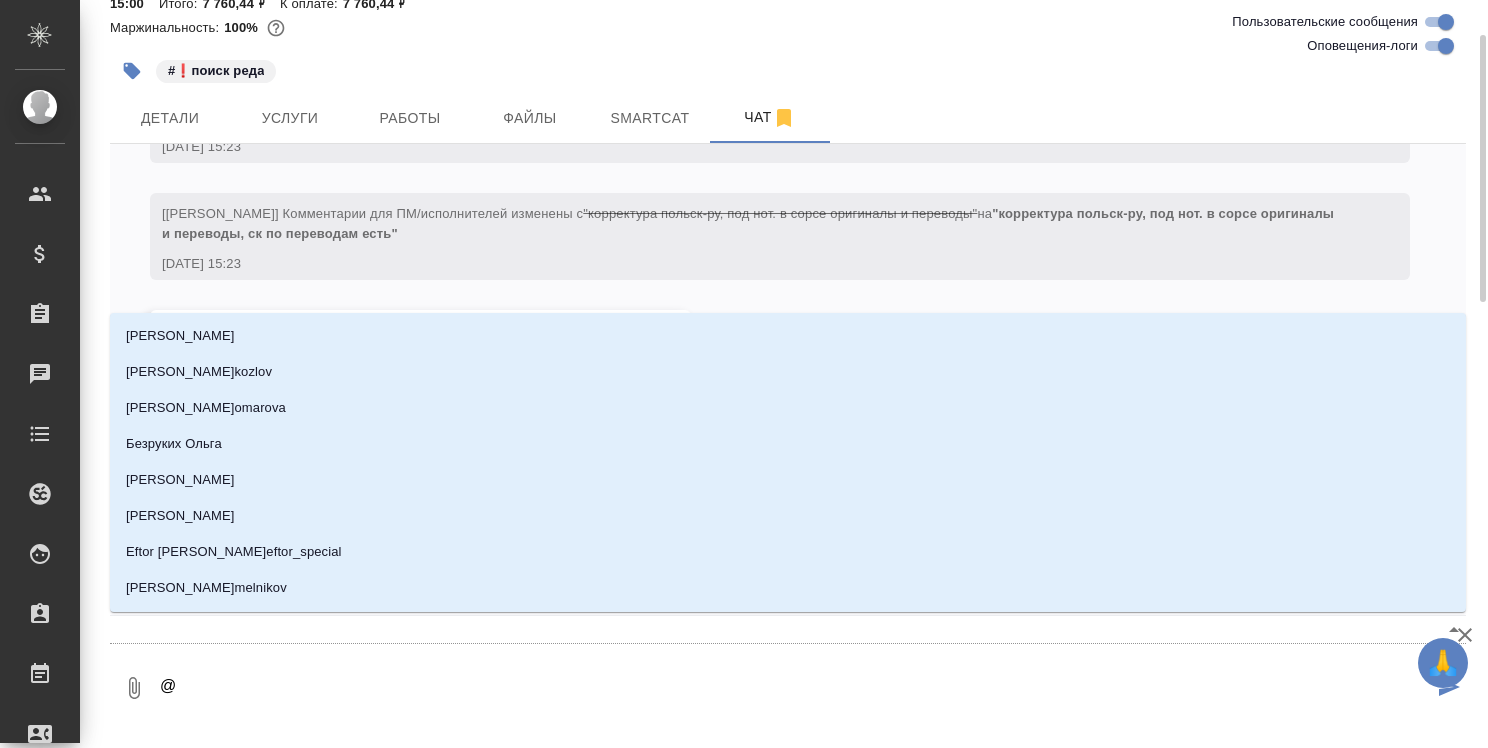 type on "@л" 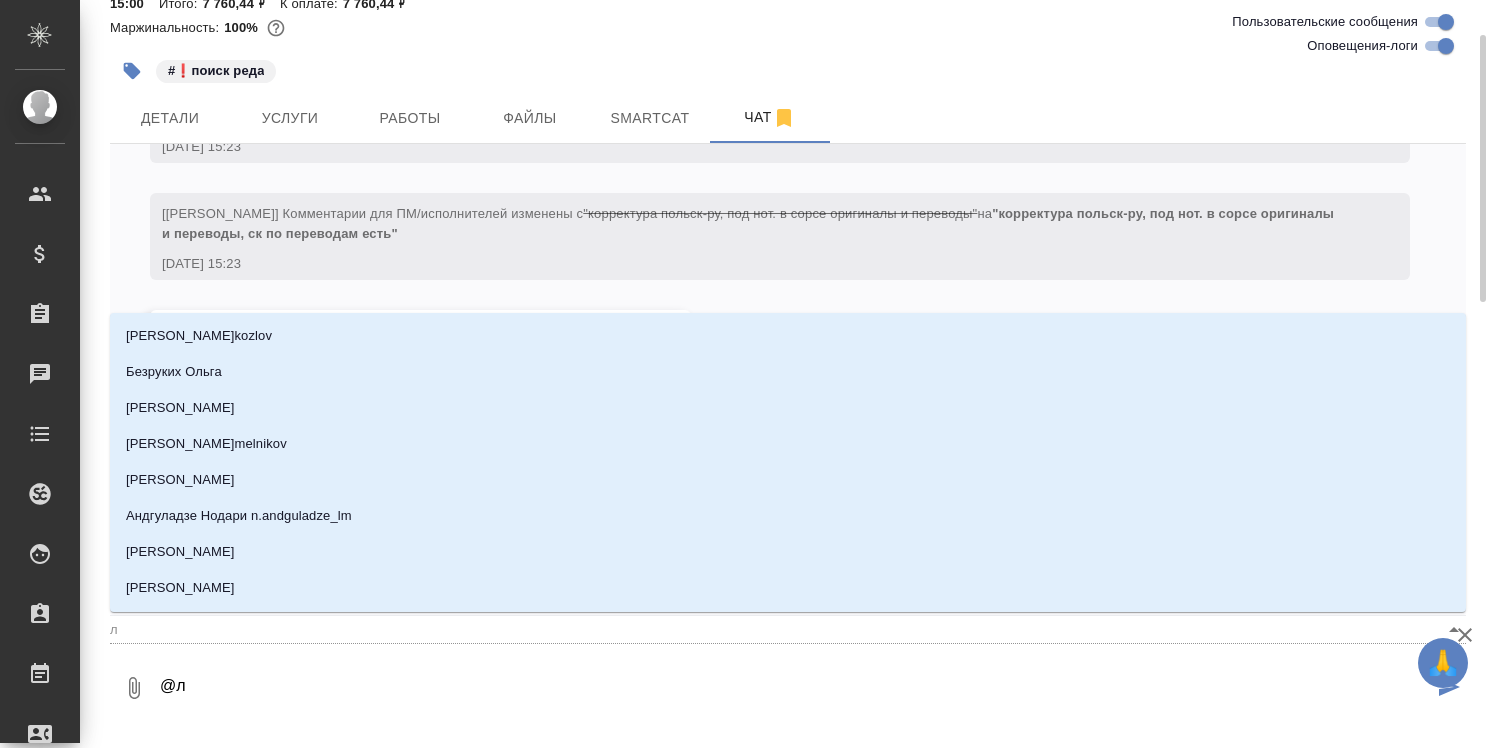 type on "@" 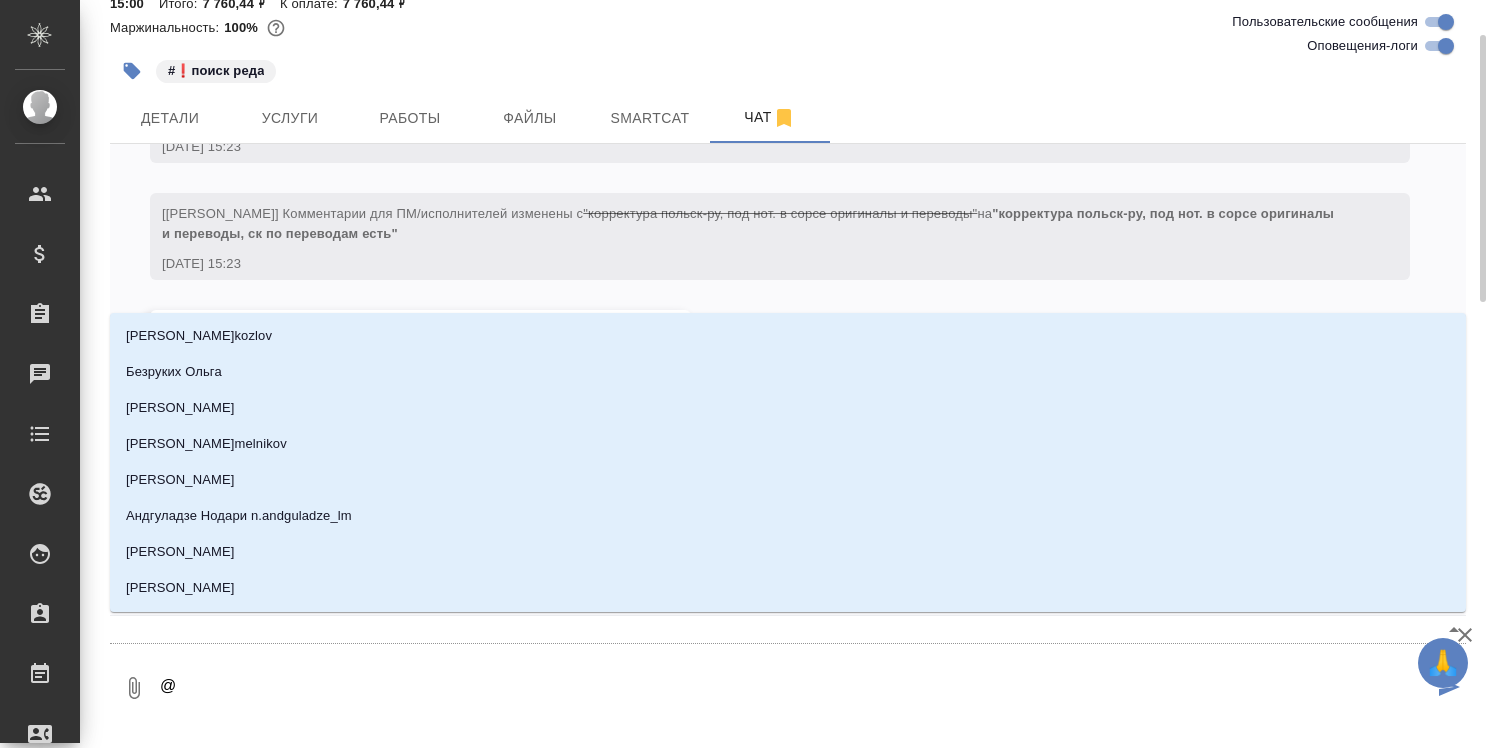 type on "@к" 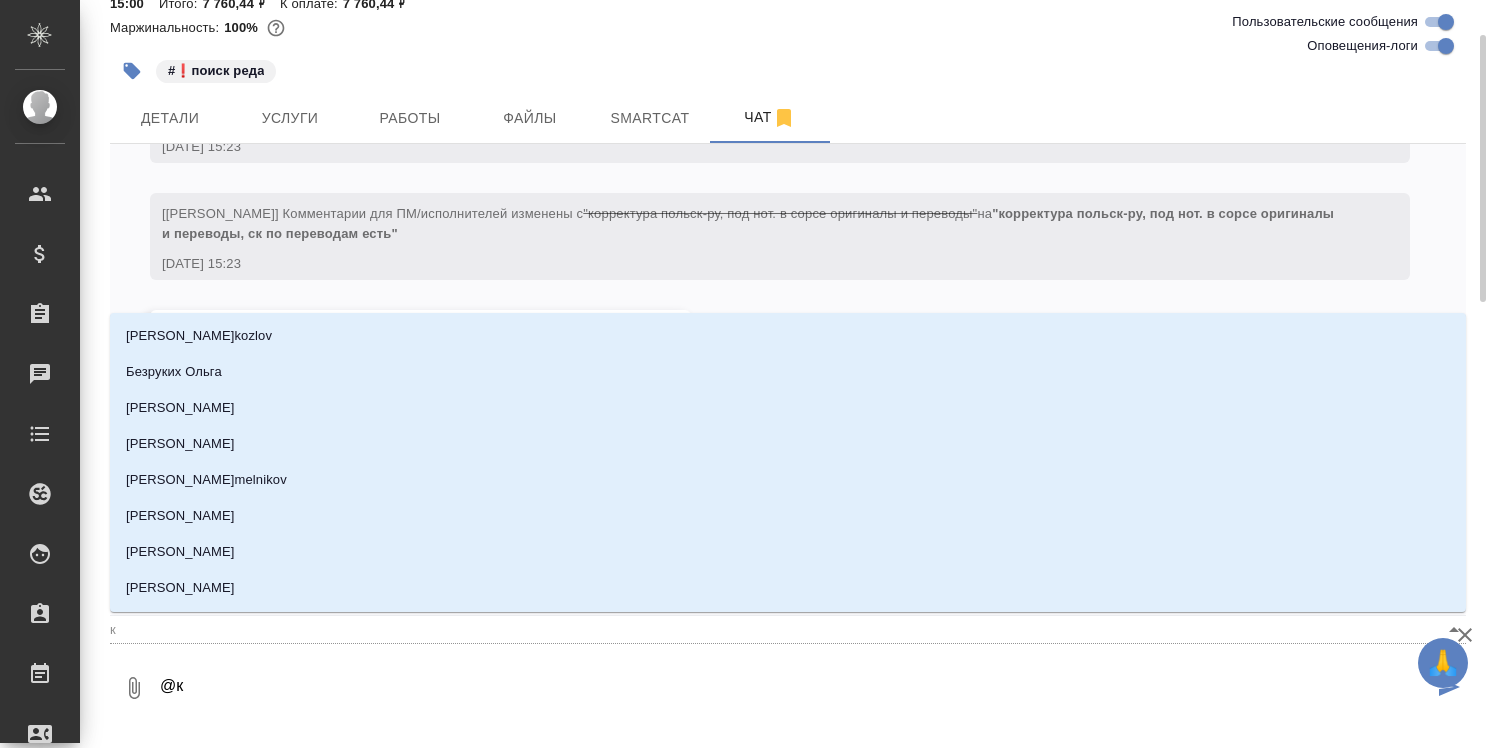 type on "@ко" 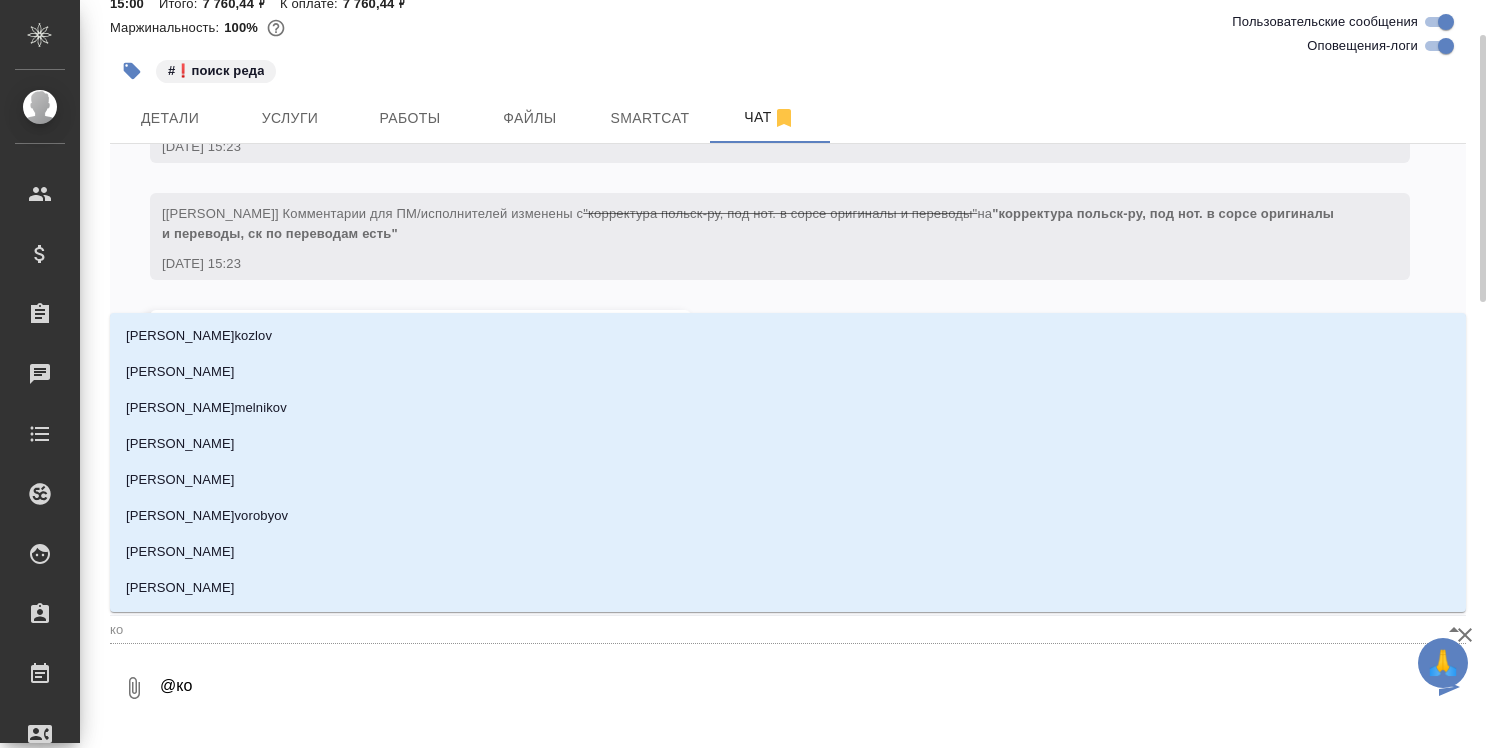type on "@коз" 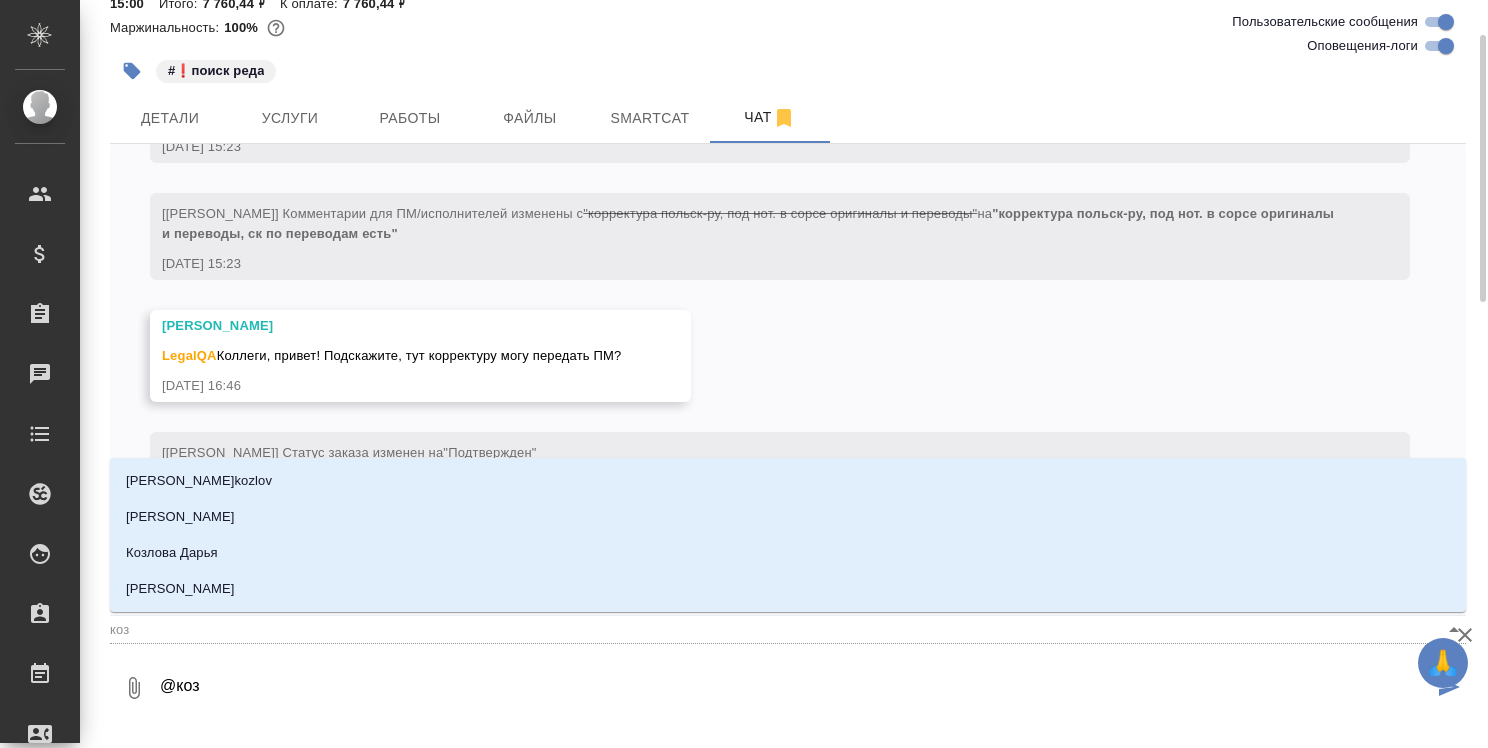 type on "@козл" 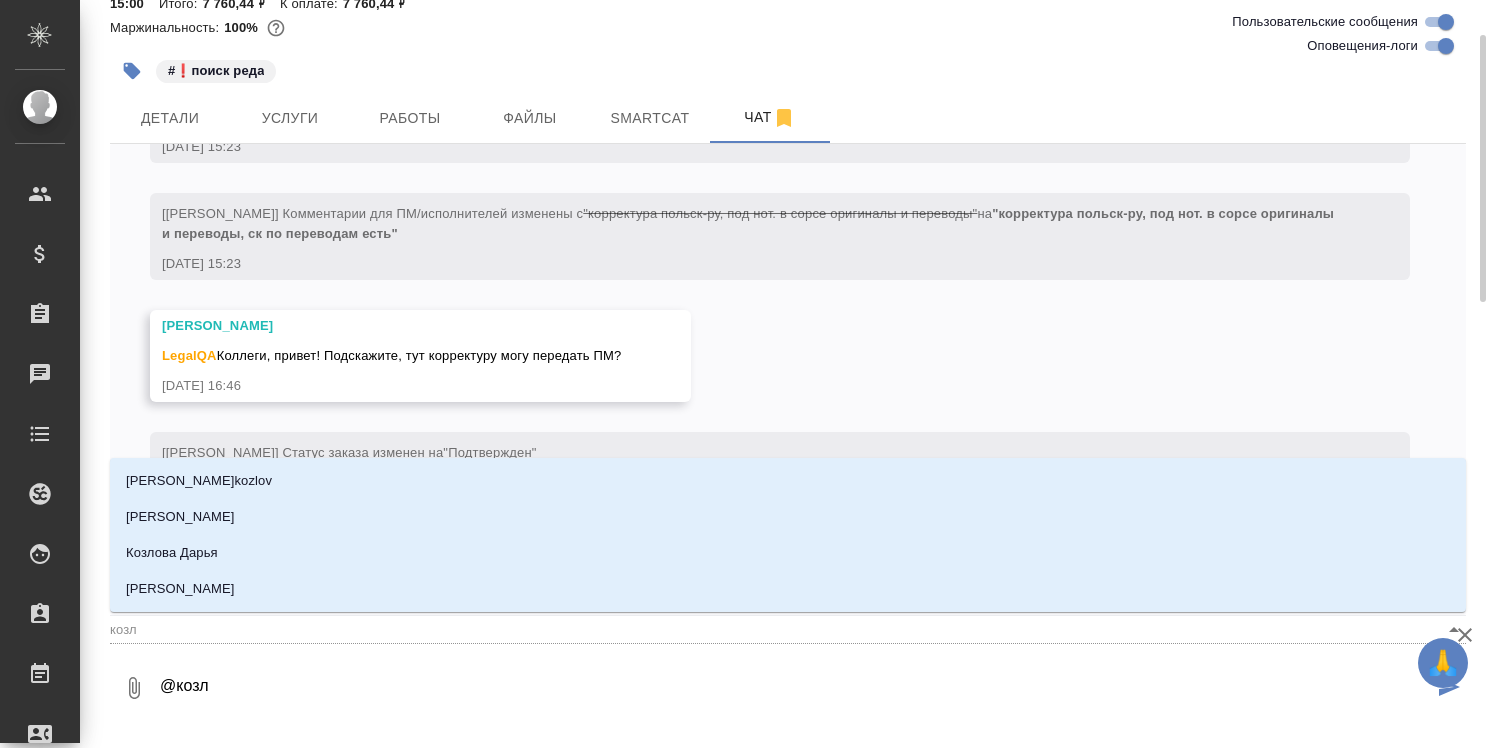 type on "@козло" 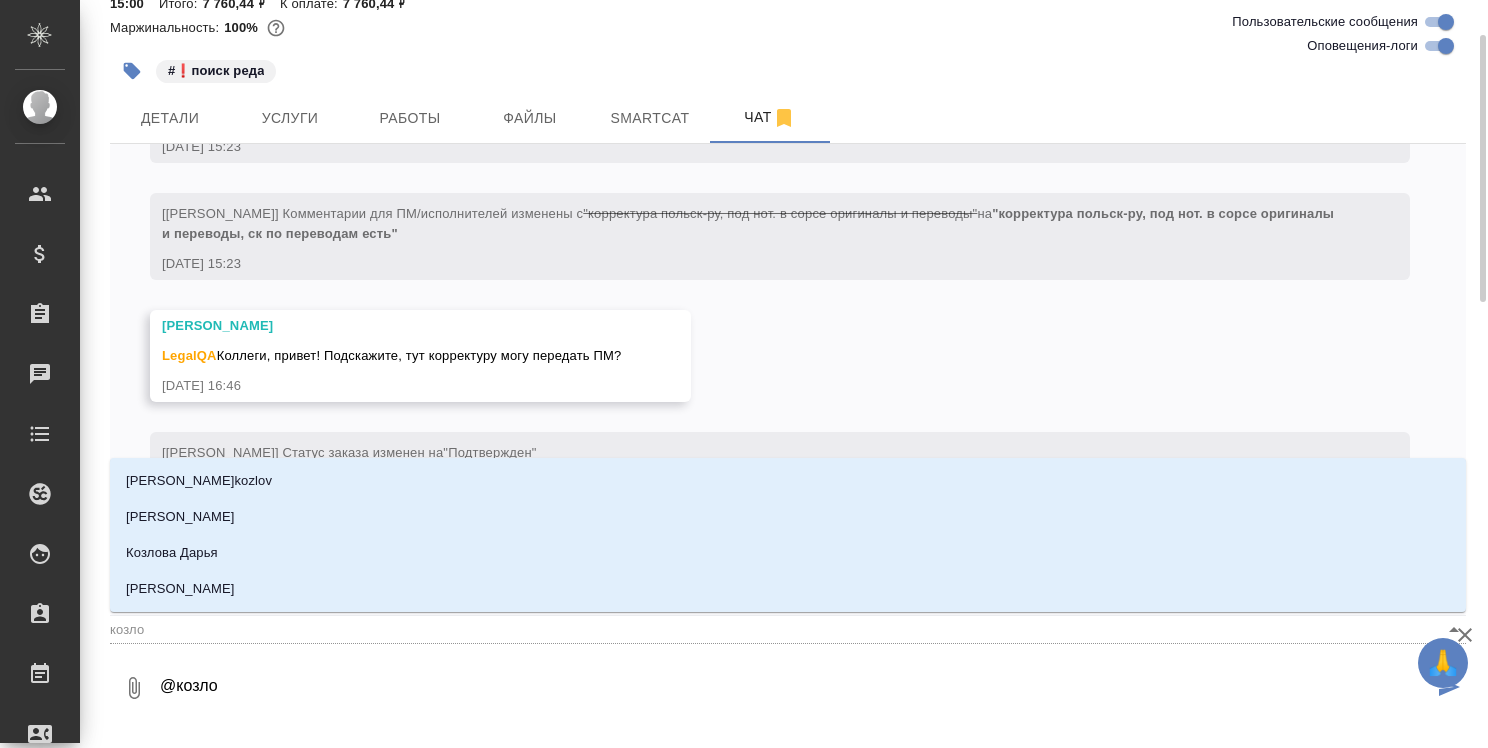 type on "@козлов" 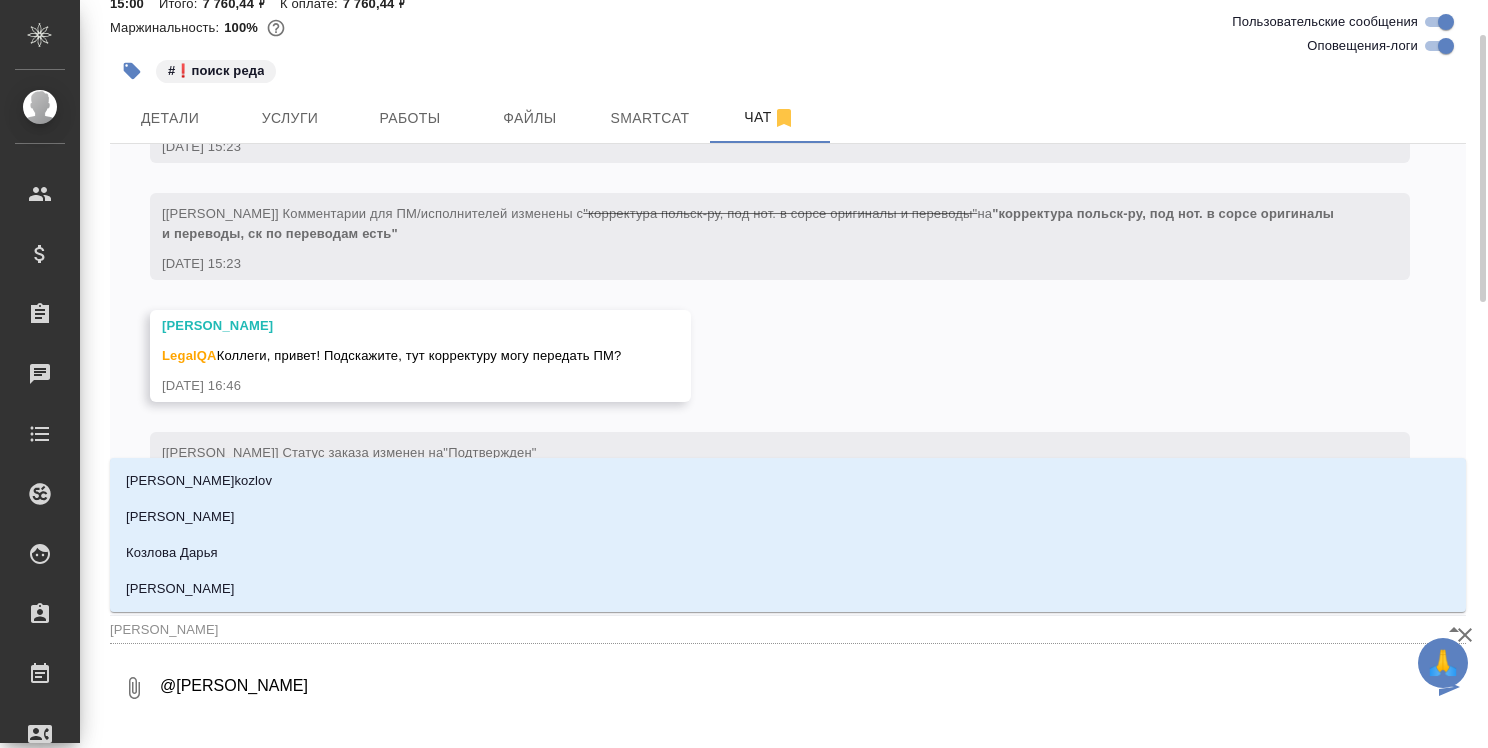 type on "@козлова" 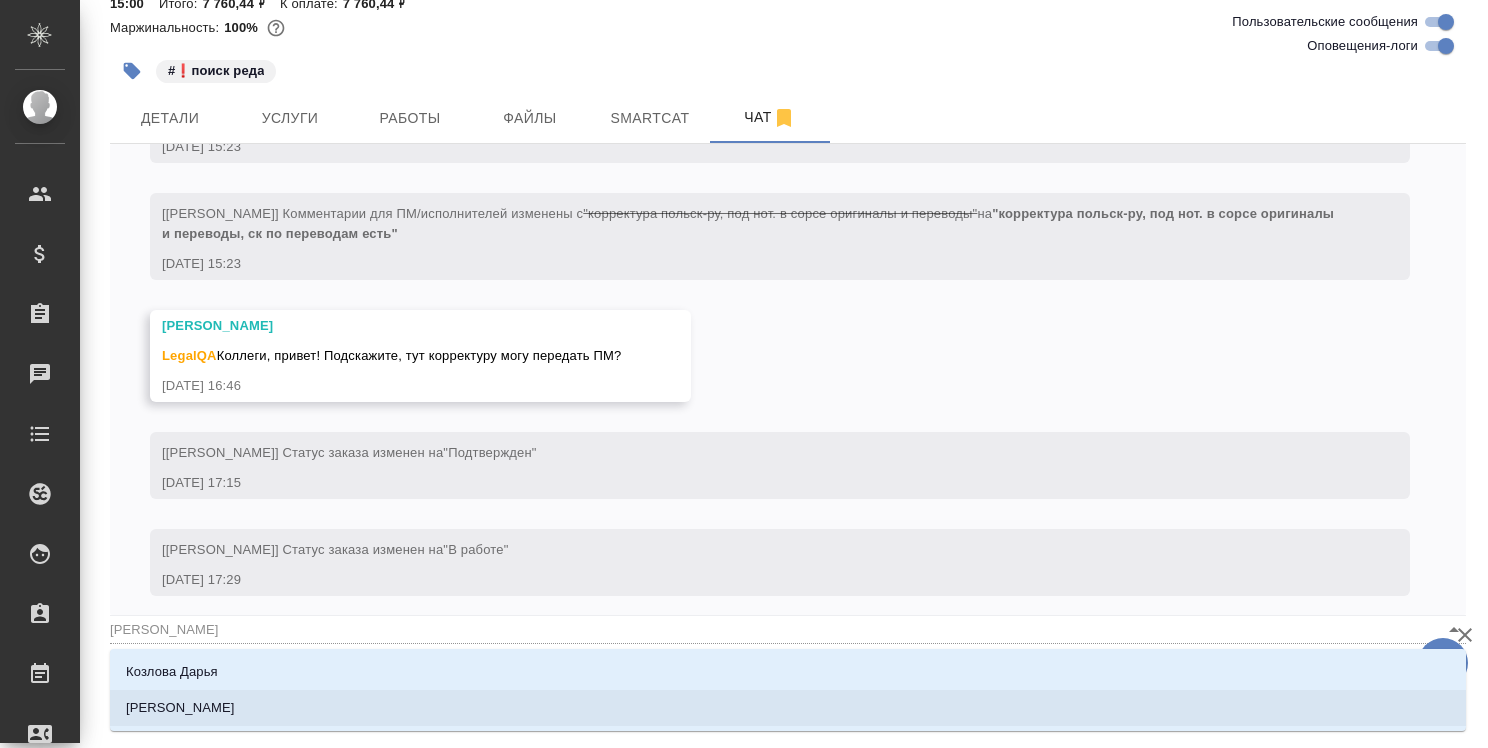 click on "Козлова Мария" at bounding box center [788, 708] 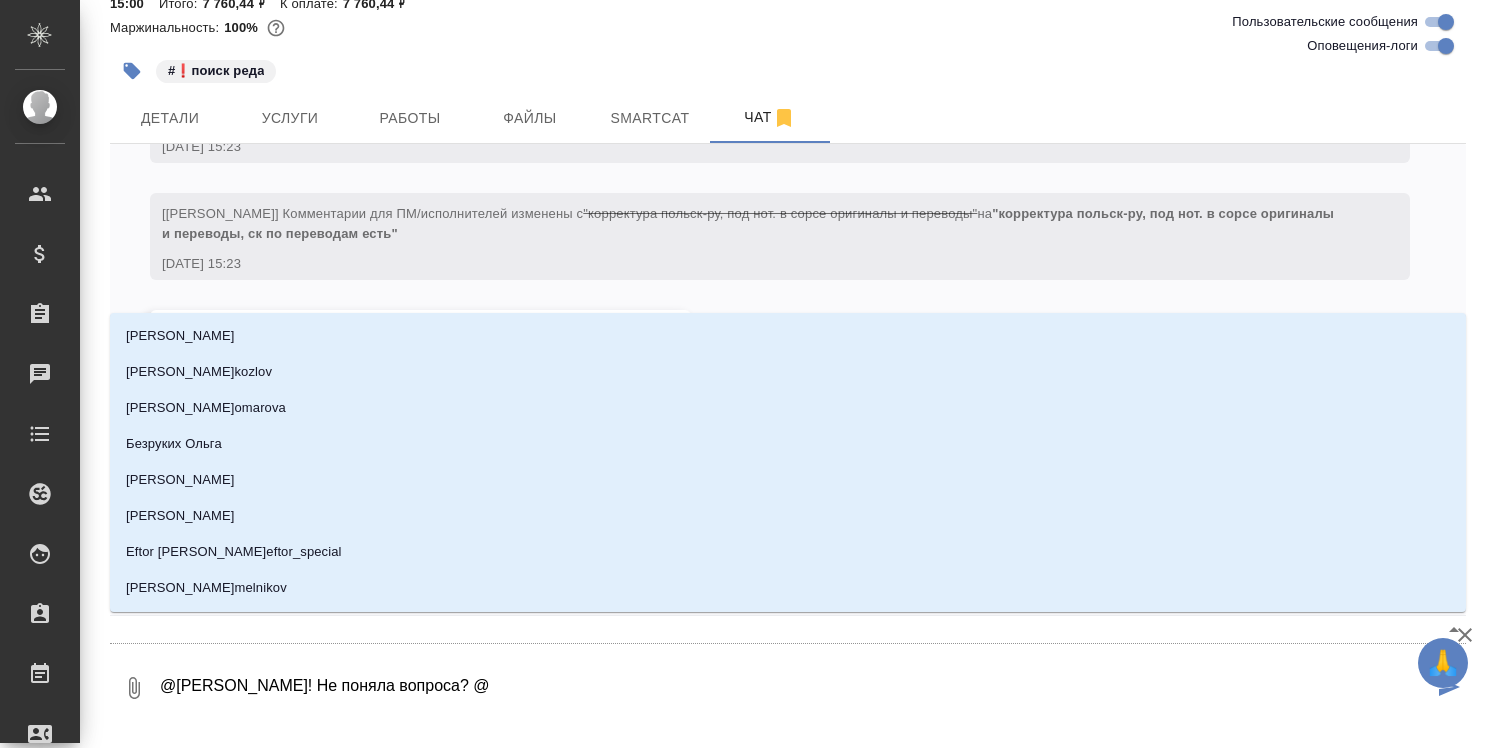 type on "@Козлова Мария Привет! Не поняла вопроса? @а" 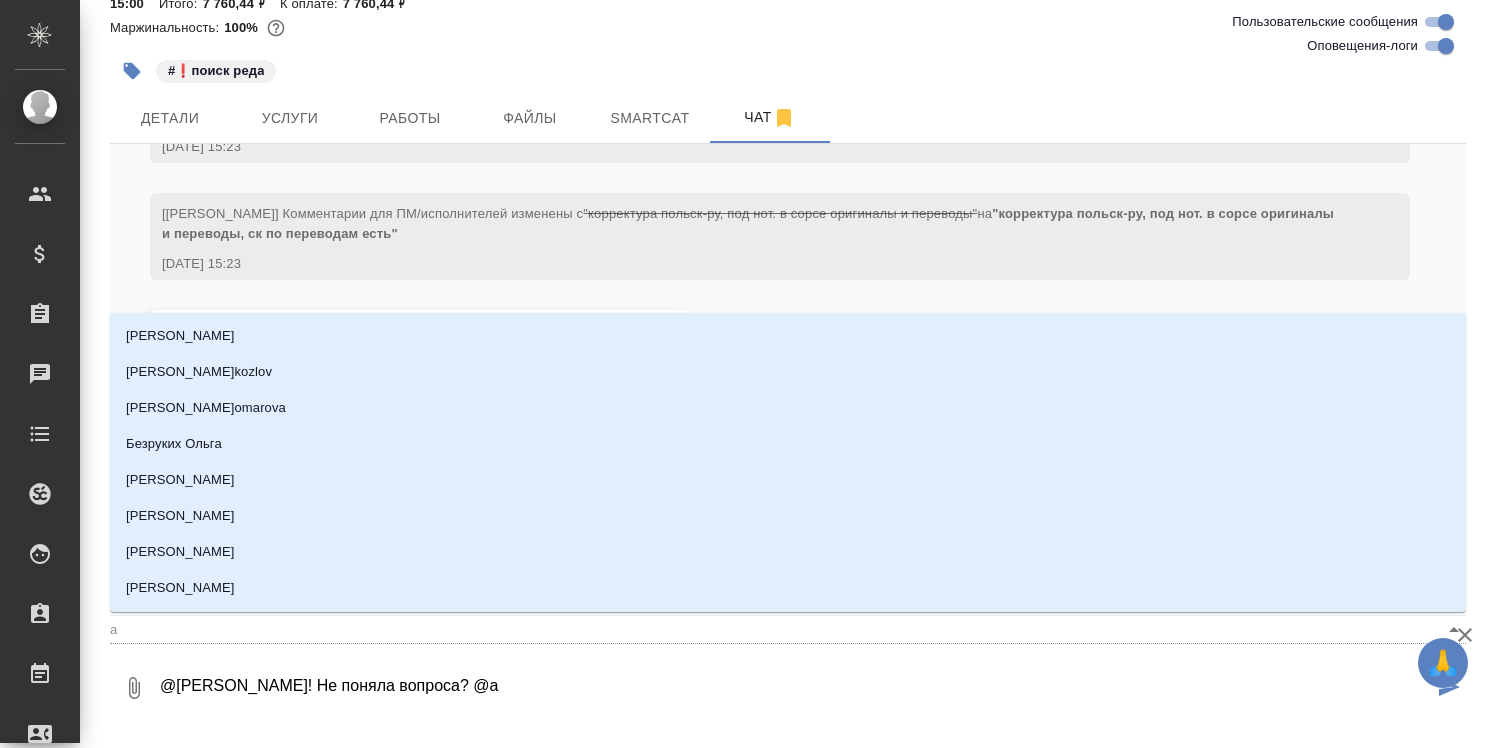 type on "@Козлова Мария Привет! Не поняла вопроса? @ав" 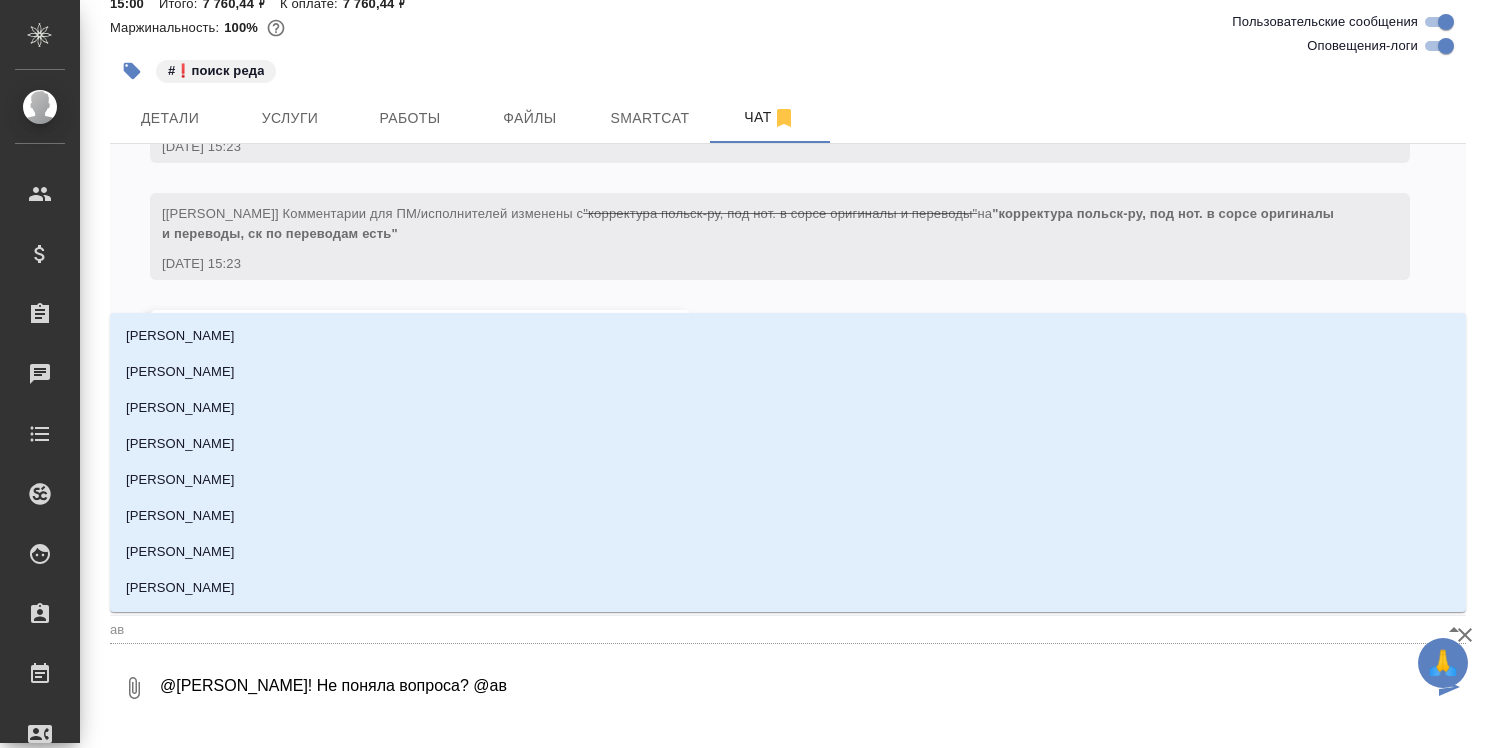 type on "@Козлова Мария Привет! Не поняла вопроса? @авд" 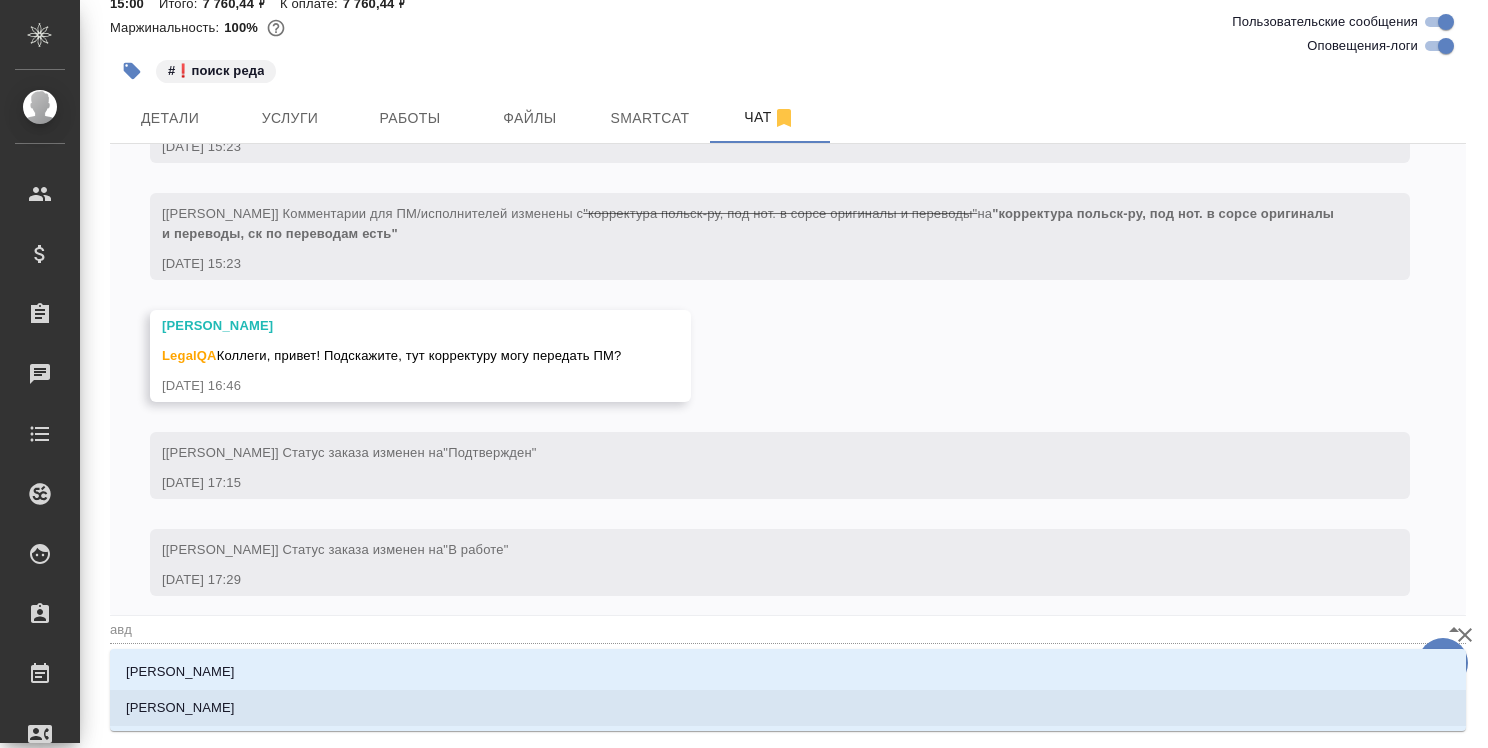 click on "Авдеенко Кирилл" at bounding box center [788, 708] 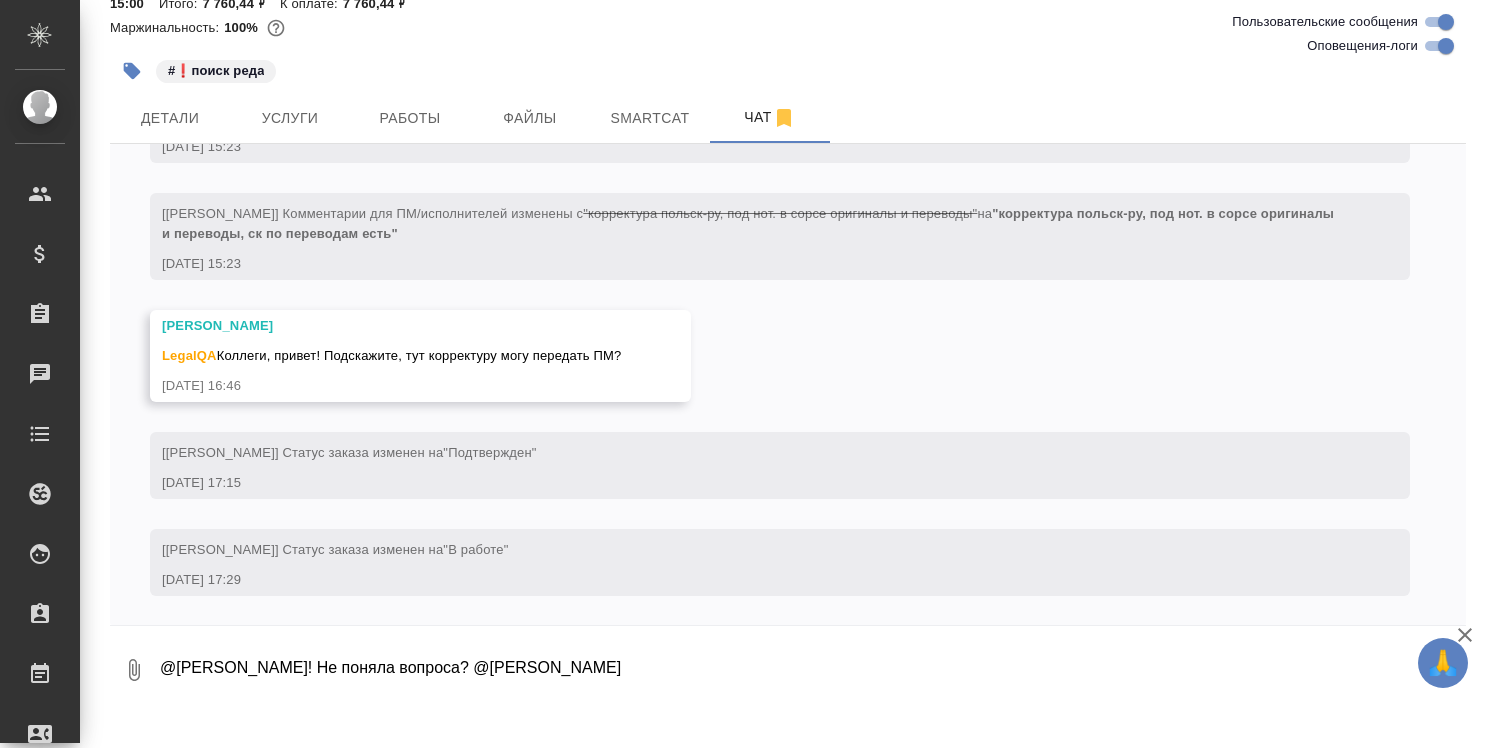 type on "@Козлова Мария Привет! Не поняла вопроса? @Авдеенко Кирилл" 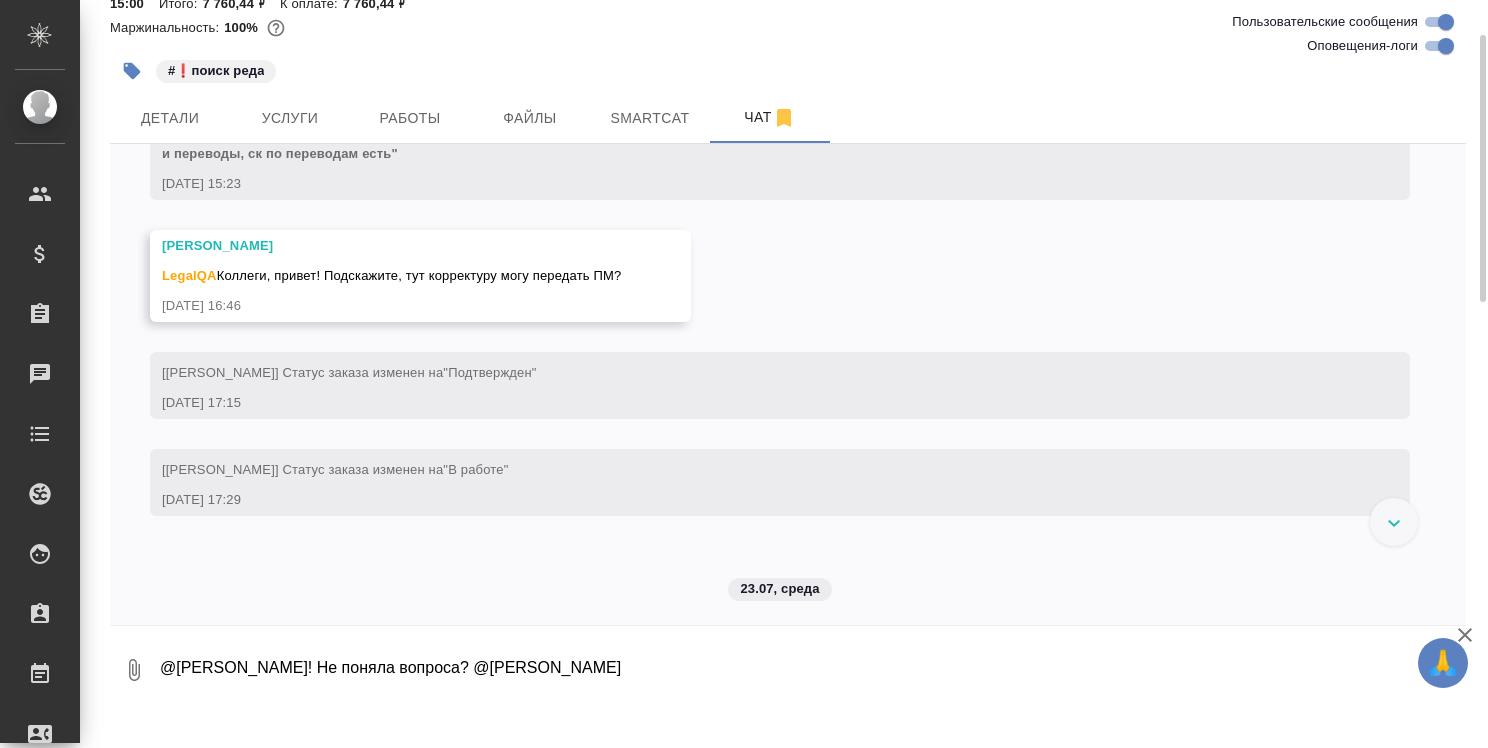 scroll, scrollTop: 804, scrollLeft: 0, axis: vertical 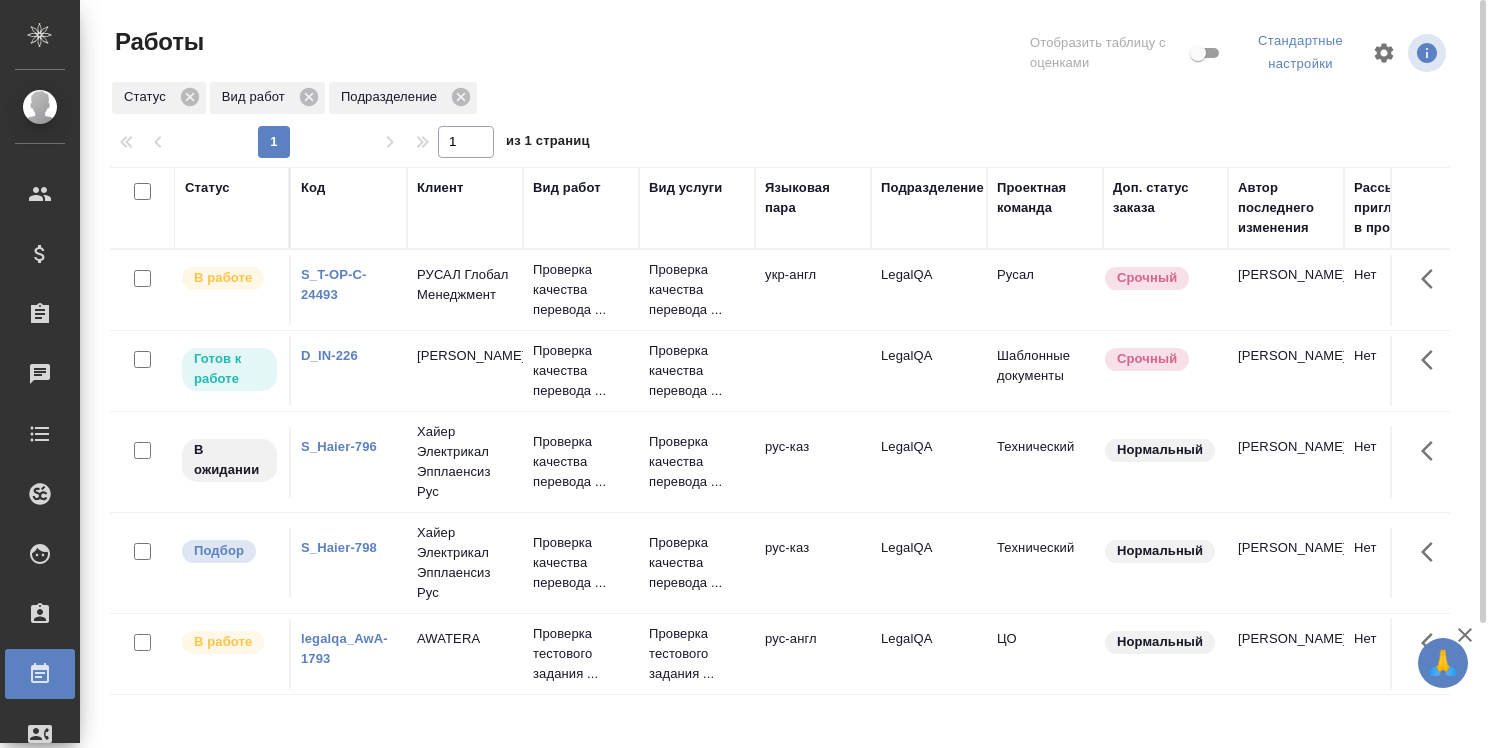 click on "S_T-OP-C-24493" at bounding box center [334, 284] 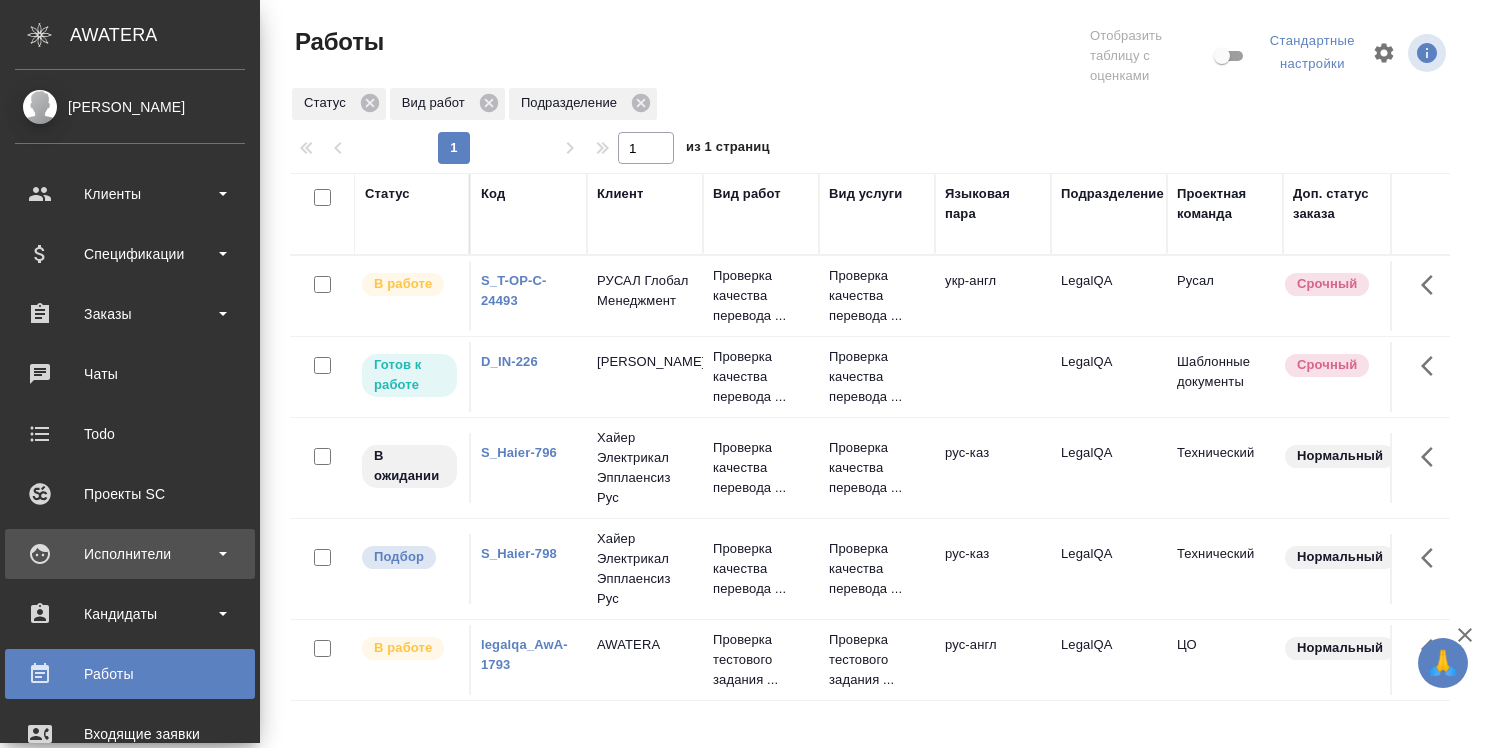 click on "Исполнители" at bounding box center (130, 554) 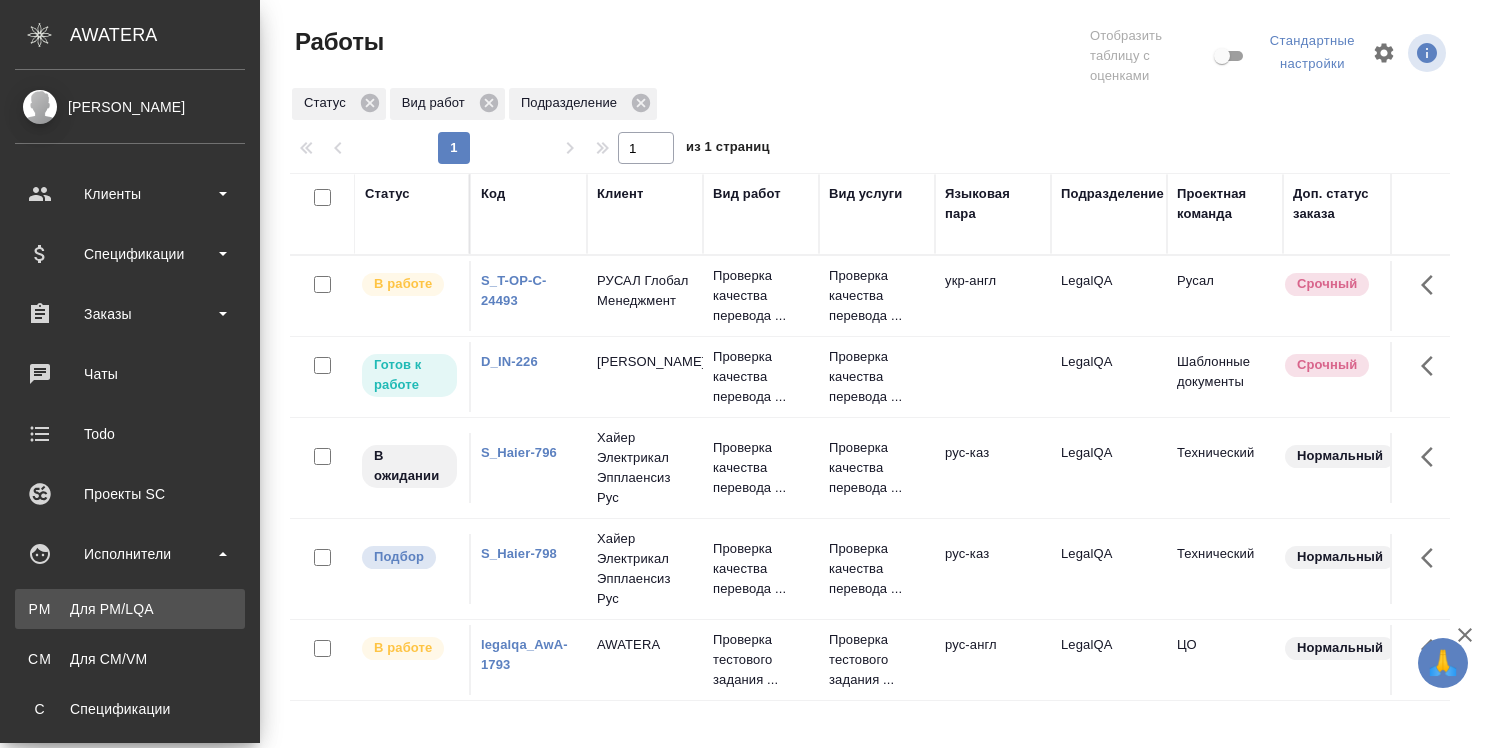 click on "Для PM/LQA" at bounding box center (130, 609) 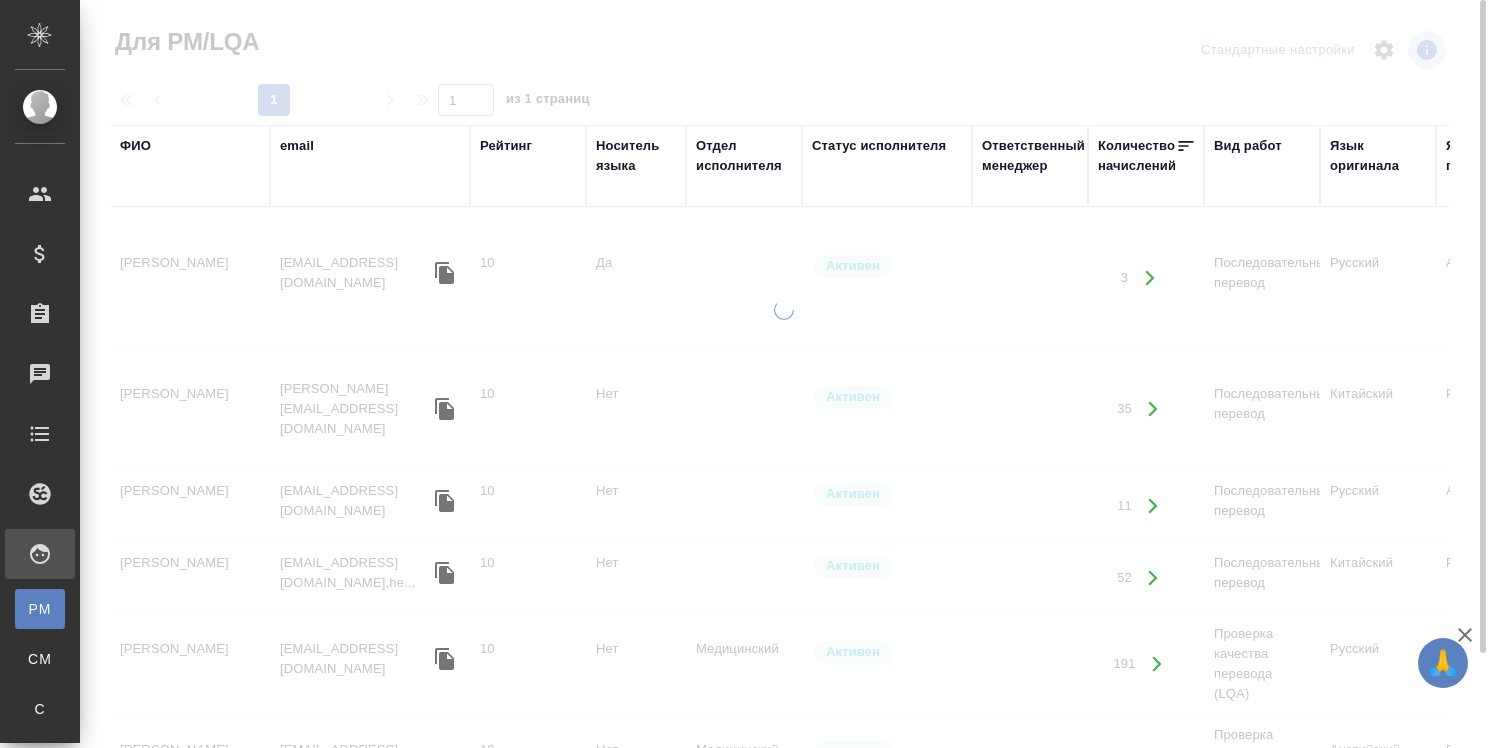 click on "ФИО" at bounding box center (135, 146) 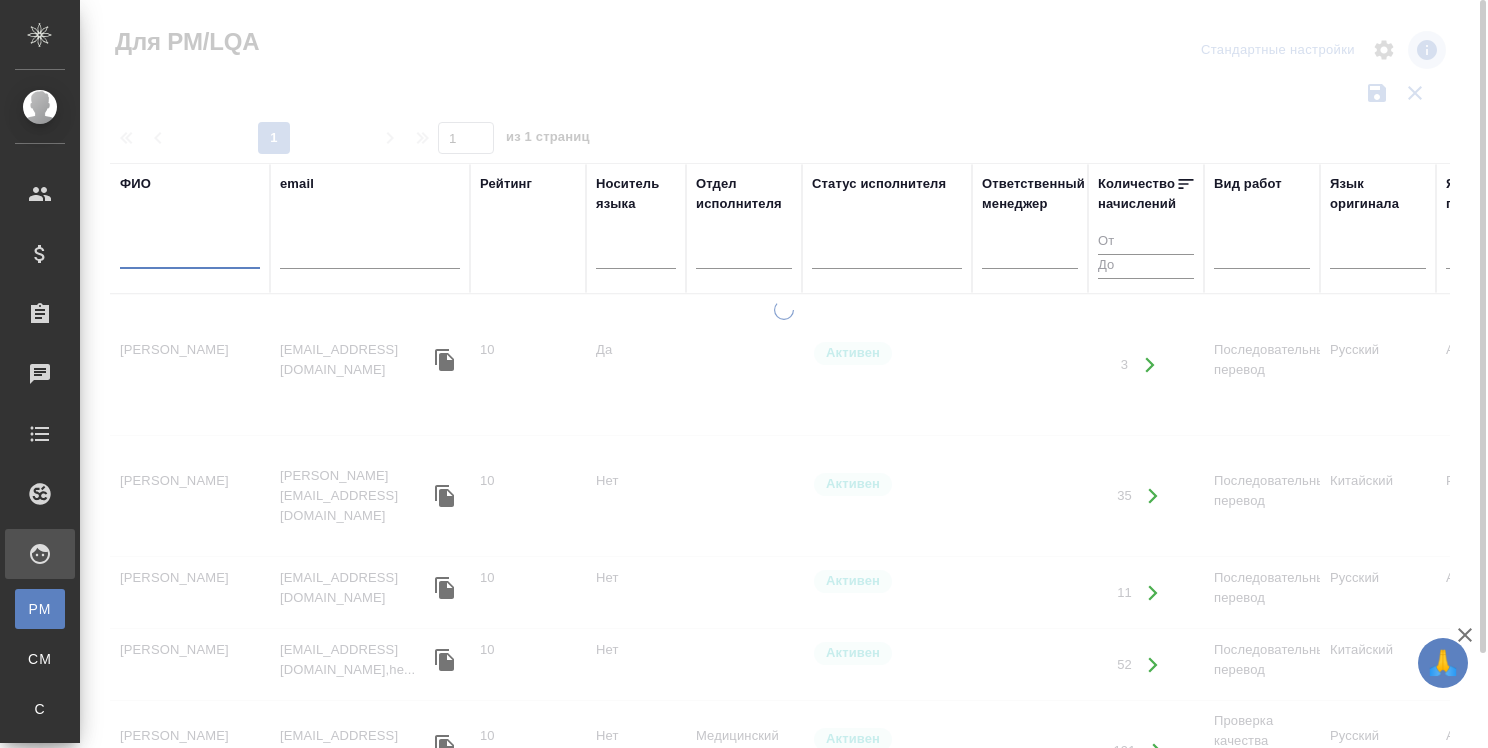 click at bounding box center [190, 256] 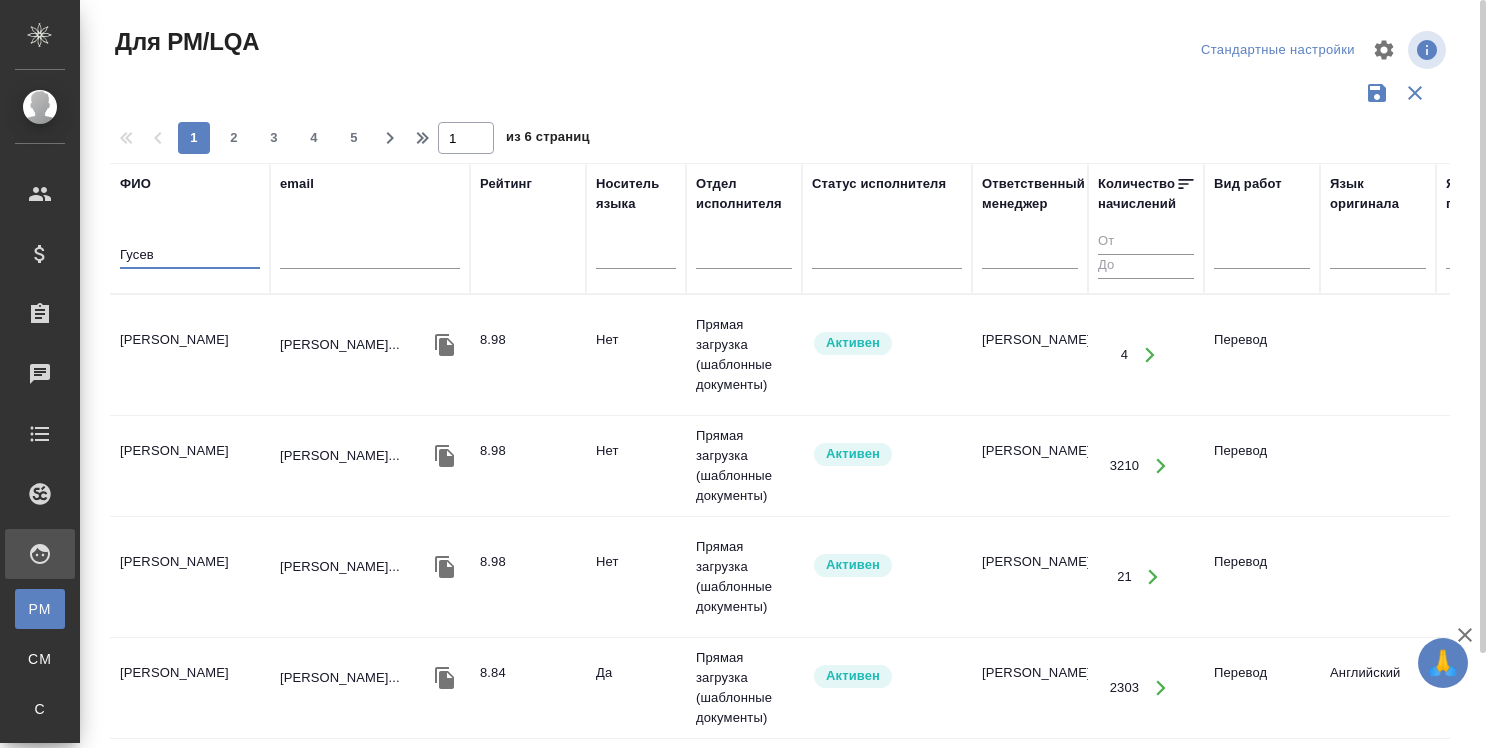 type on "Гусев" 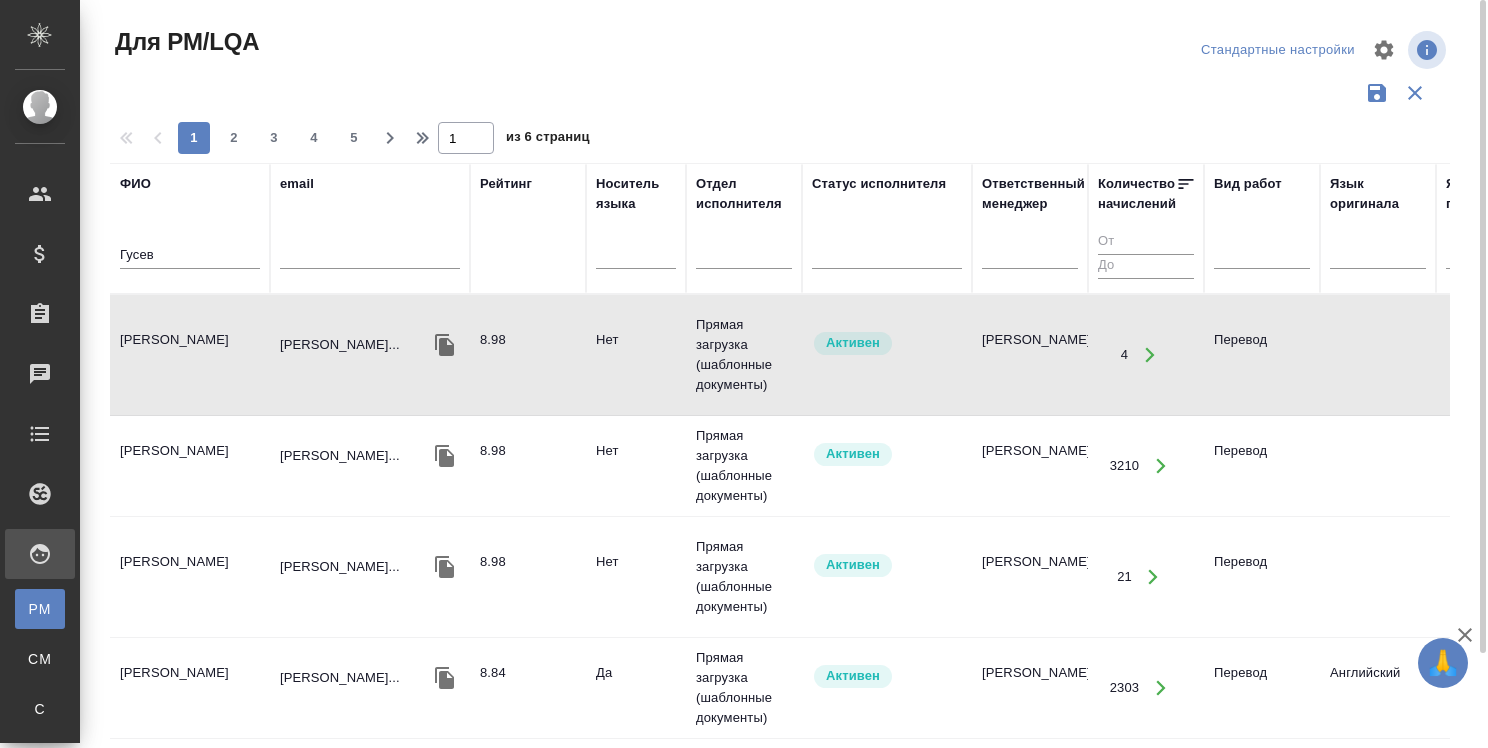 click on "Гусев Александр" at bounding box center (190, 355) 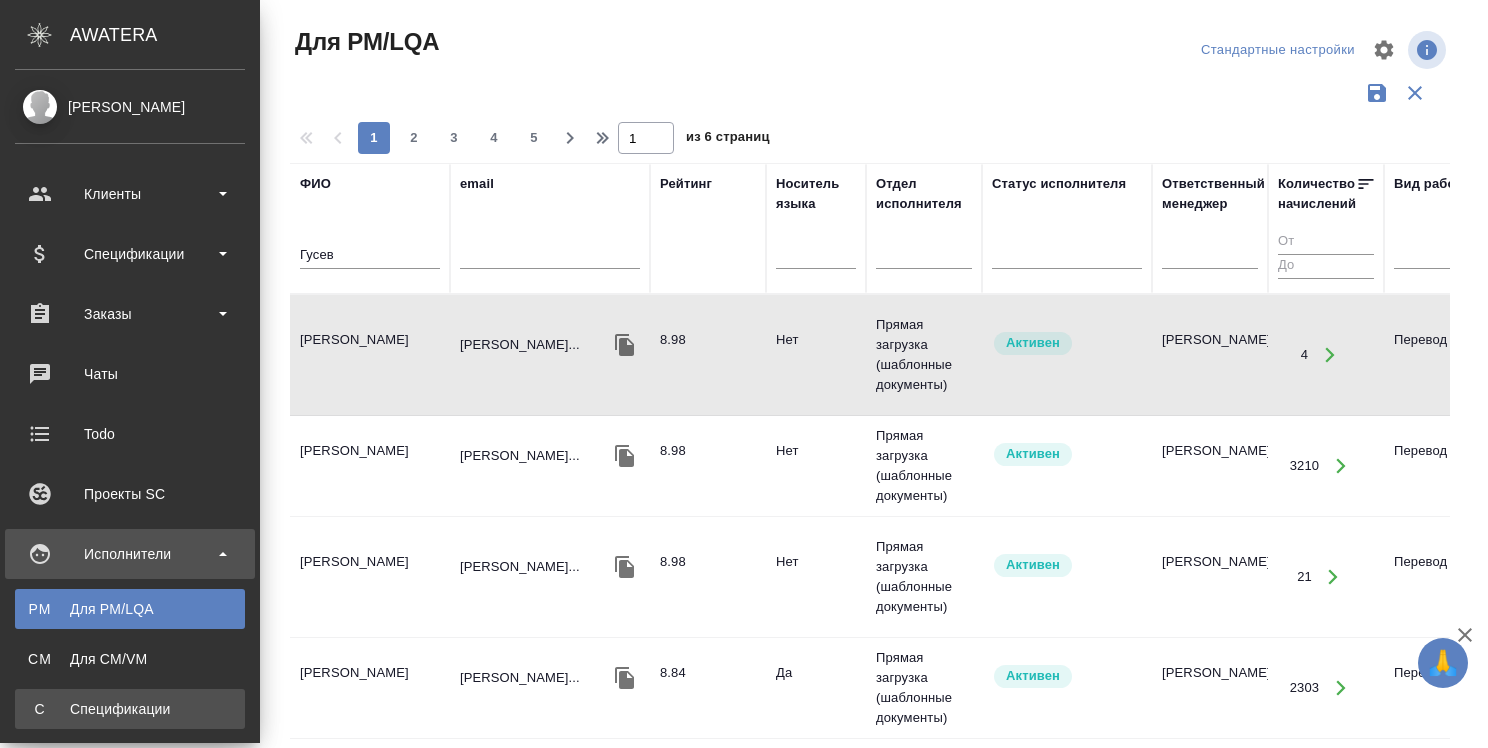 scroll, scrollTop: 200, scrollLeft: 0, axis: vertical 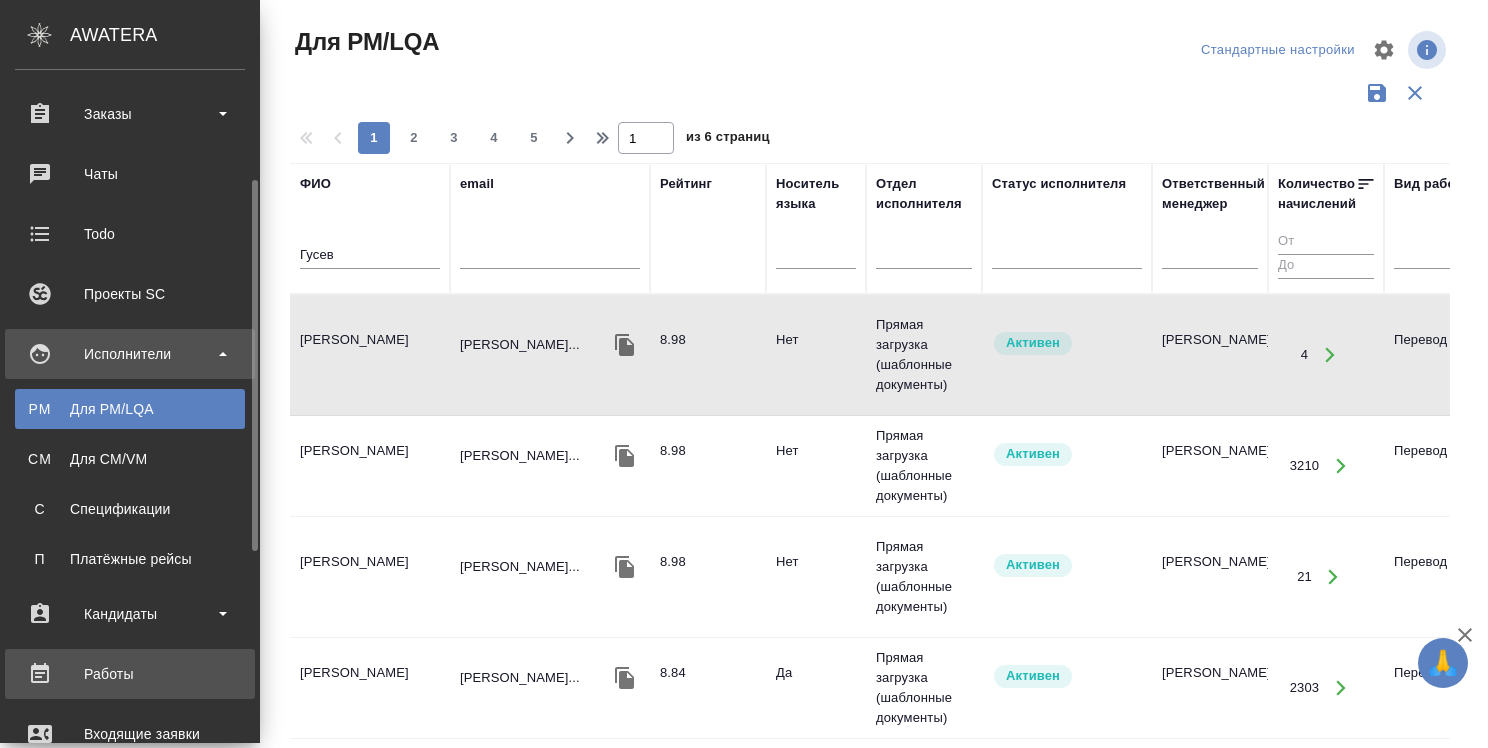 click on "Работы" at bounding box center [130, 674] 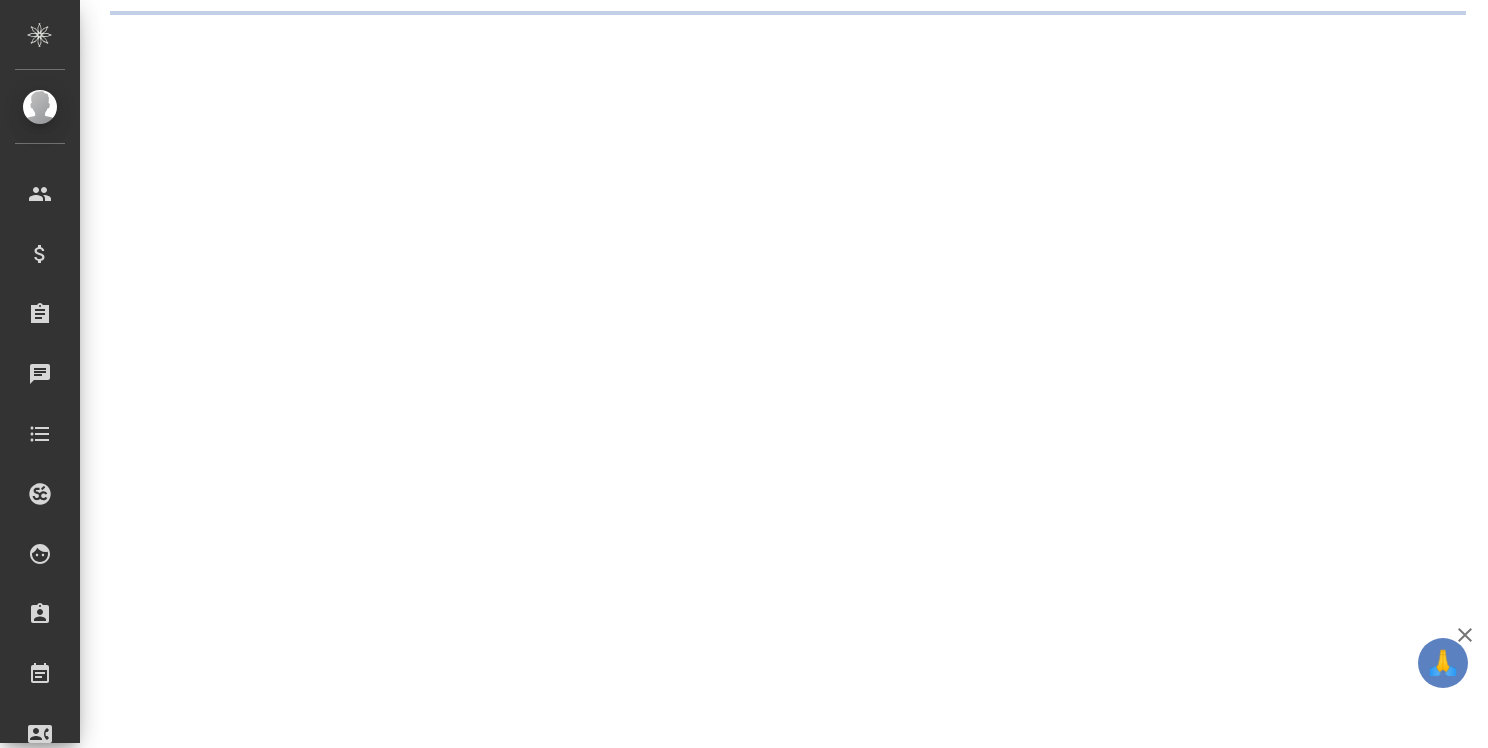 scroll, scrollTop: 0, scrollLeft: 0, axis: both 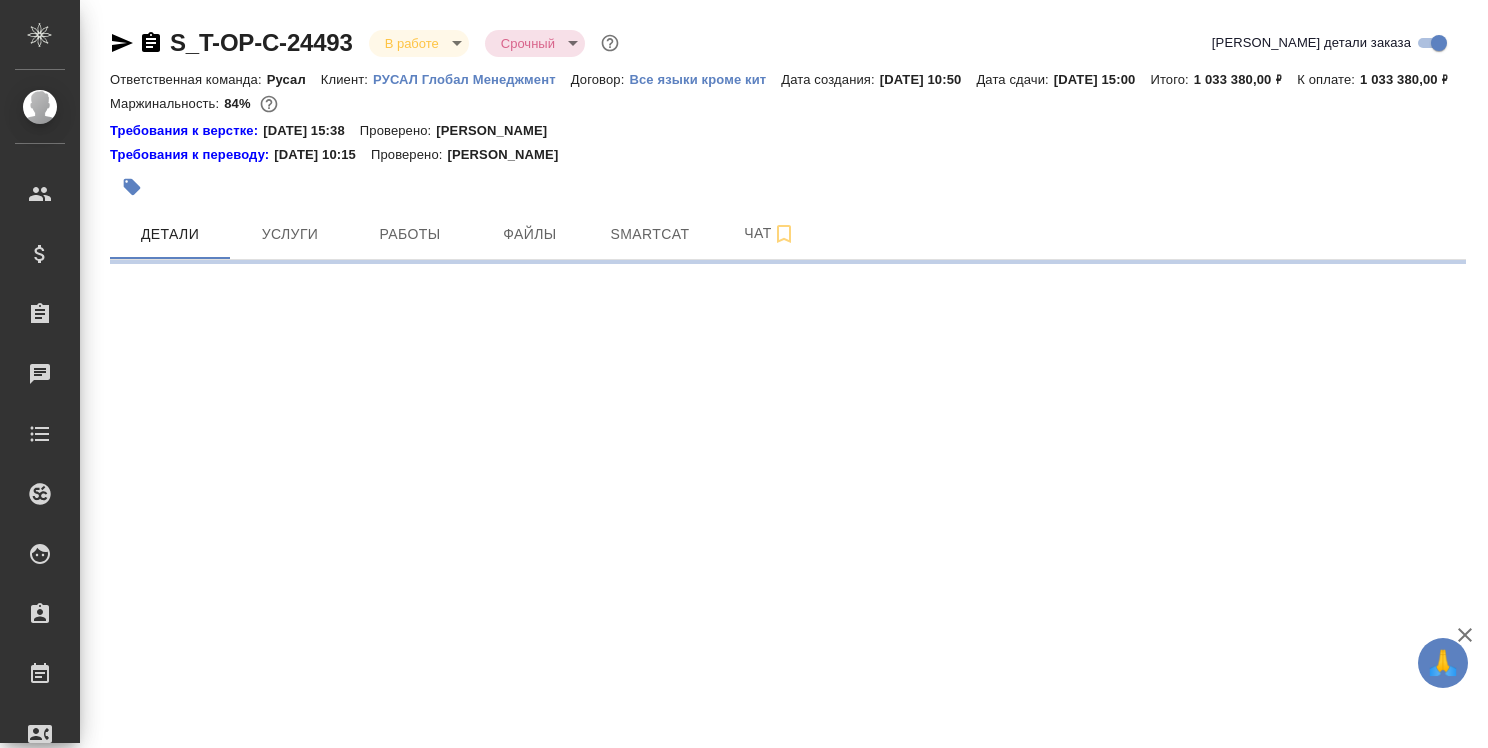 select on "RU" 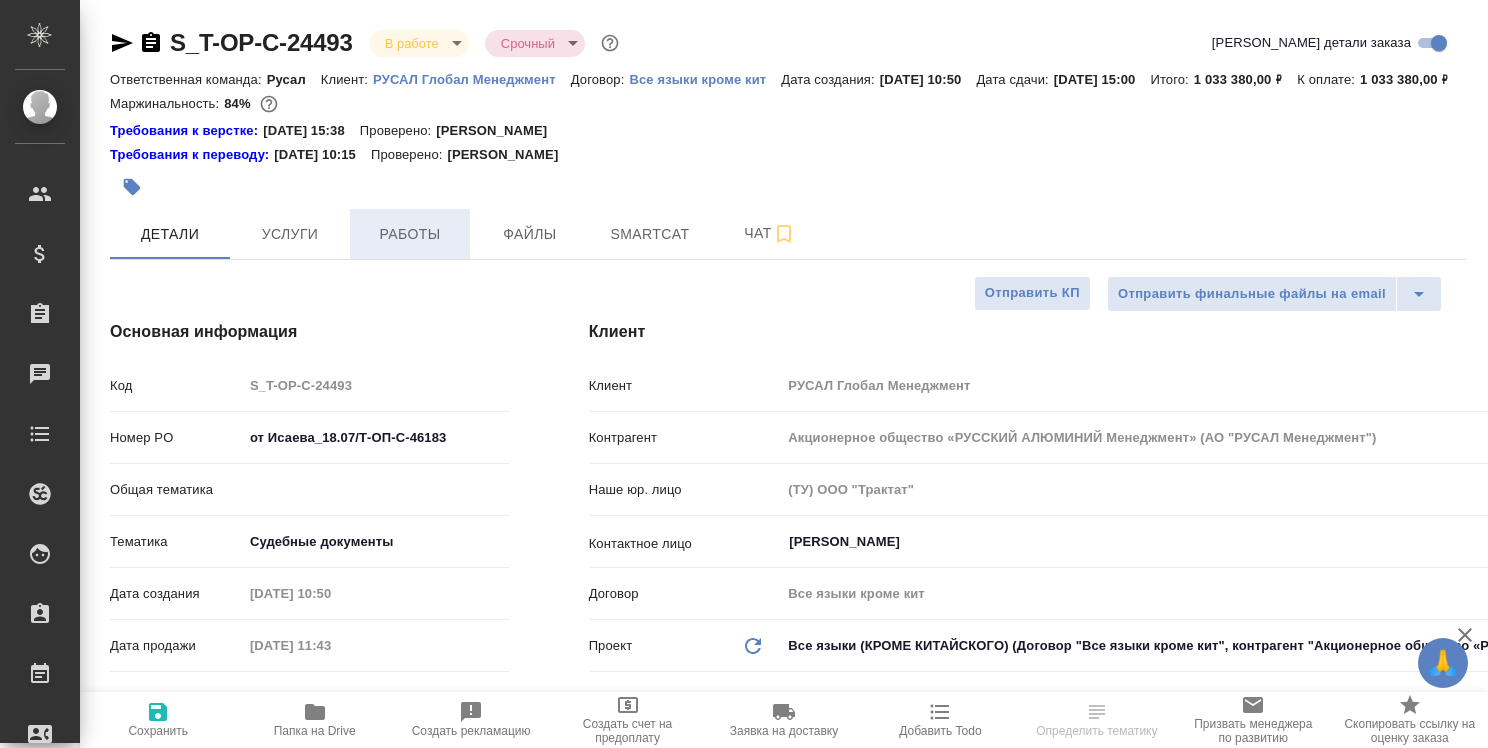 type on "x" 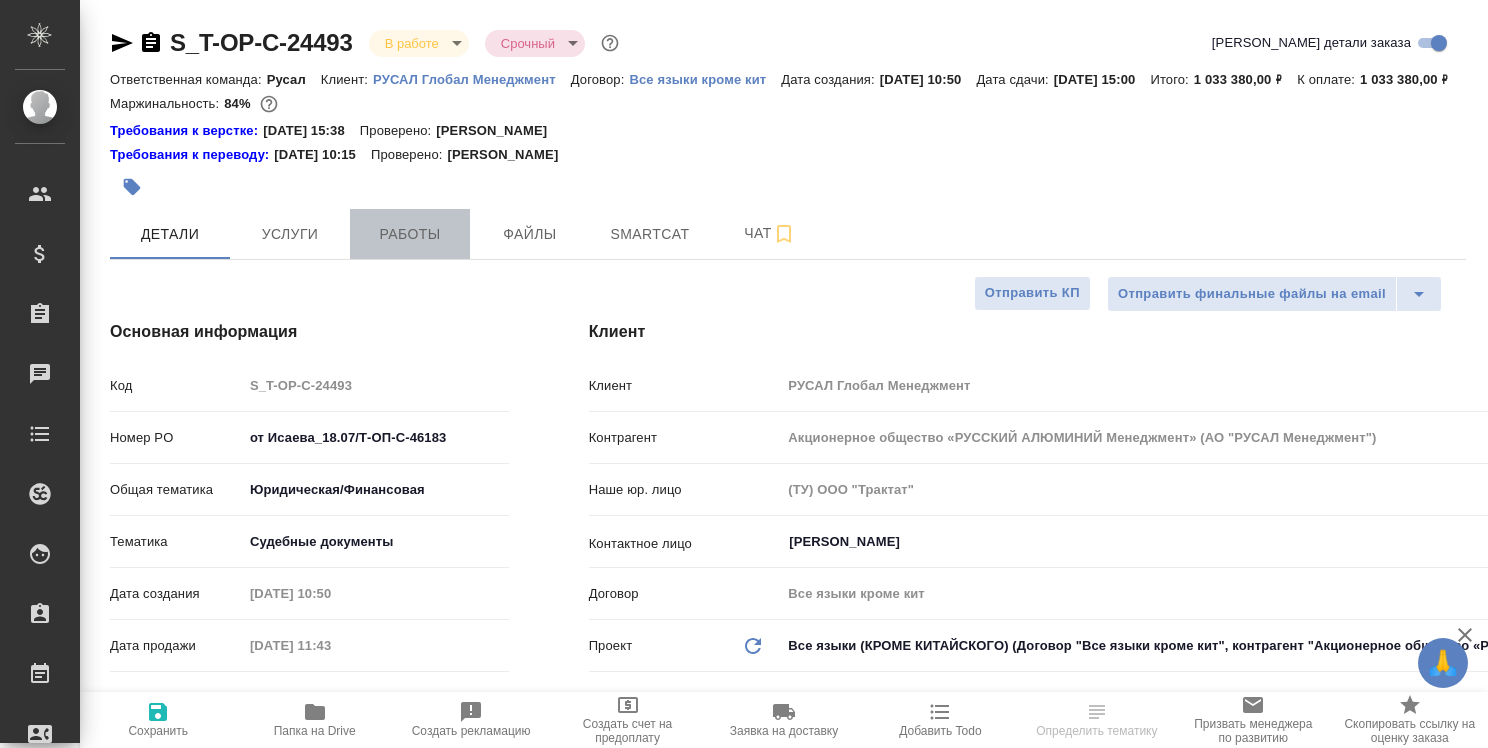 click on "Работы" at bounding box center [410, 234] 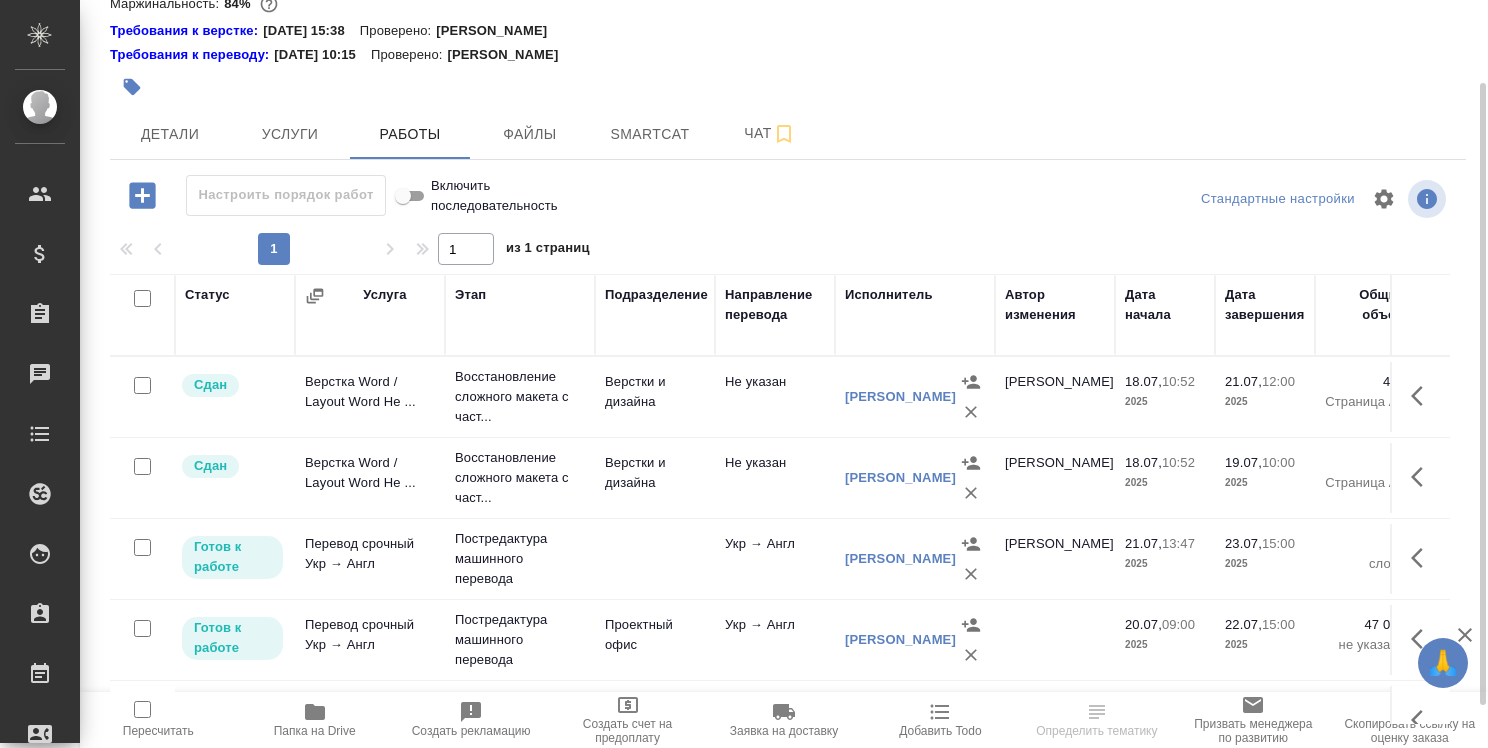 scroll, scrollTop: 151, scrollLeft: 0, axis: vertical 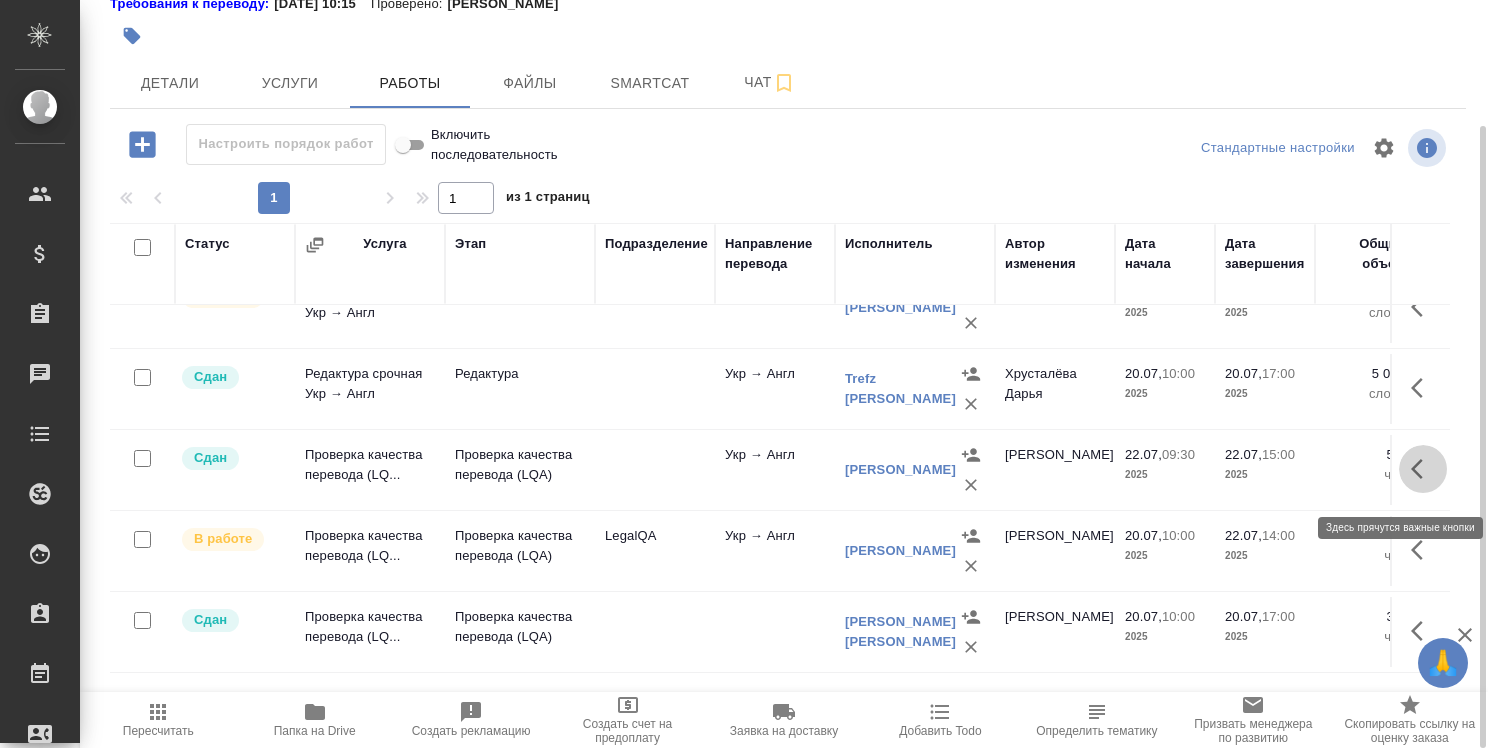 click 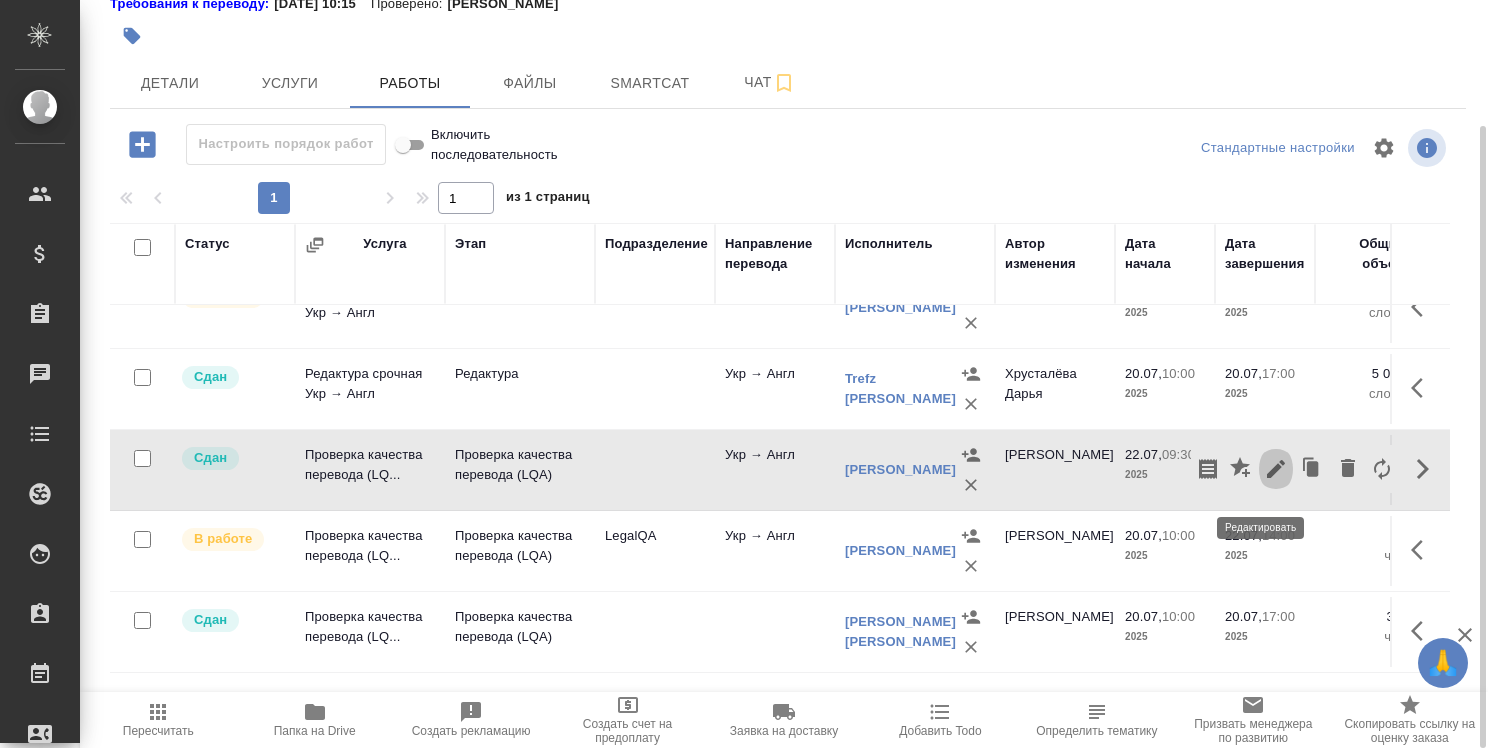 click 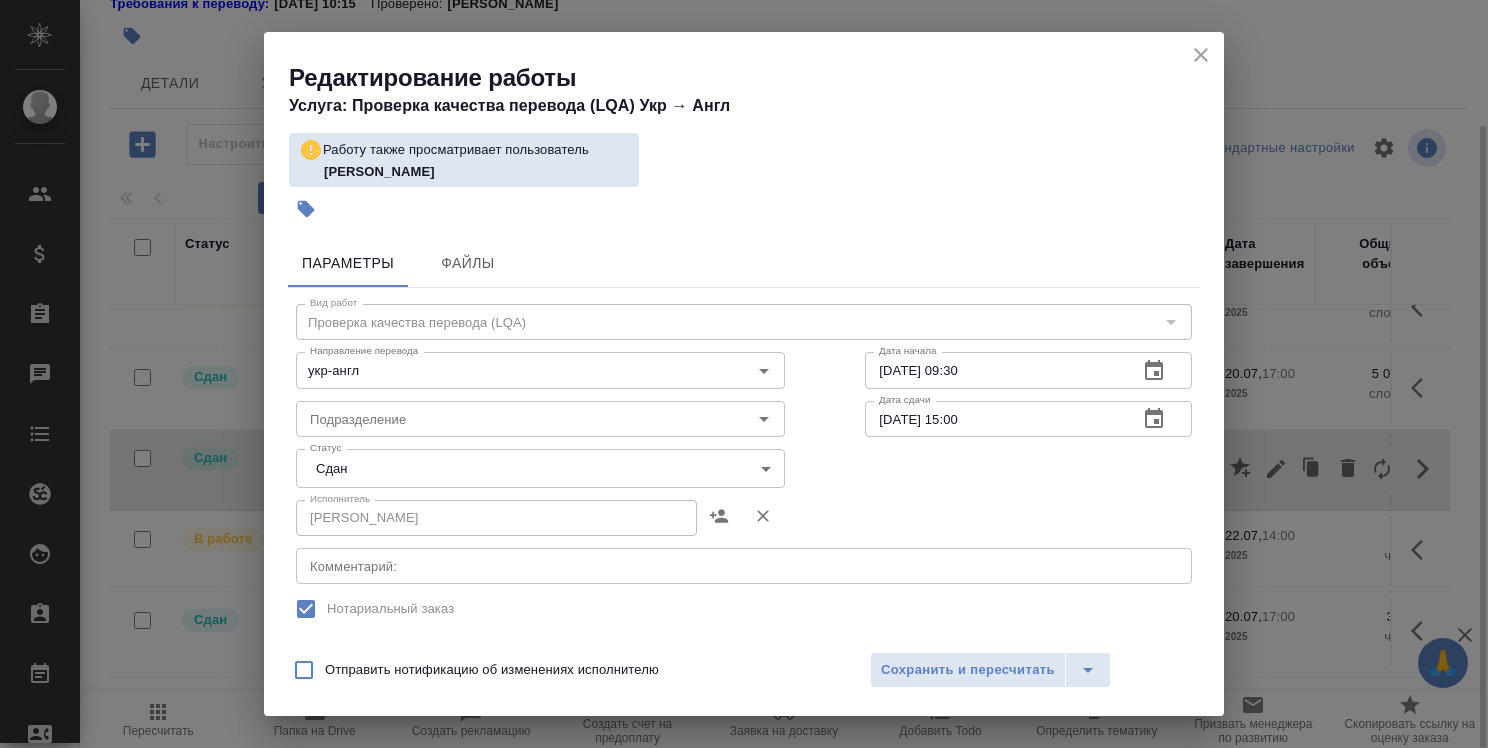 scroll, scrollTop: 400, scrollLeft: 0, axis: vertical 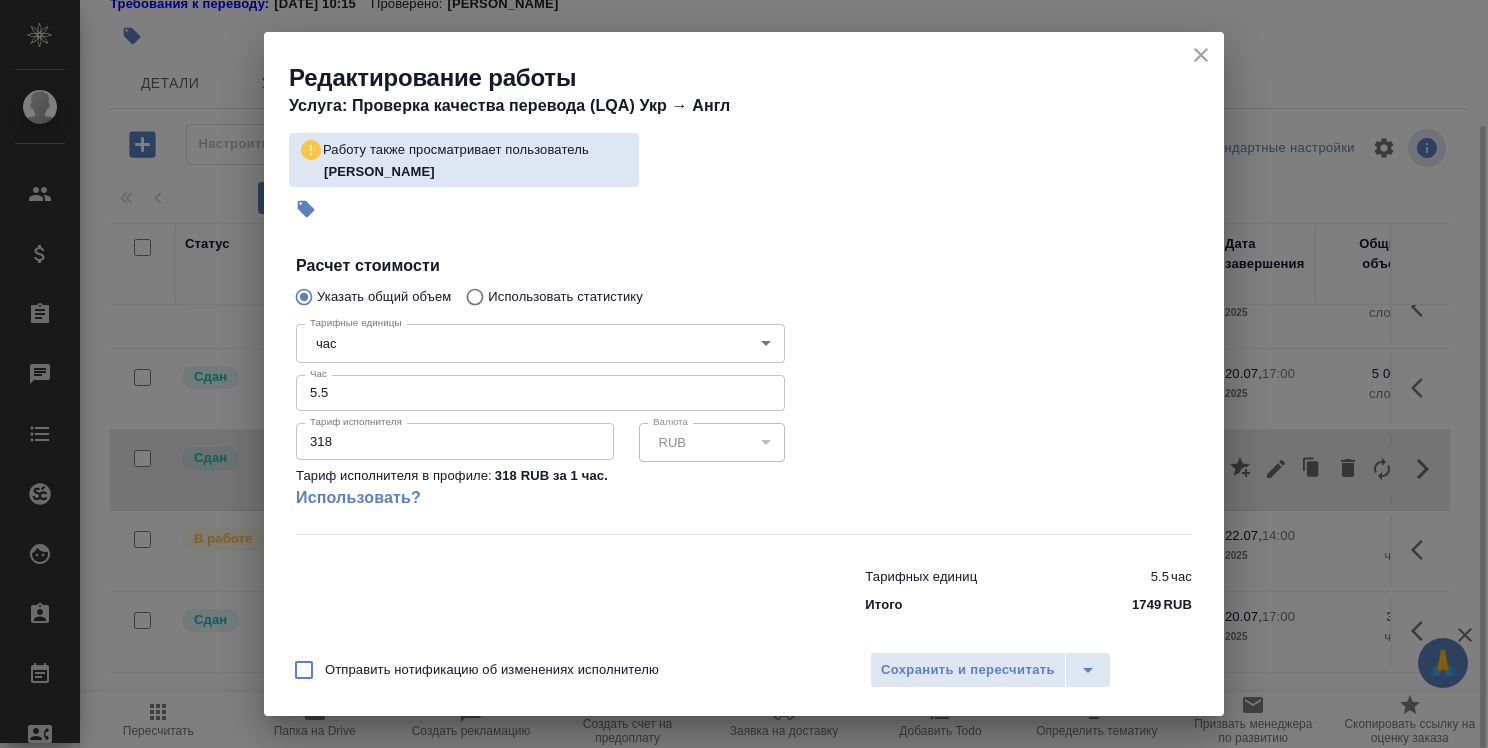 click 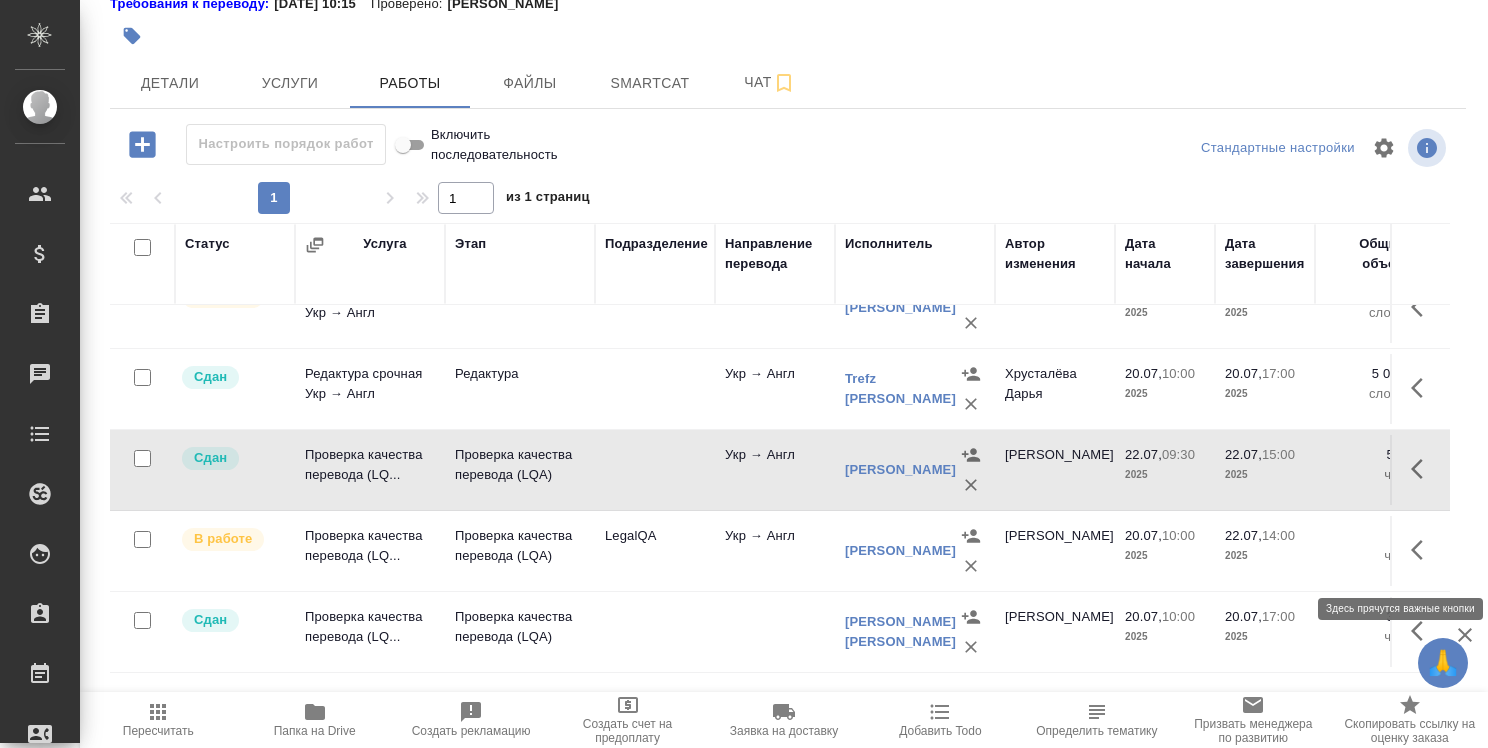 click 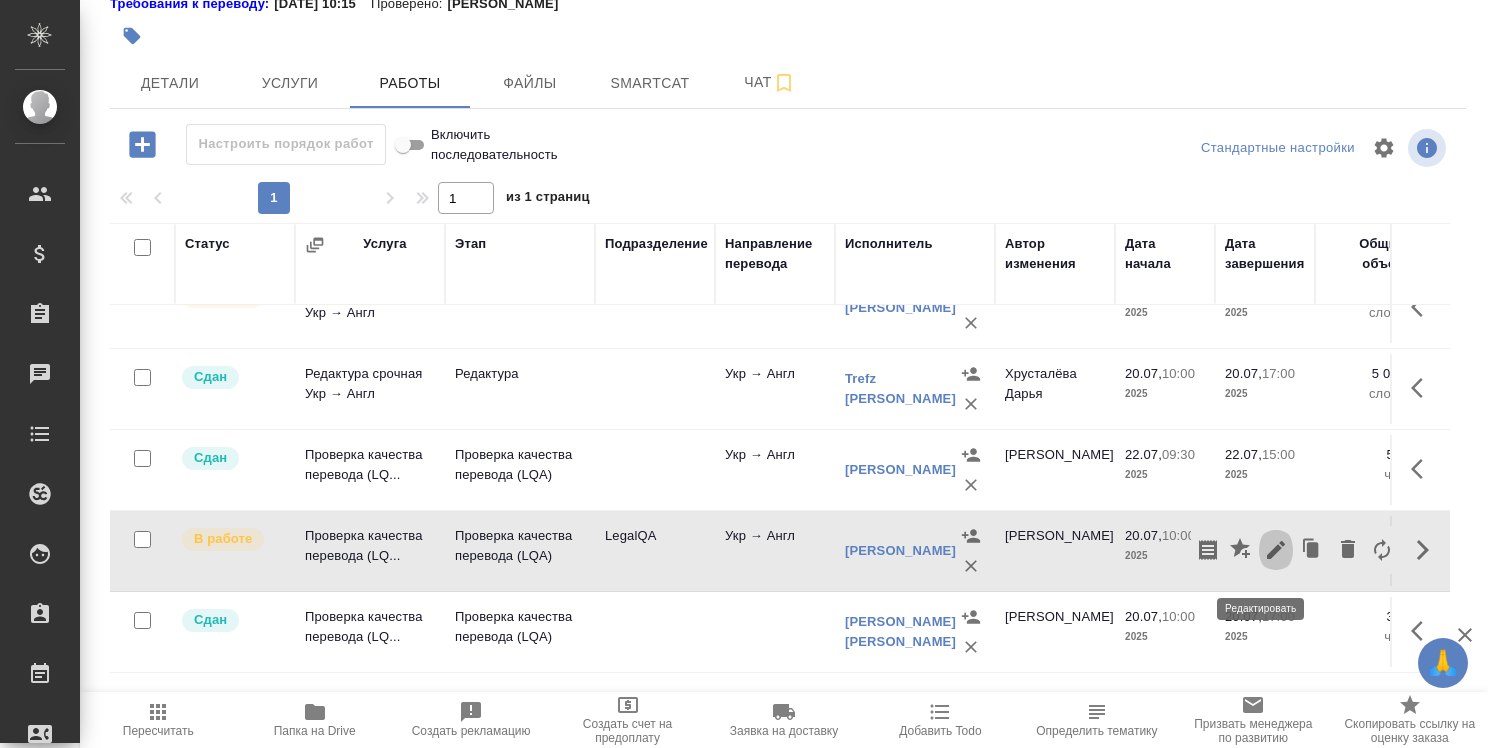 click 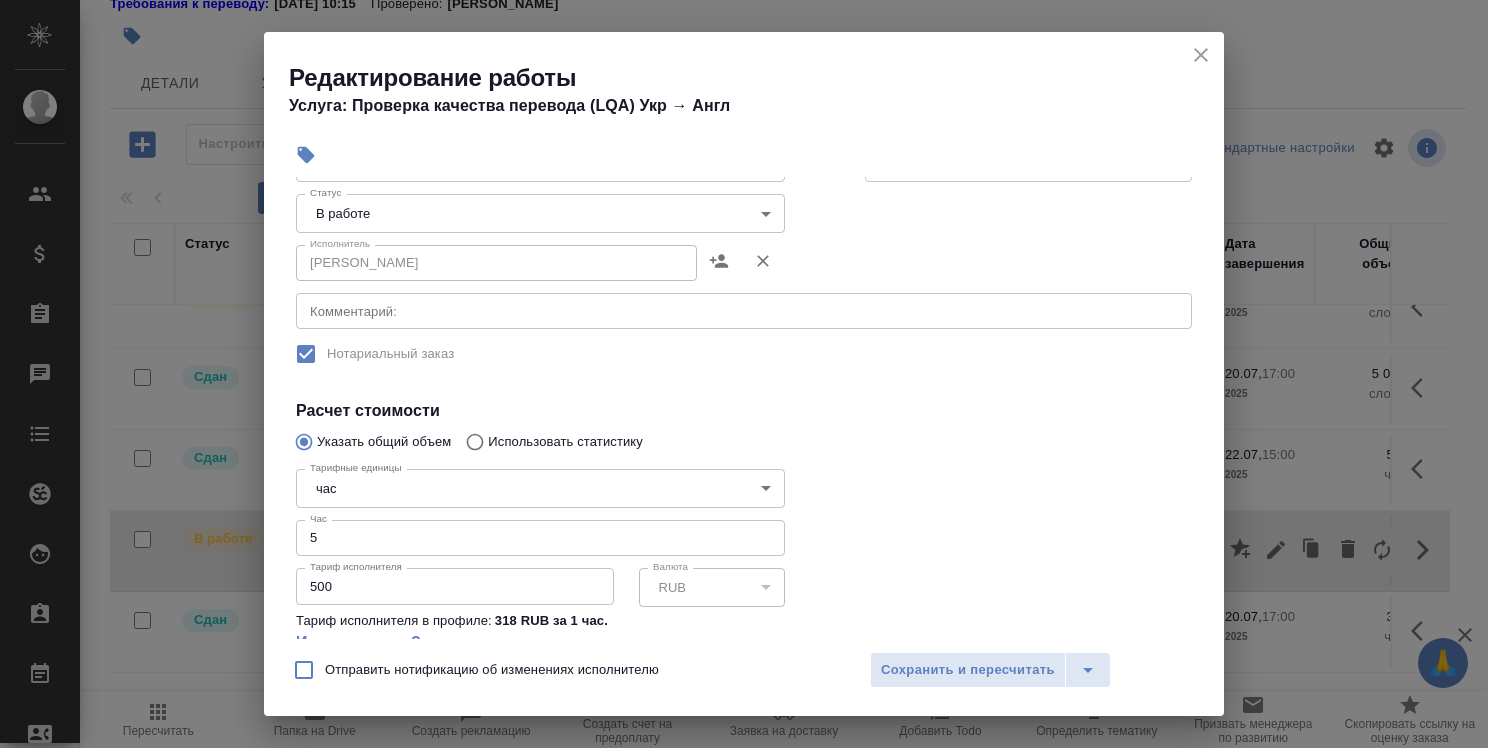 scroll, scrollTop: 360, scrollLeft: 0, axis: vertical 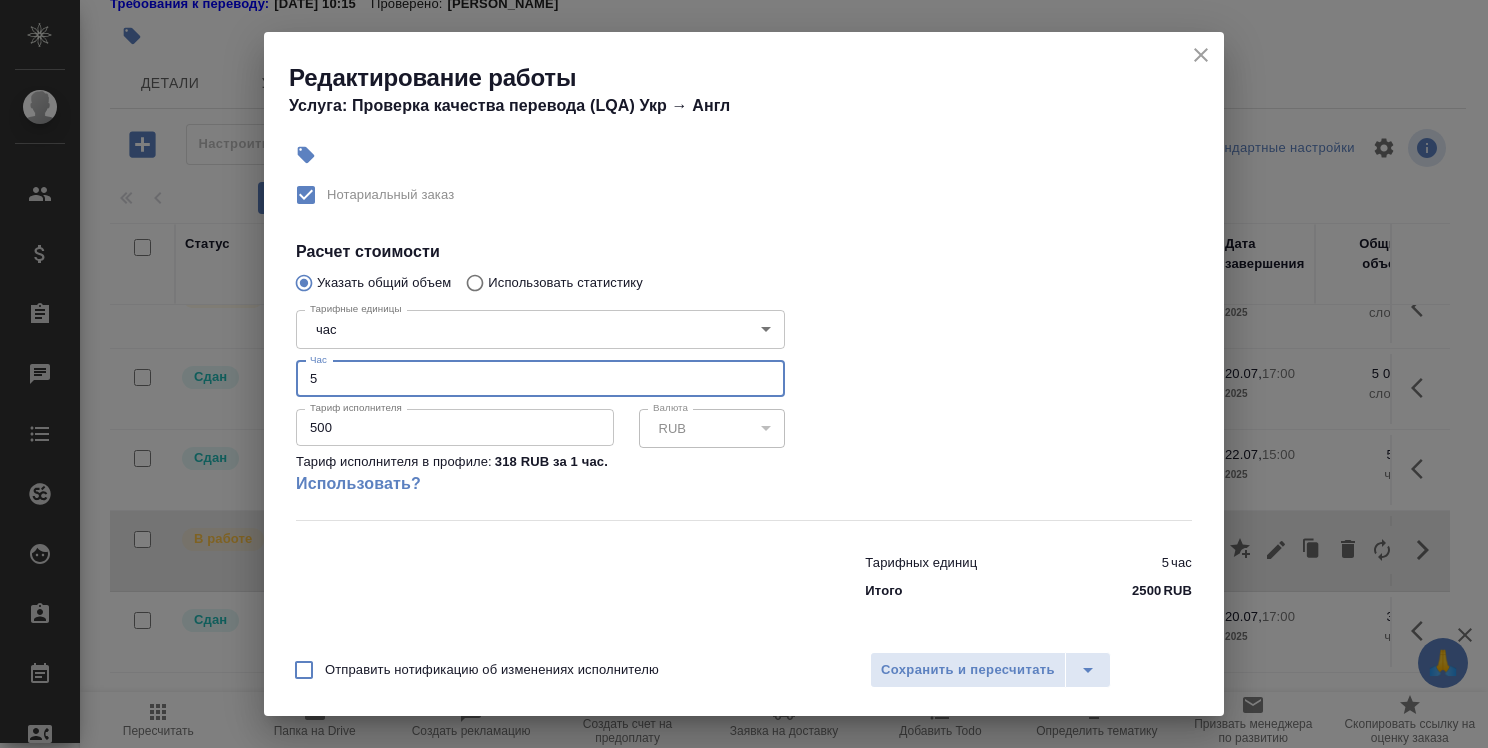 click on "5" at bounding box center (540, 379) 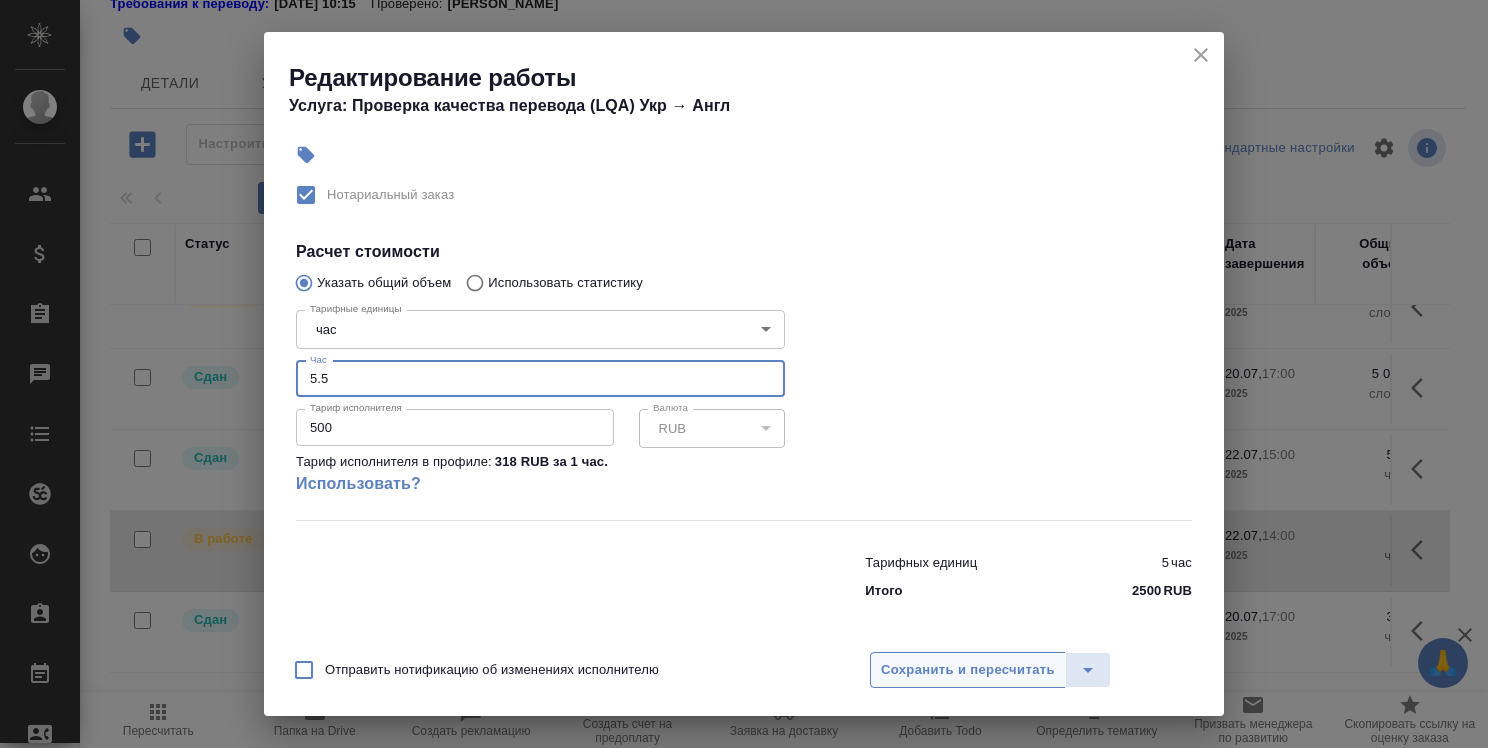 type on "5.5" 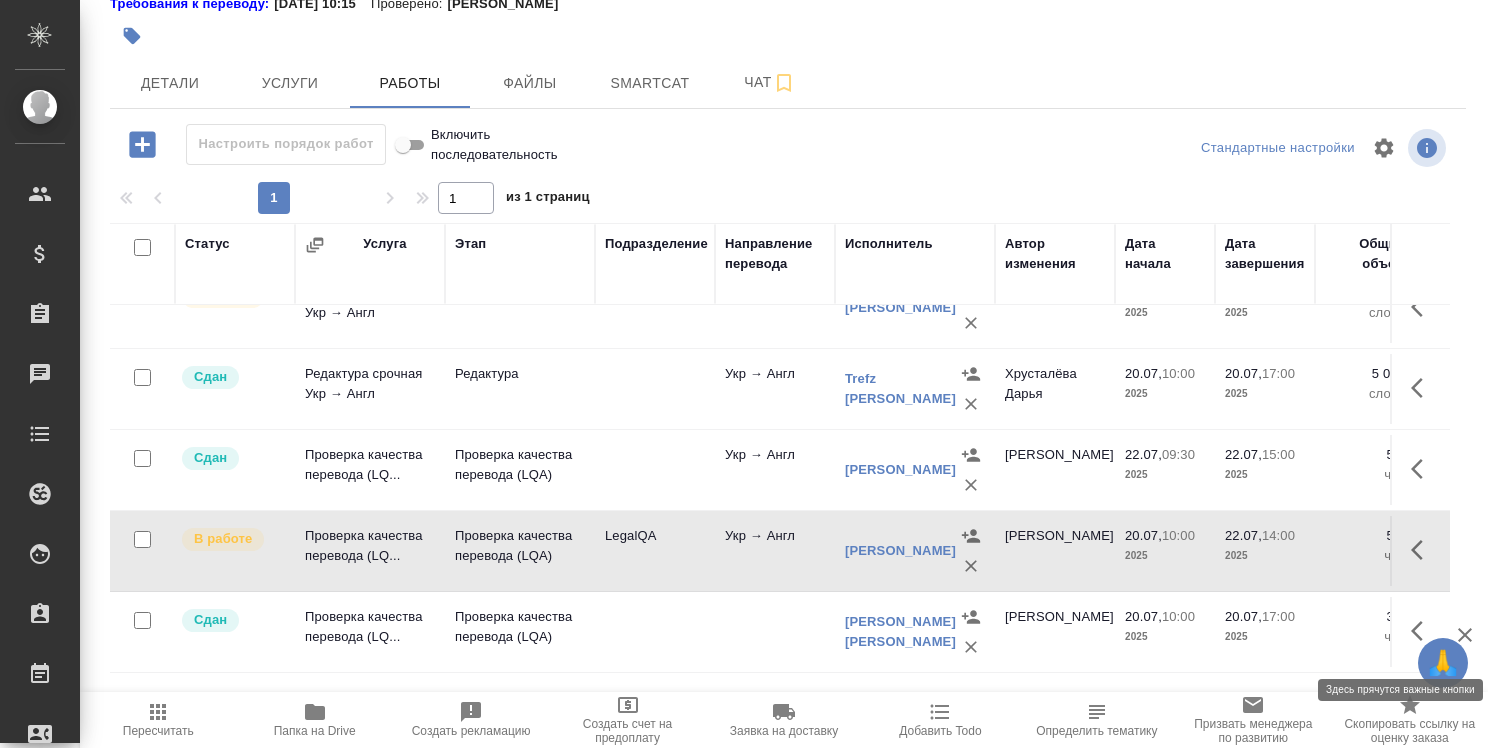 click 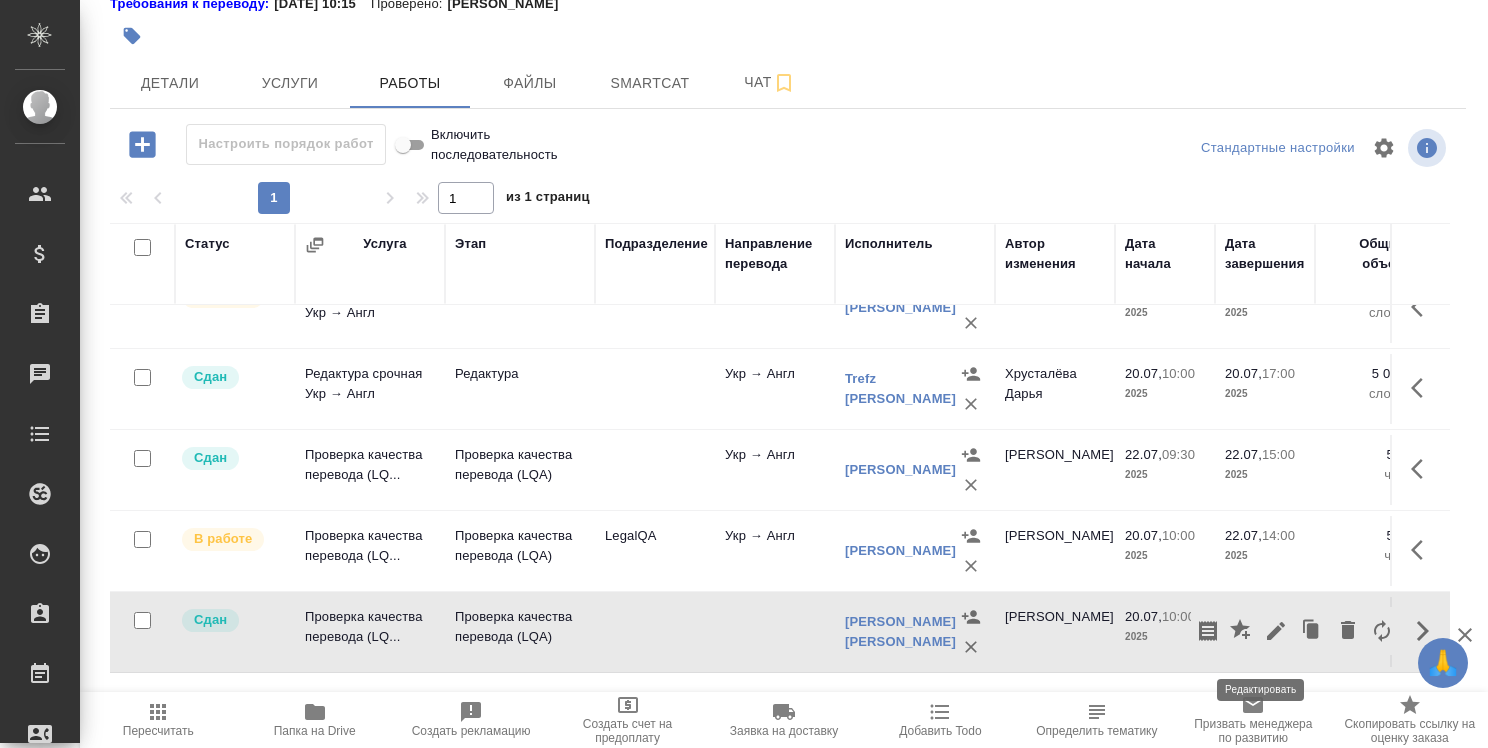 click 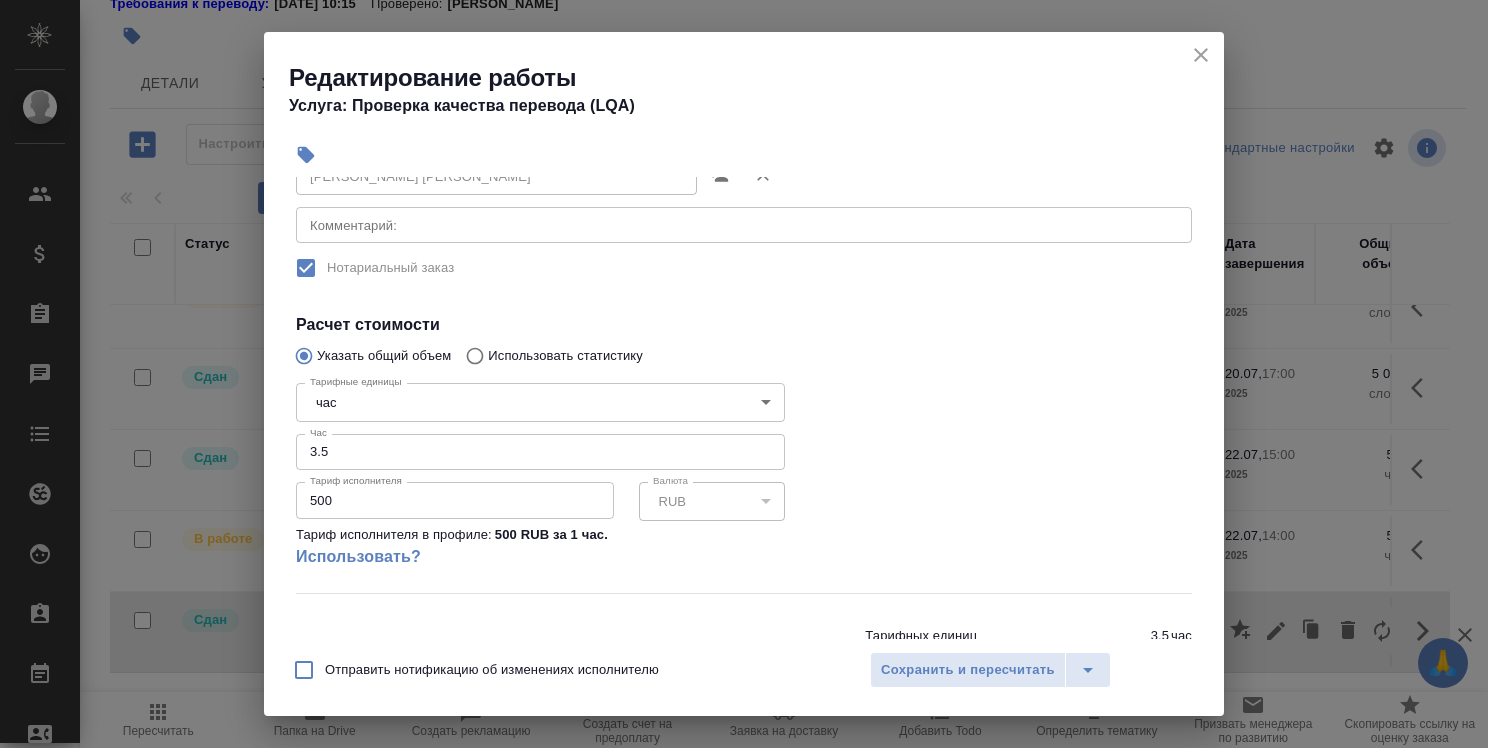 scroll, scrollTop: 300, scrollLeft: 0, axis: vertical 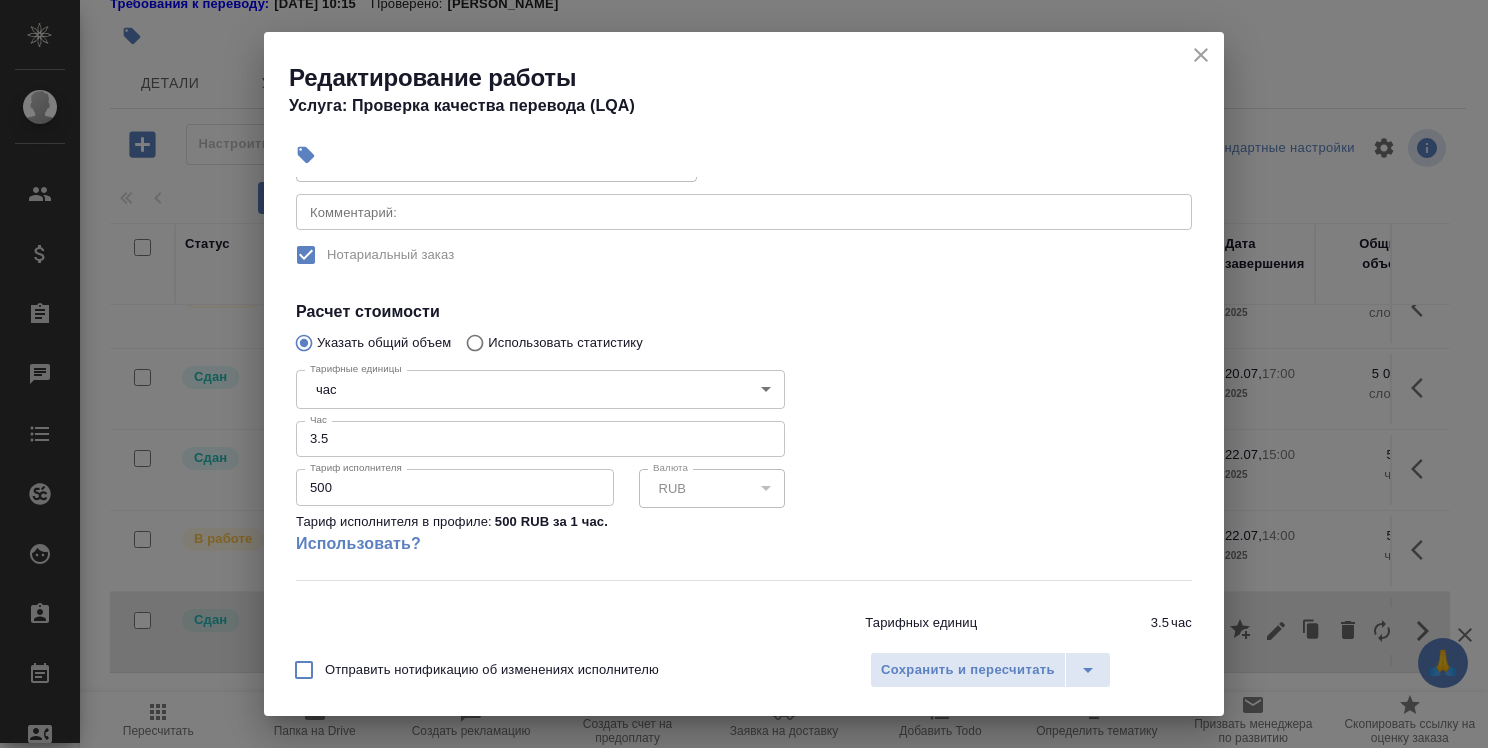 click 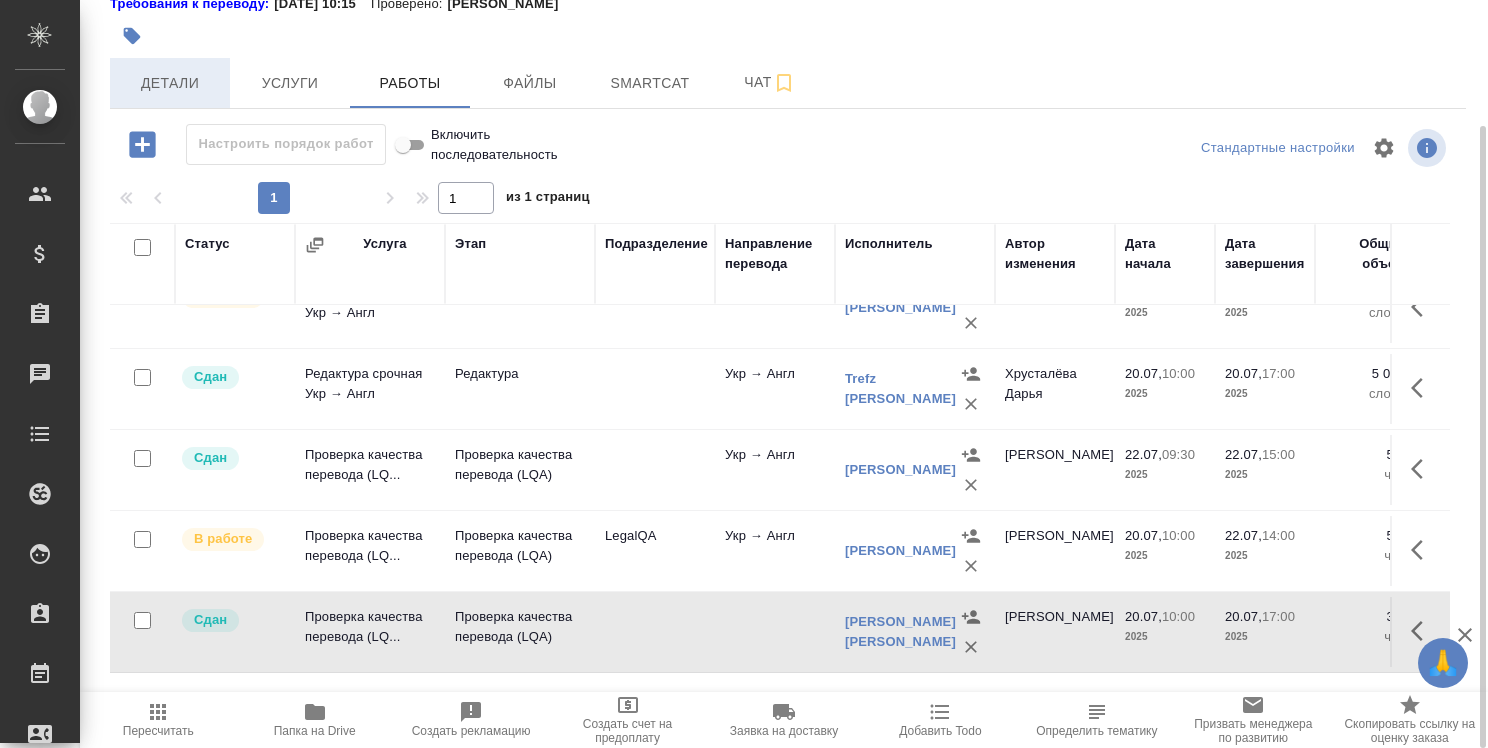 click on "Детали" at bounding box center [170, 83] 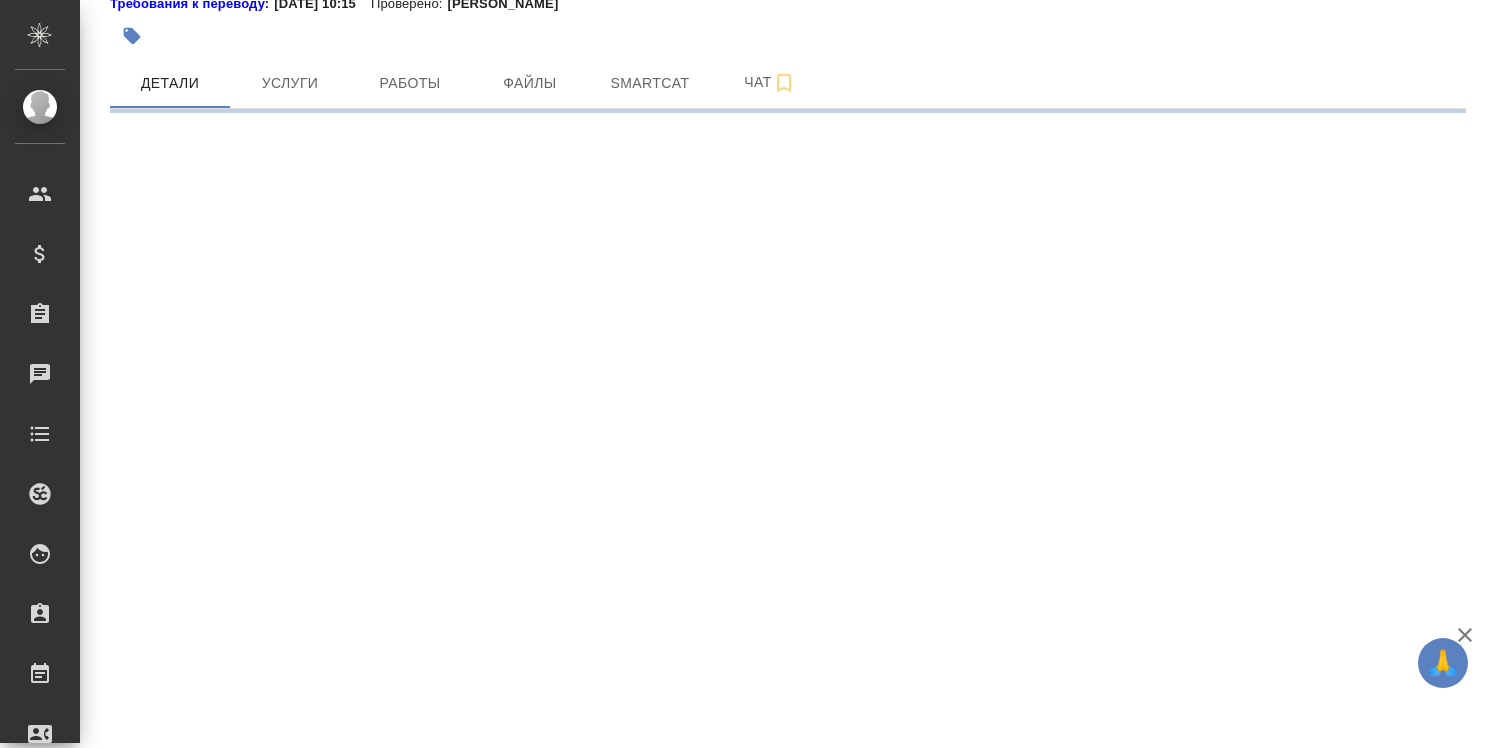 select on "RU" 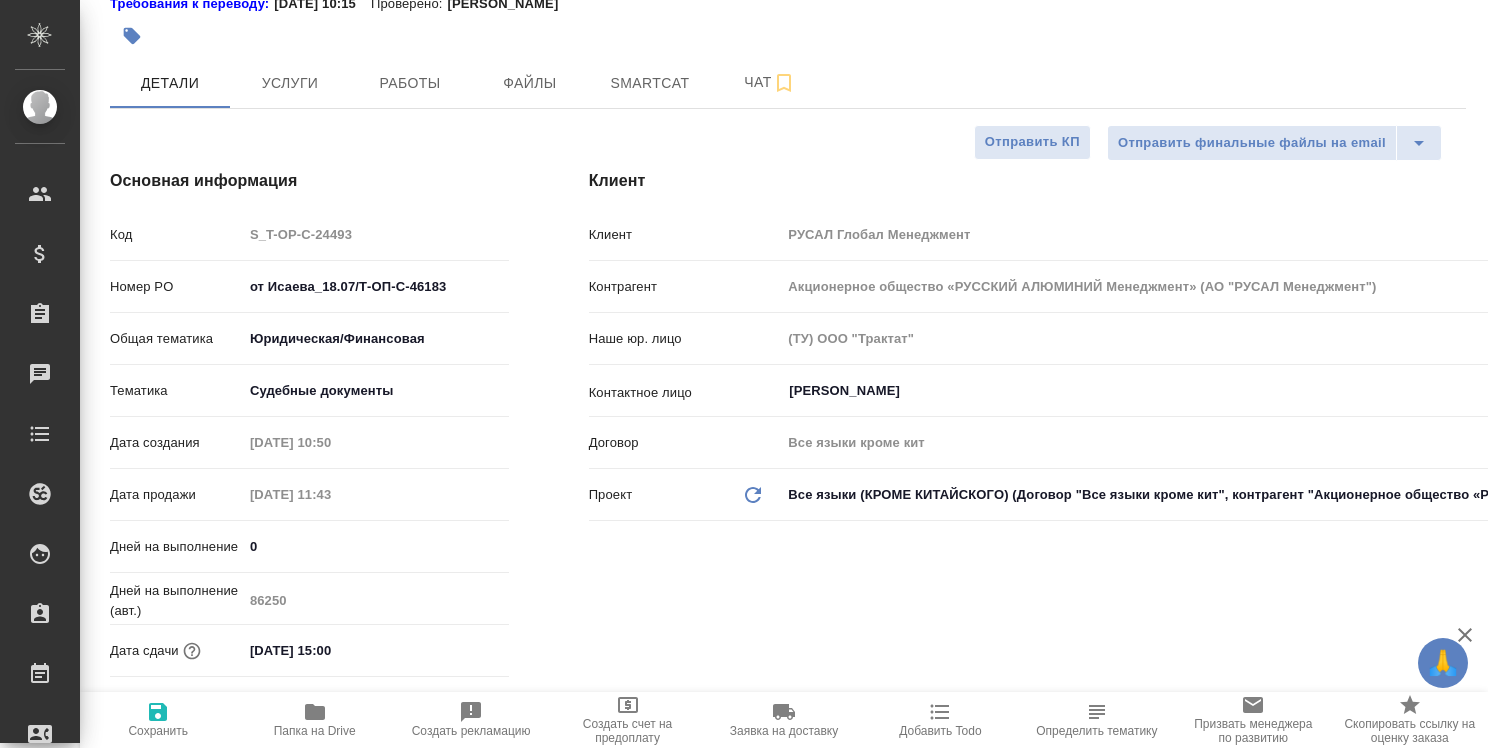 type on "x" 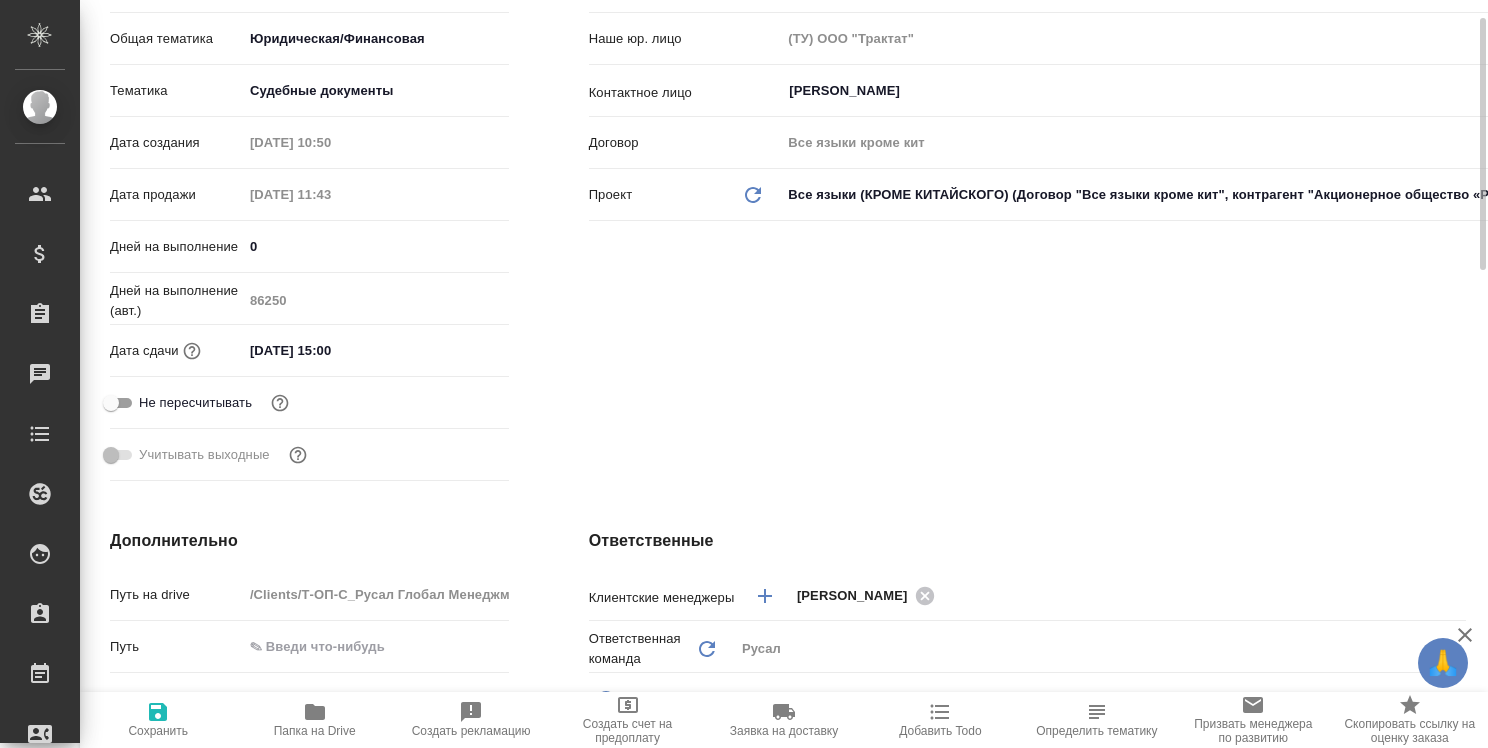 scroll, scrollTop: 0, scrollLeft: 0, axis: both 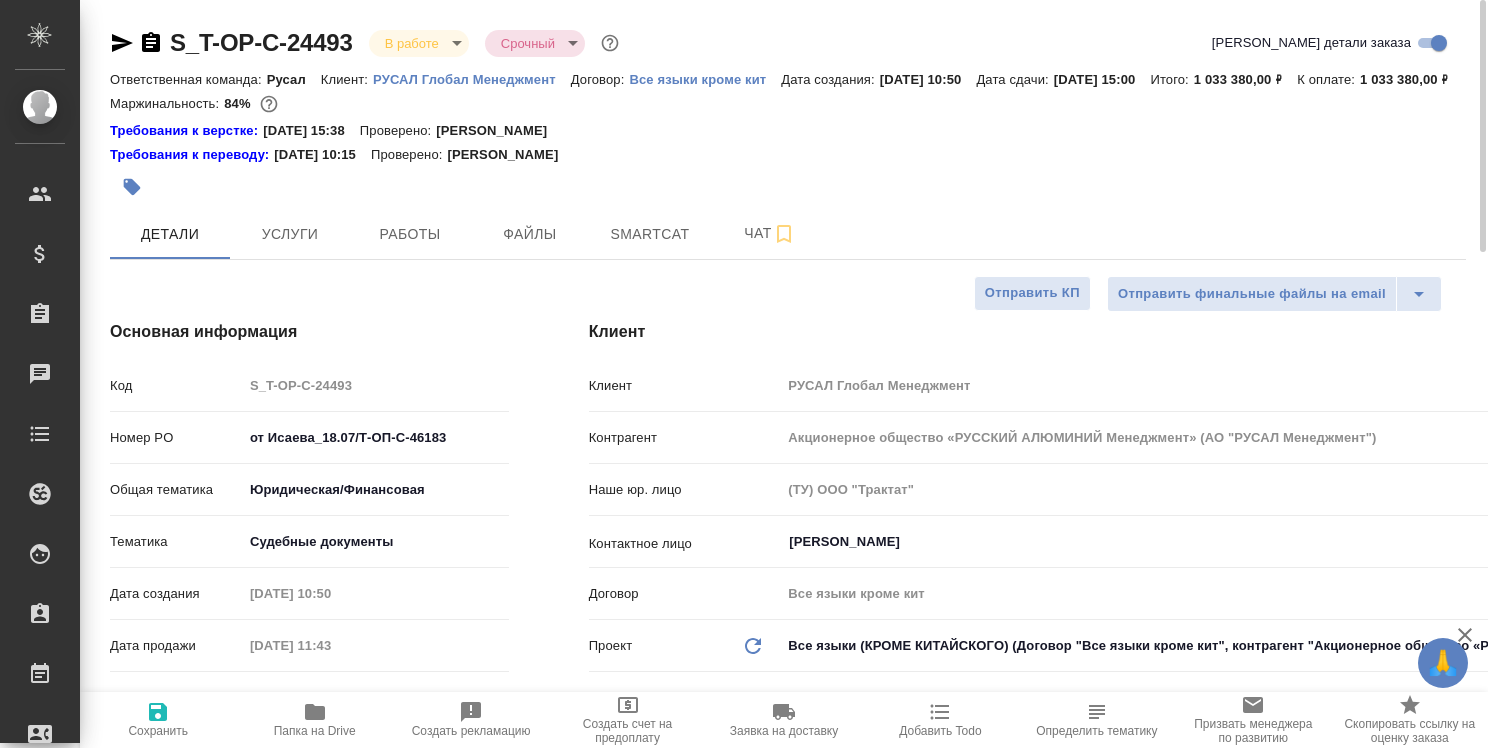 type on "x" 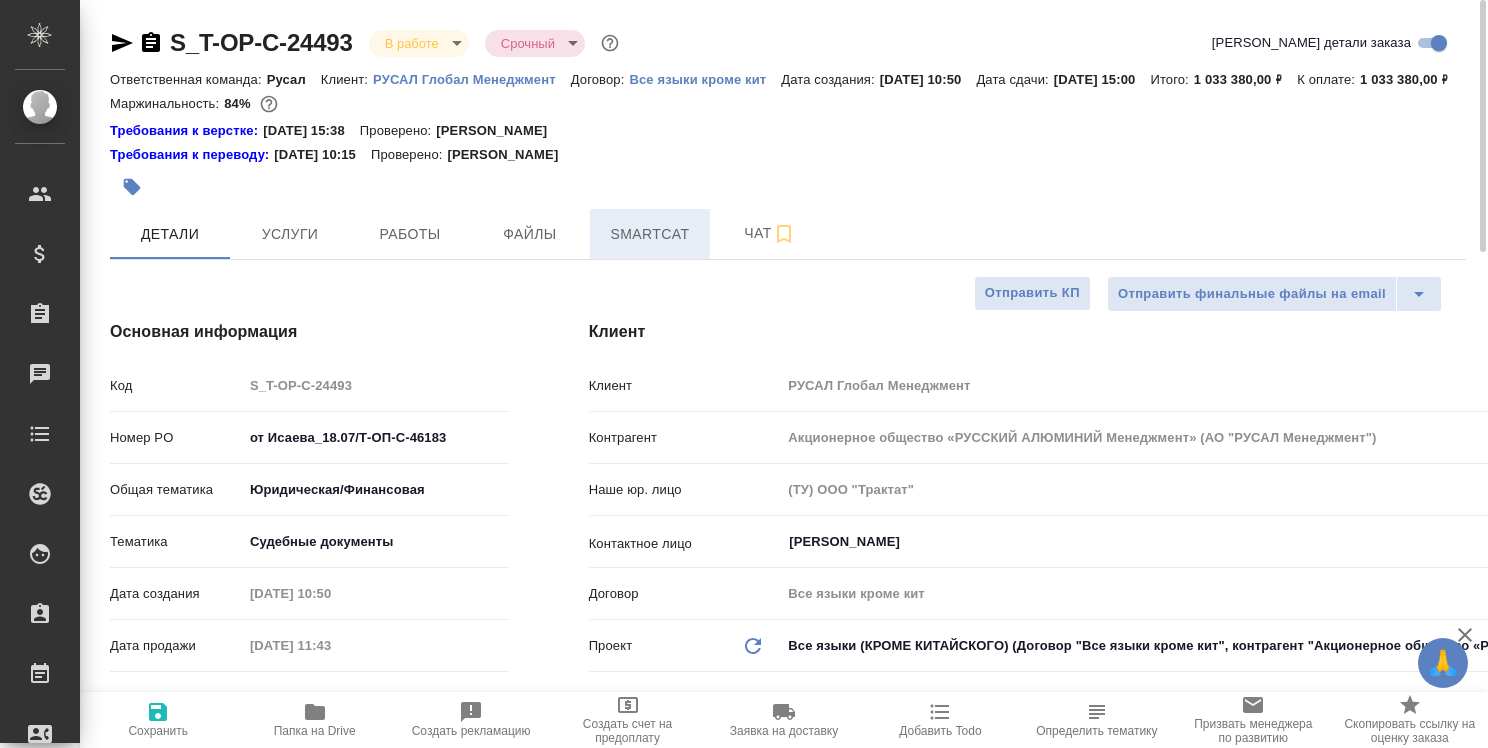 click on "Smartcat" at bounding box center (650, 234) 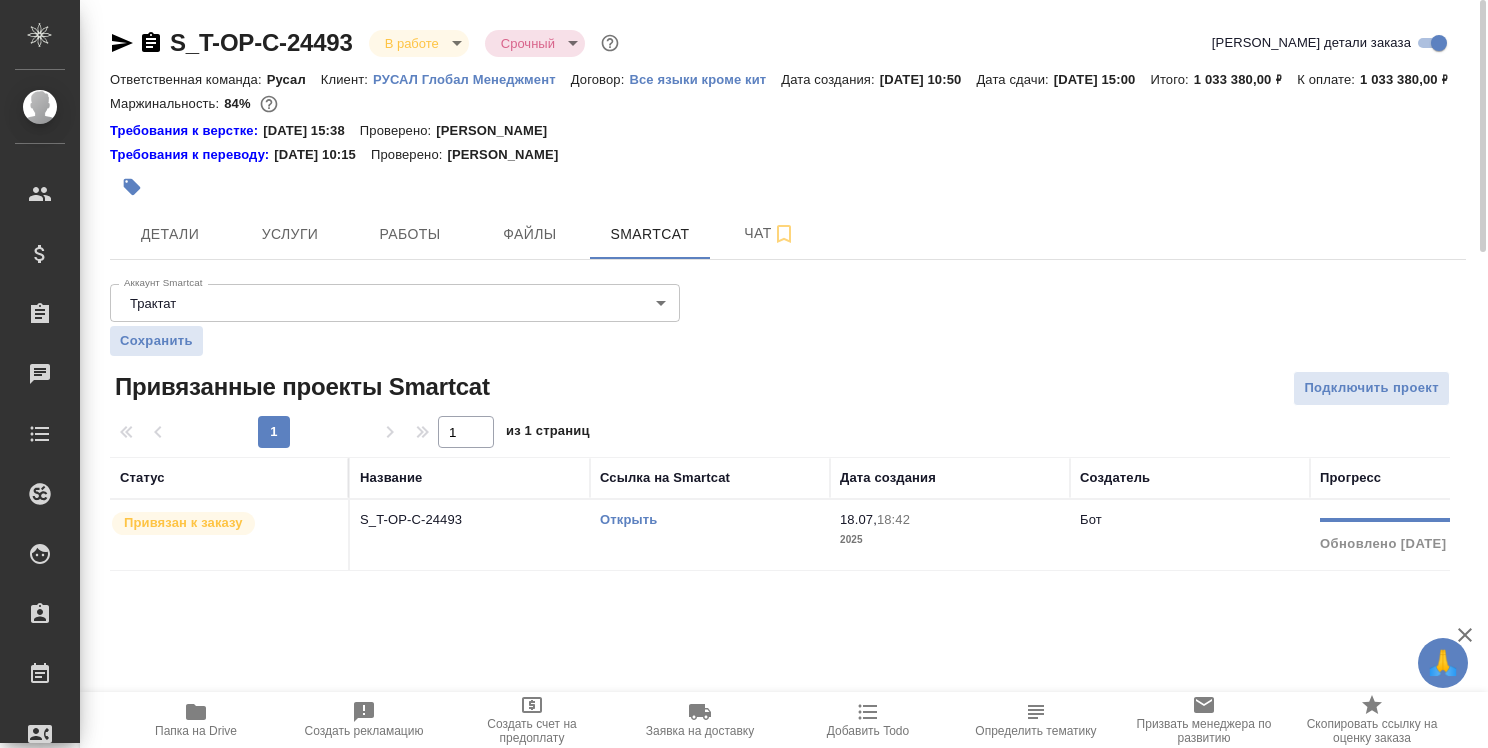 click on "Открыть" at bounding box center [628, 519] 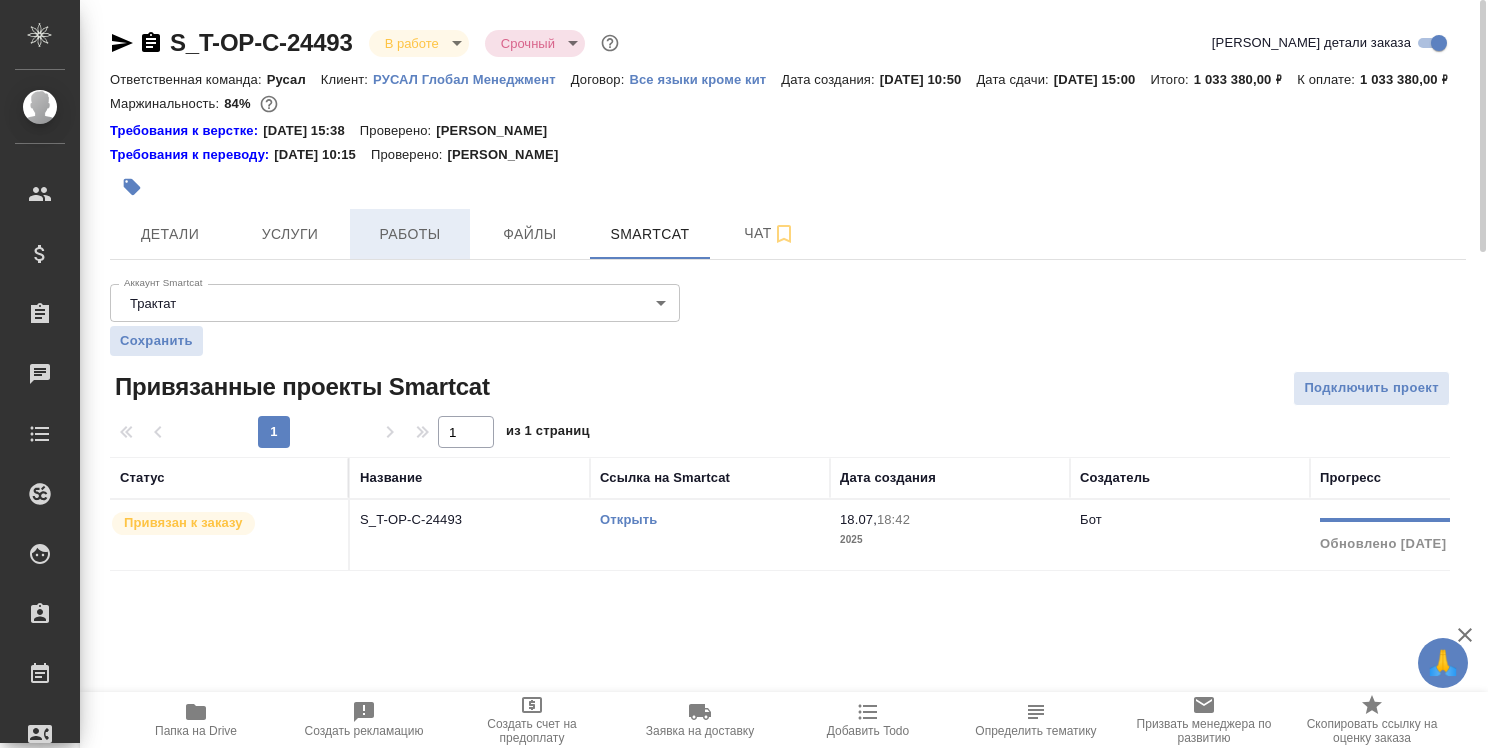 click on "Работы" at bounding box center [410, 234] 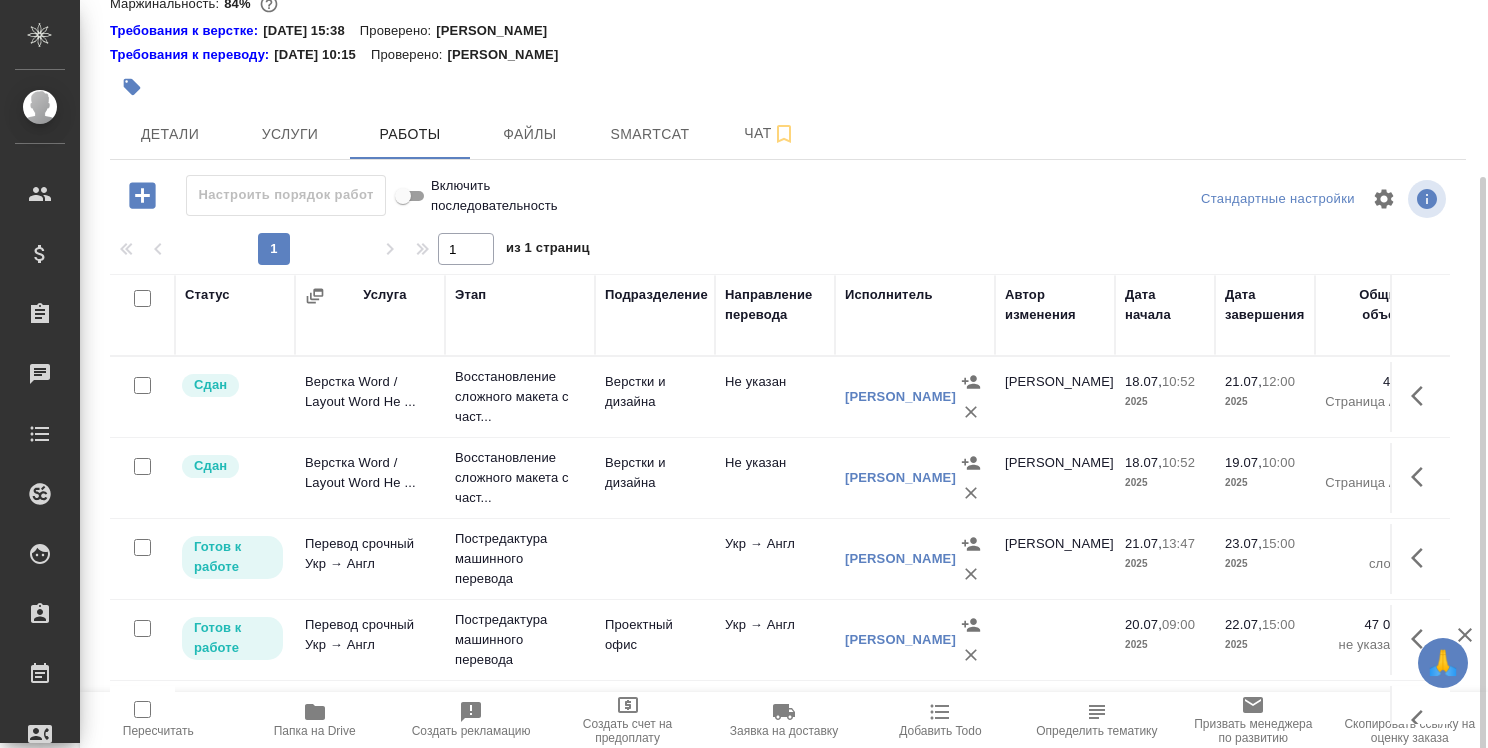 scroll, scrollTop: 151, scrollLeft: 0, axis: vertical 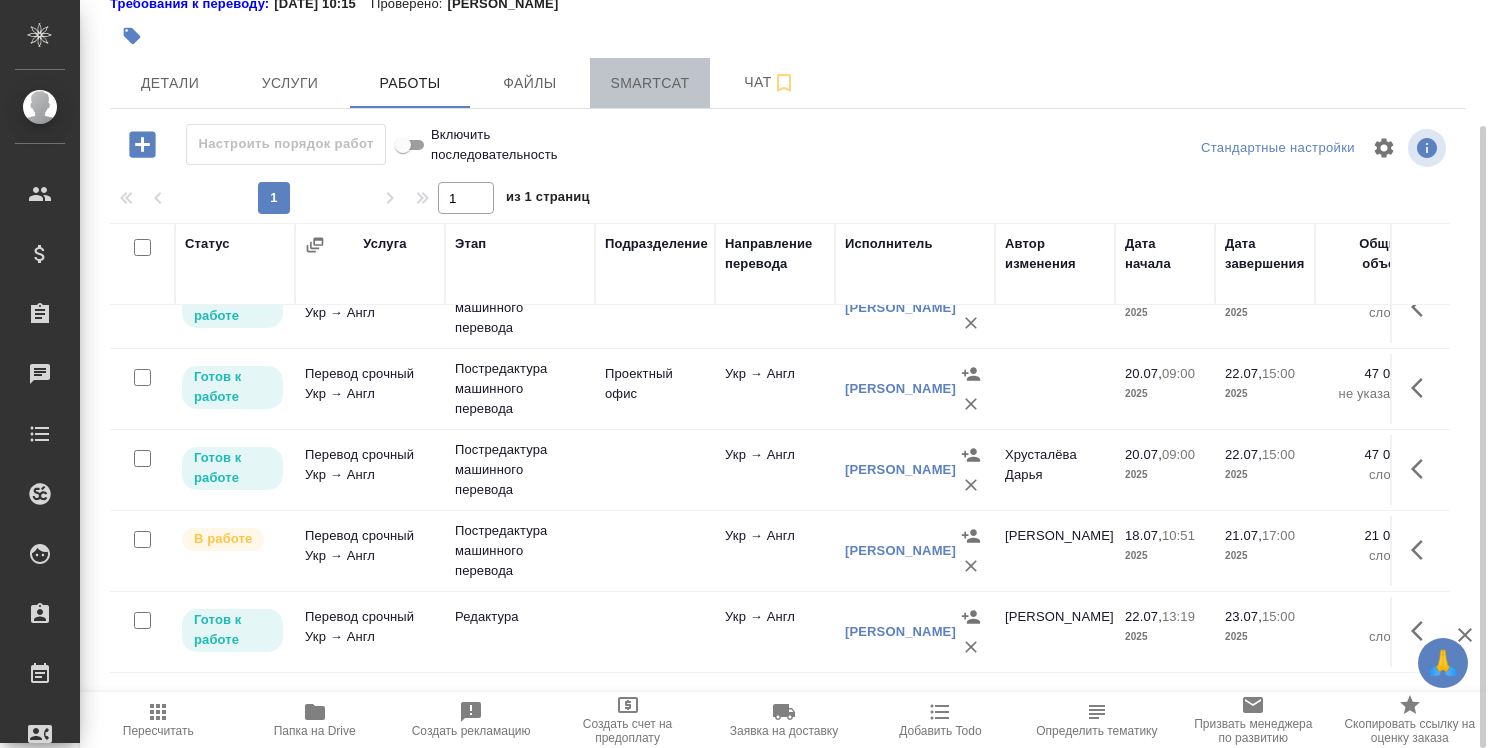 click on "Smartcat" at bounding box center [650, 83] 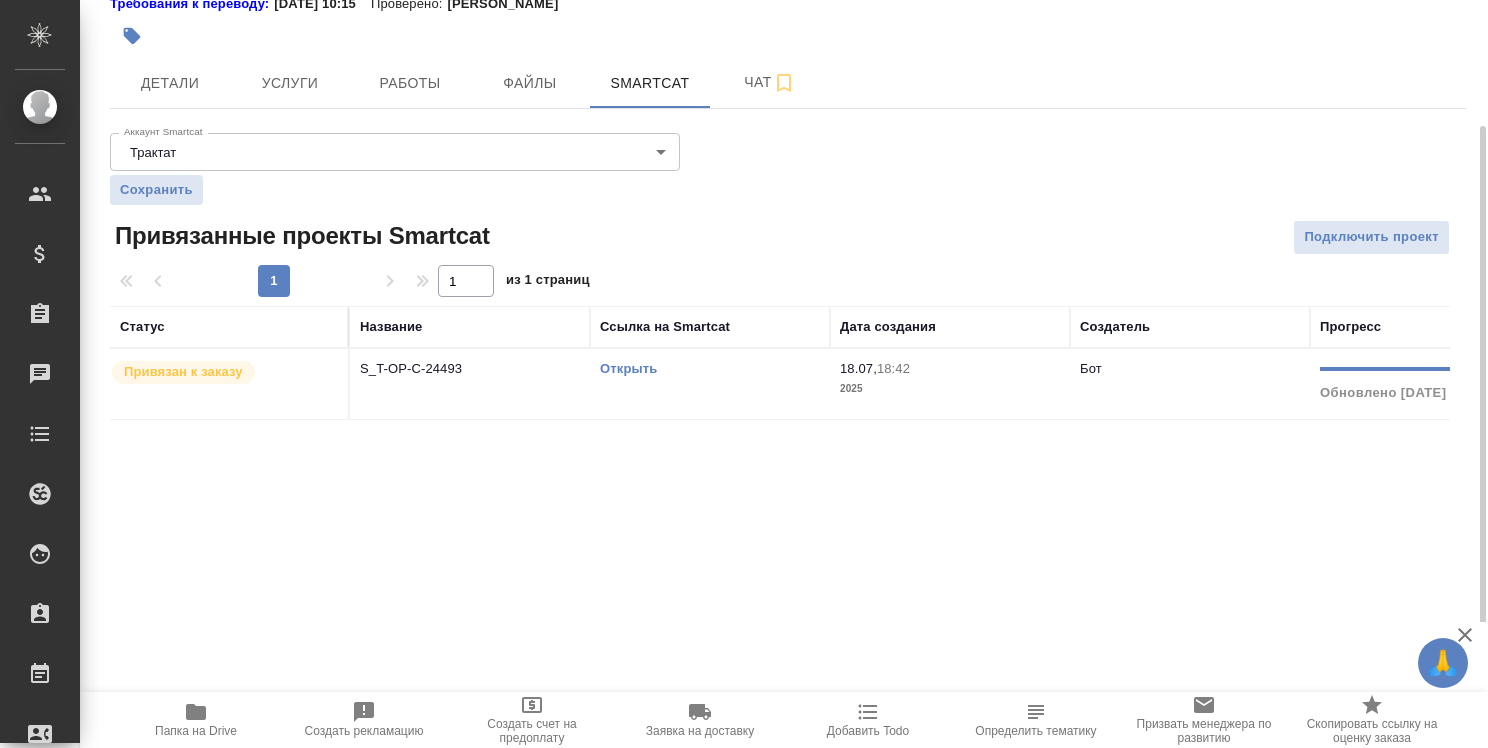 click on "Открыть" at bounding box center [628, 368] 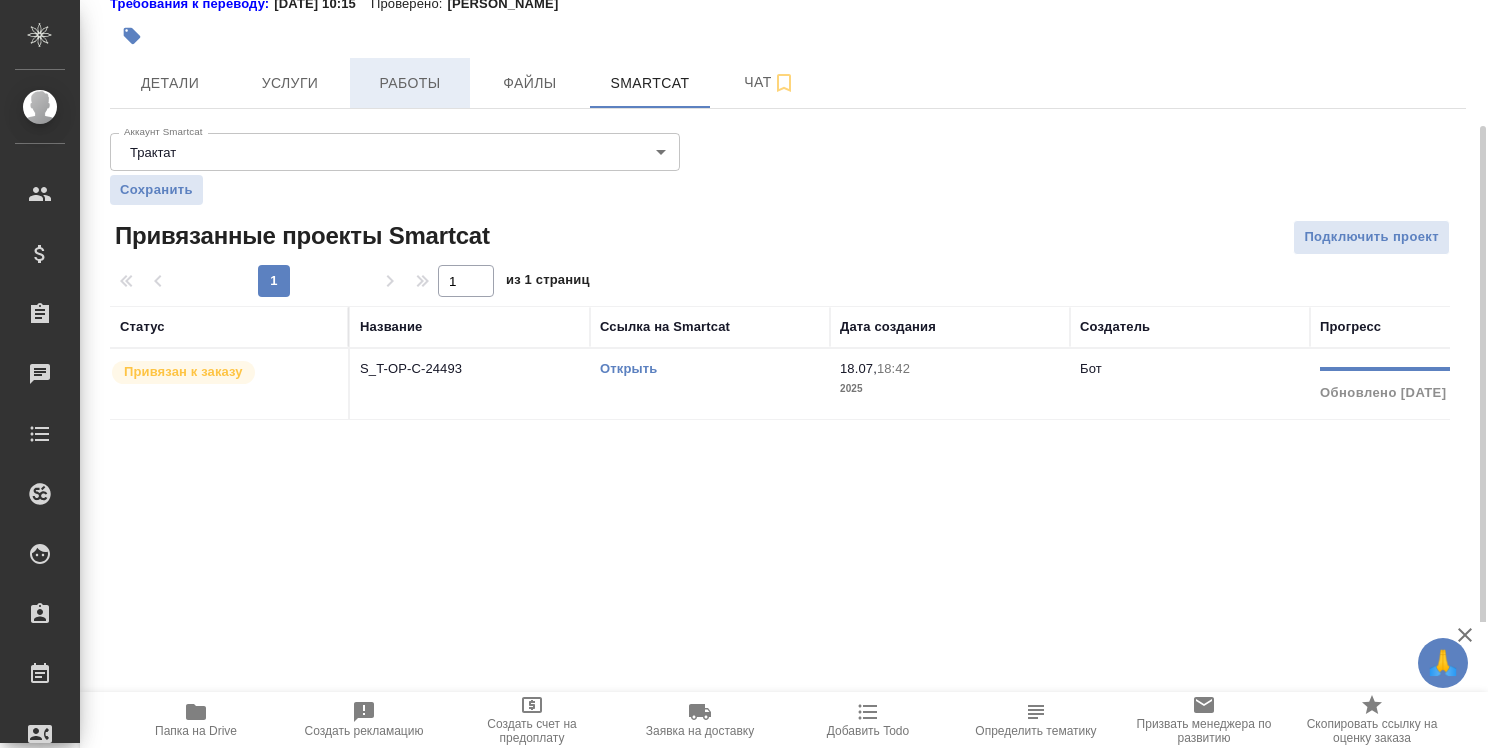 click on "Работы" at bounding box center [410, 83] 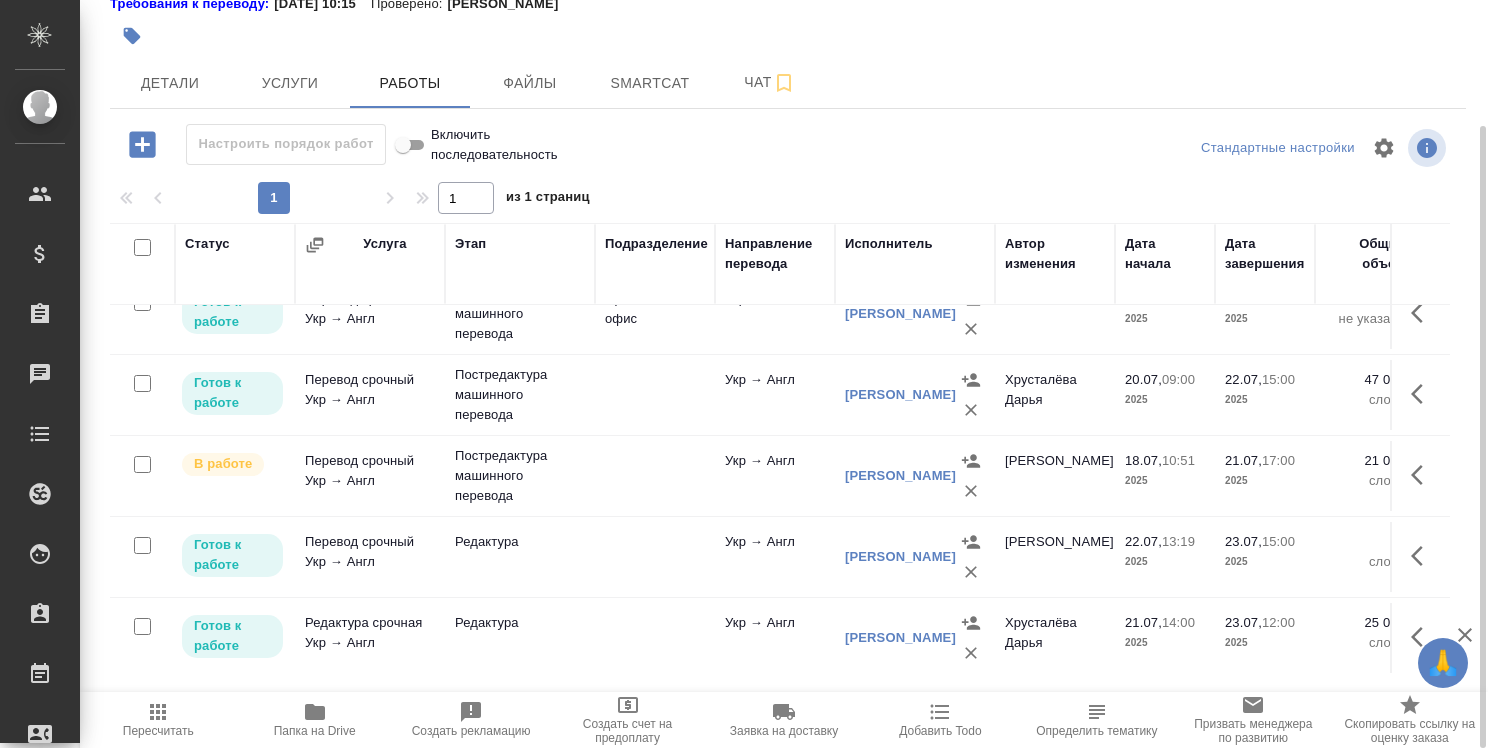 scroll, scrollTop: 300, scrollLeft: 0, axis: vertical 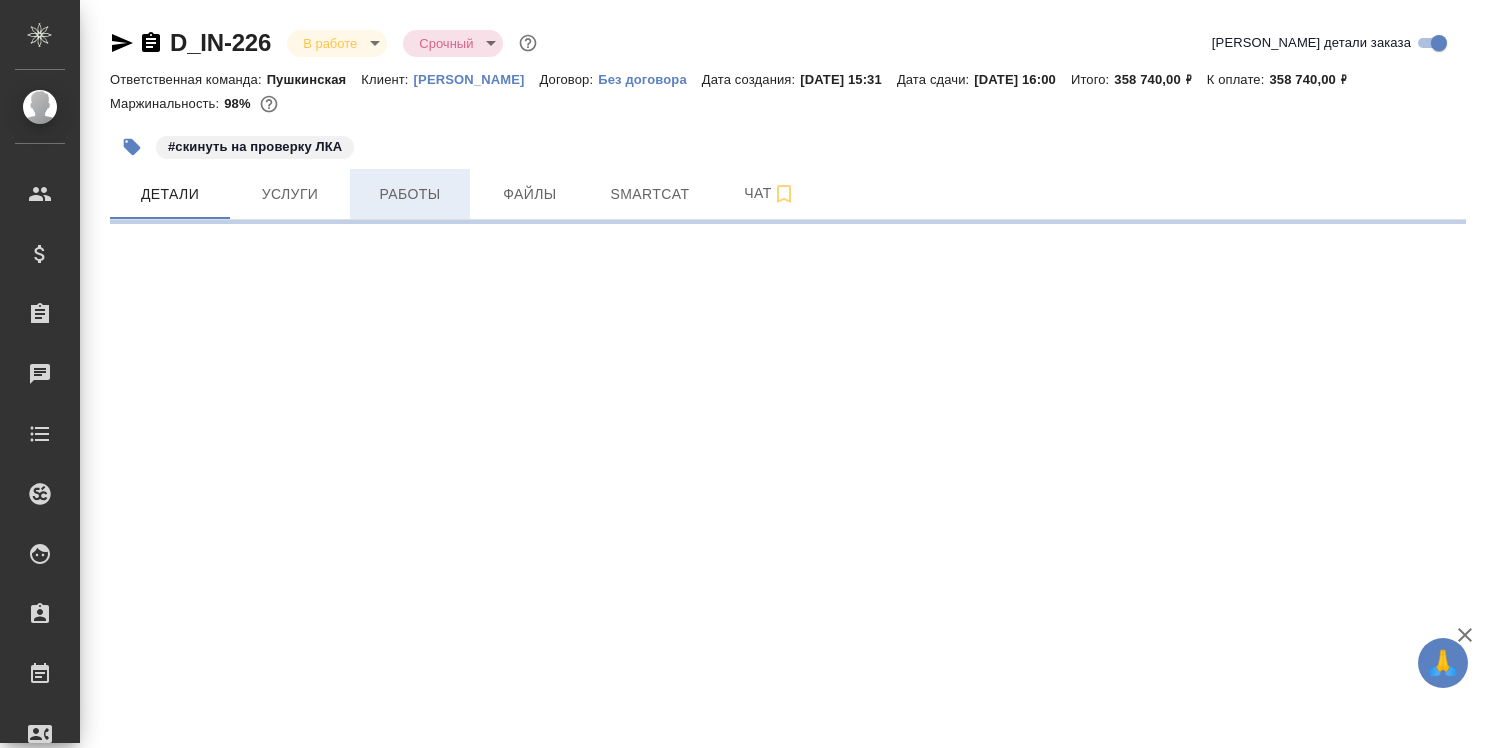select on "RU" 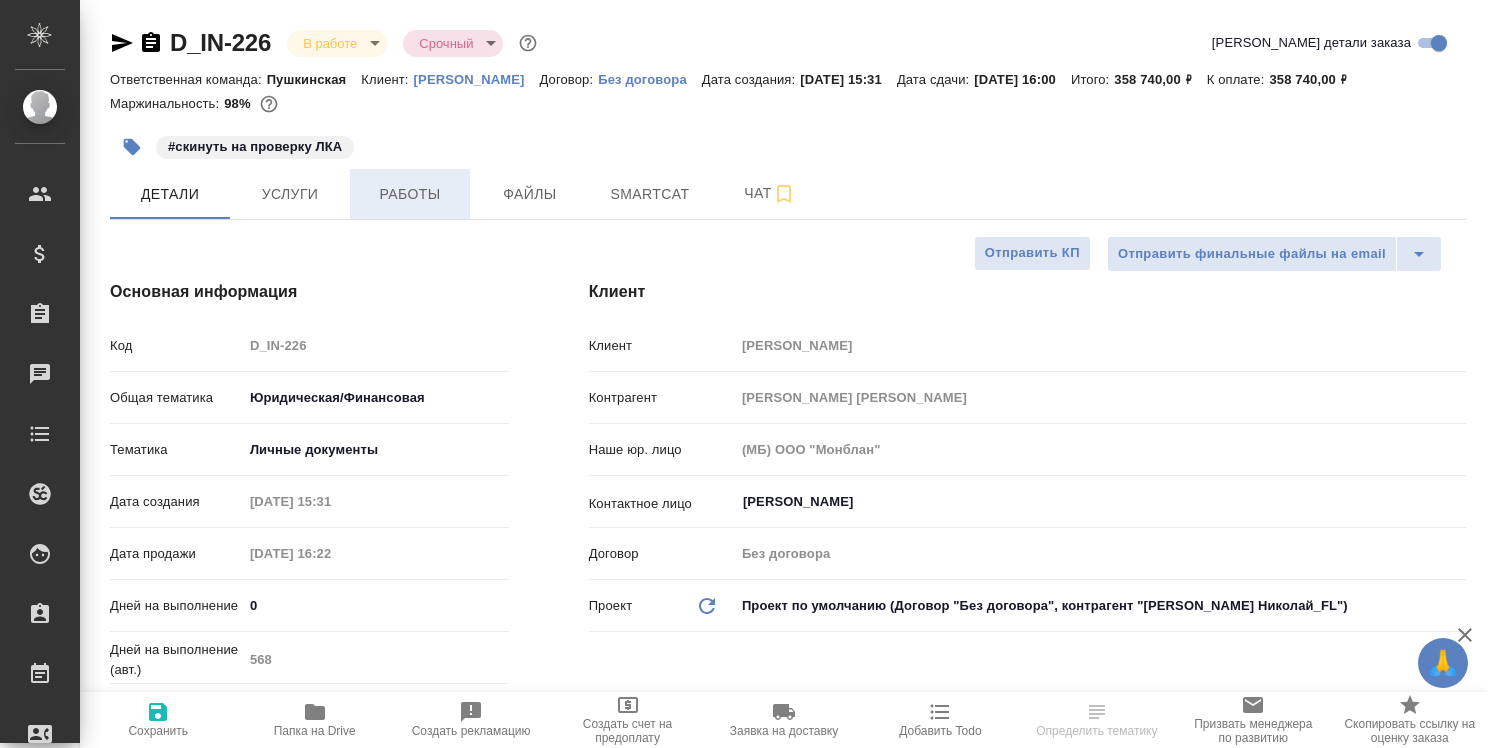 type on "x" 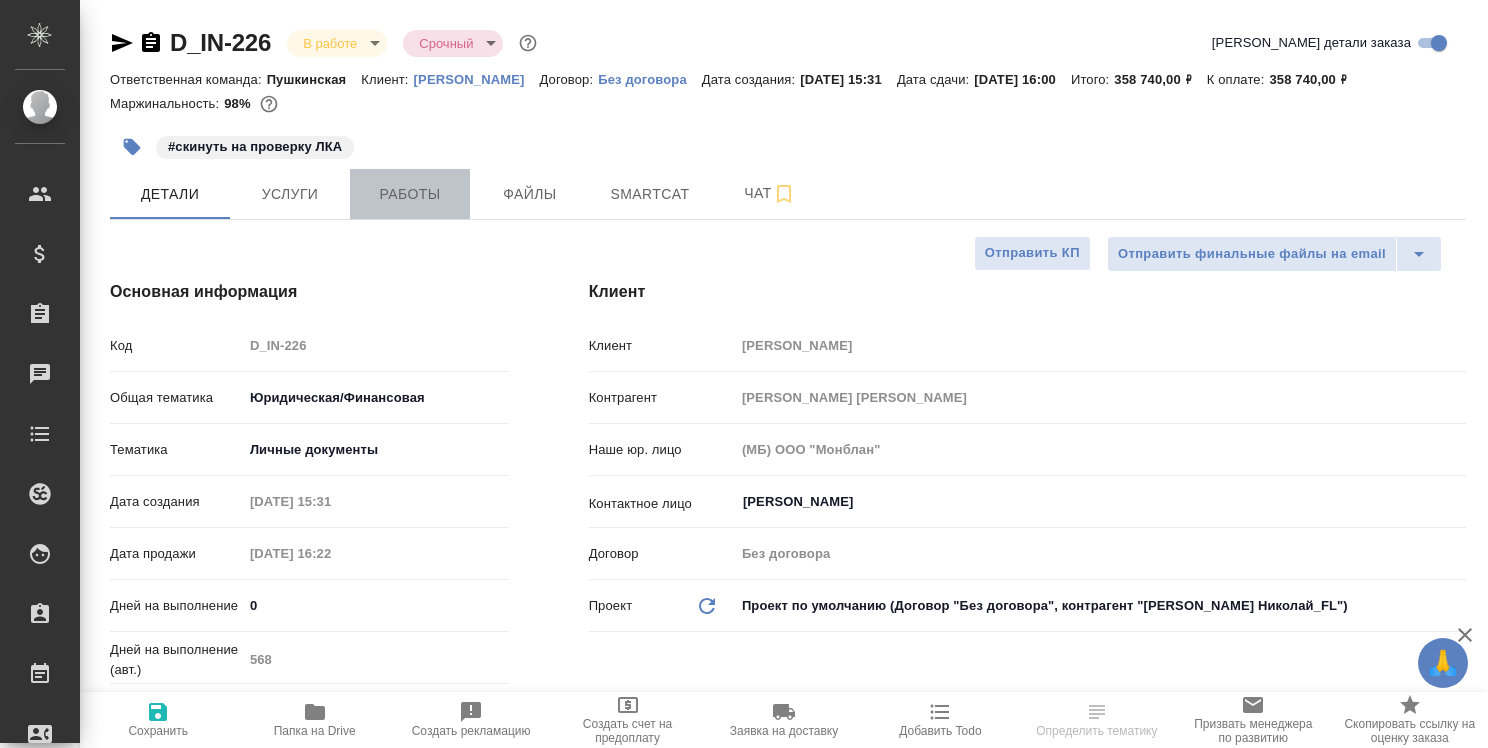 click on "Работы" at bounding box center (410, 194) 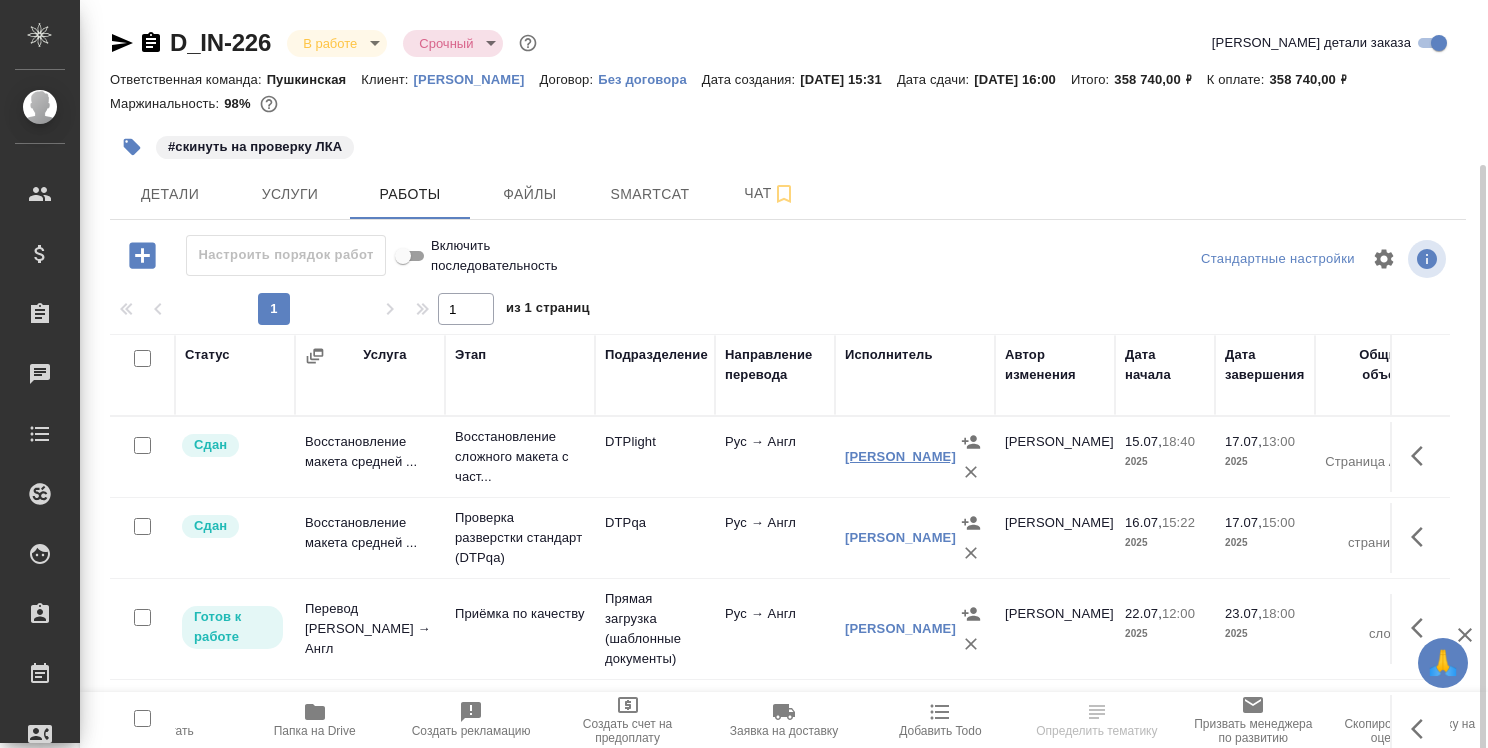 scroll, scrollTop: 87, scrollLeft: 0, axis: vertical 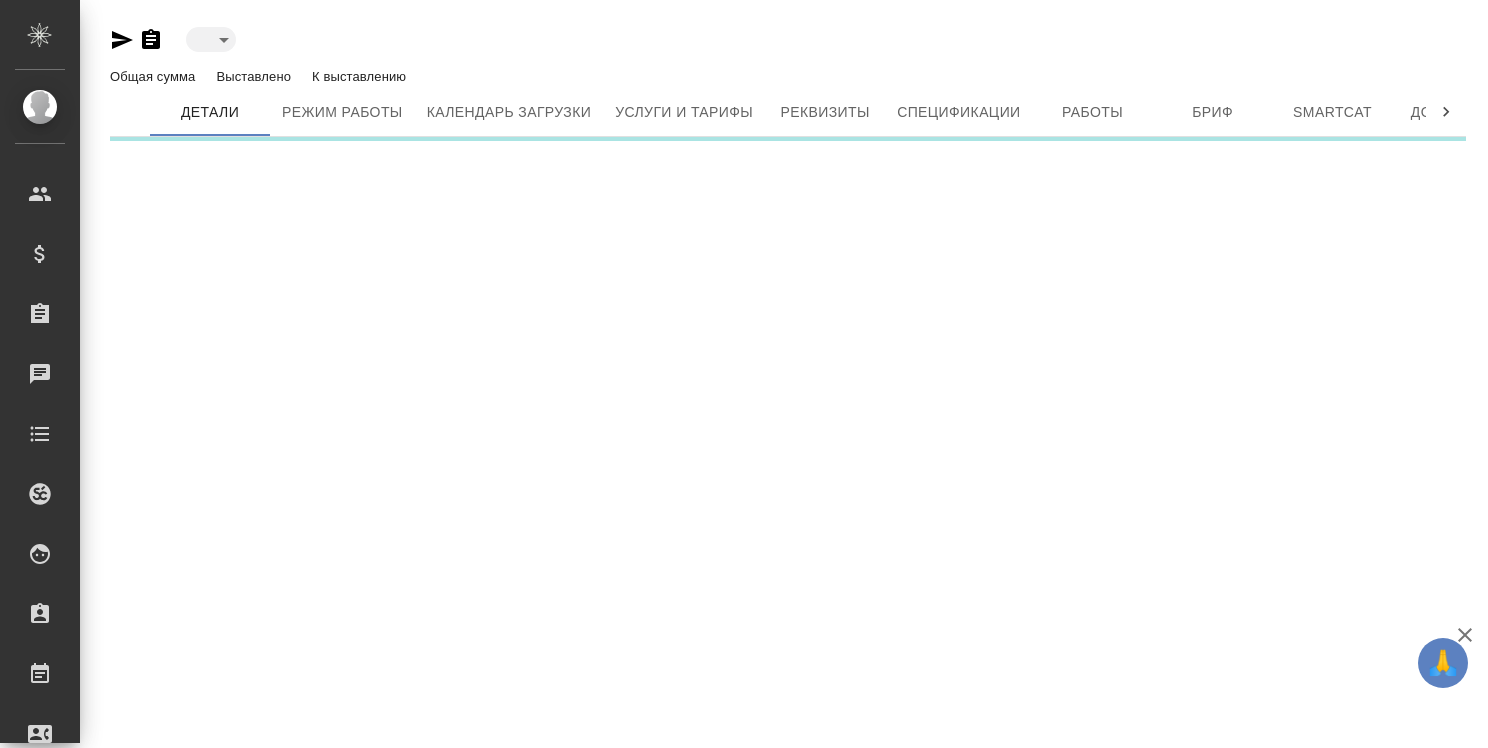 type on "active" 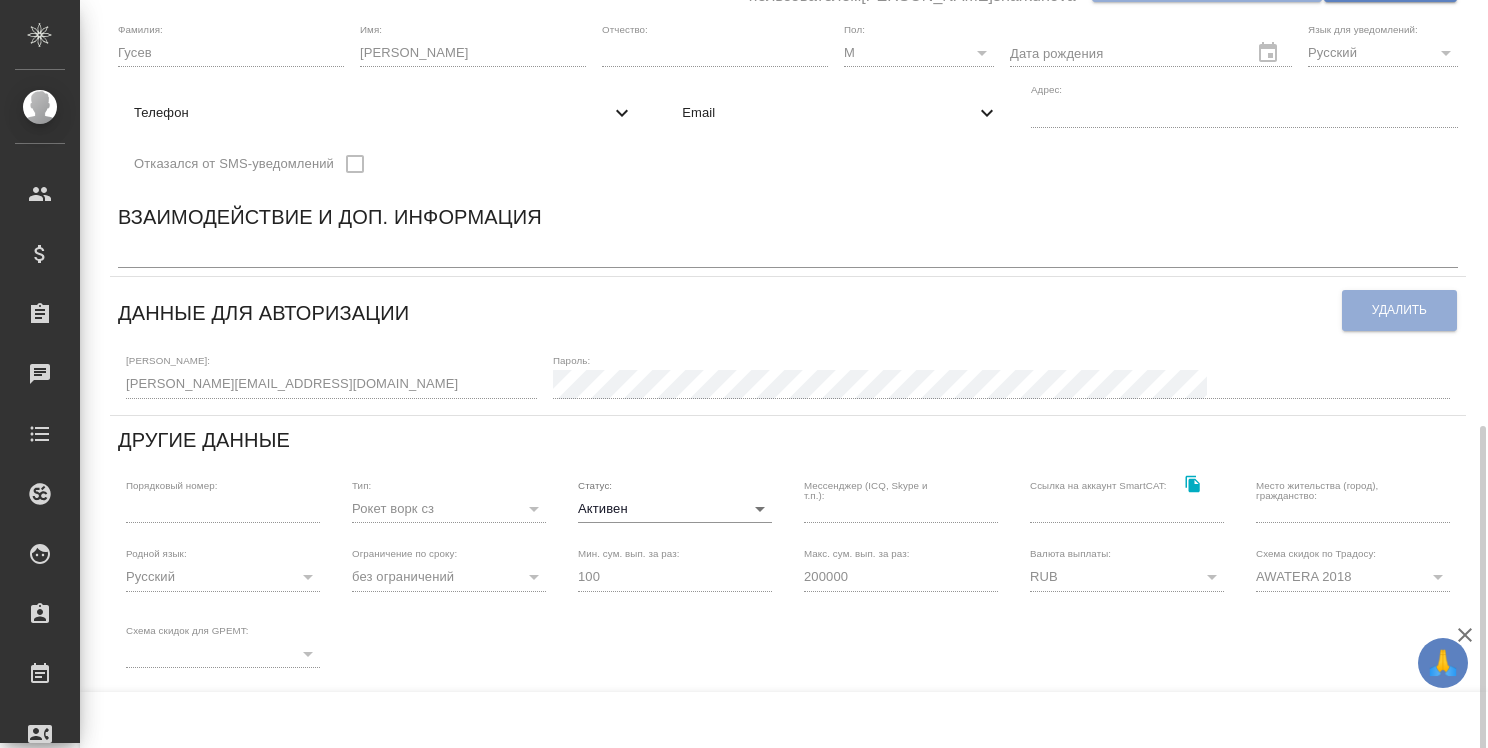 scroll, scrollTop: 400, scrollLeft: 0, axis: vertical 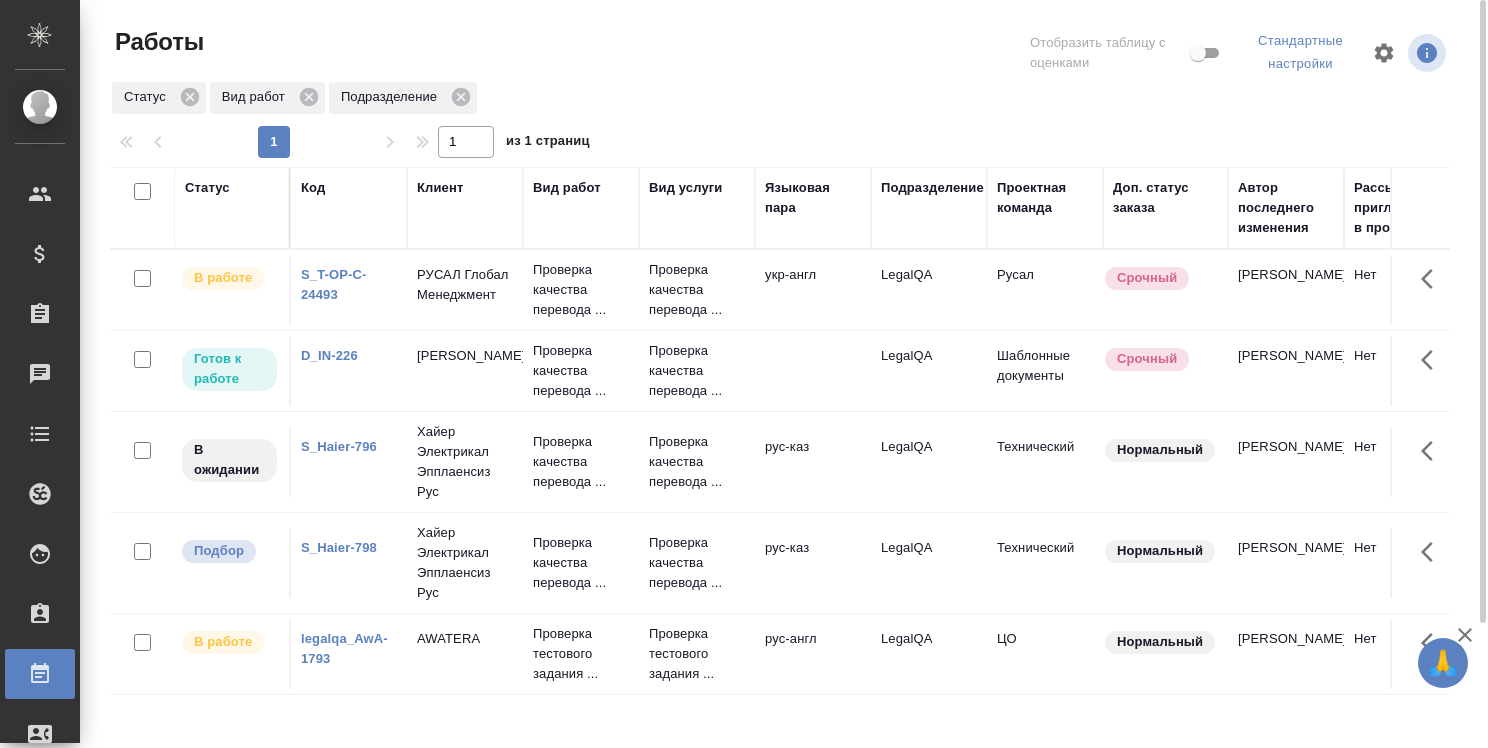click on "D_IN-226" at bounding box center (329, 355) 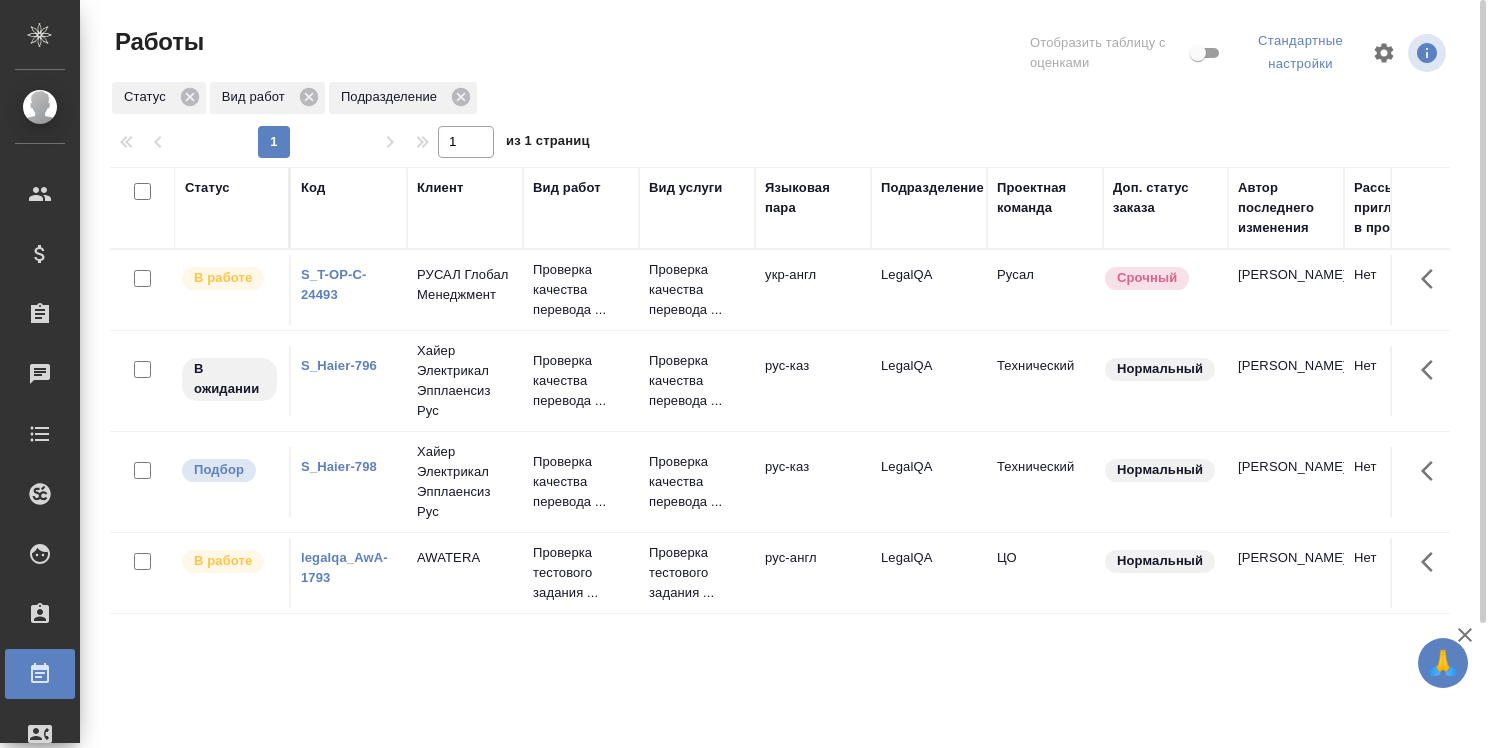 click on "legalqa_AwA-1793" at bounding box center (344, 567) 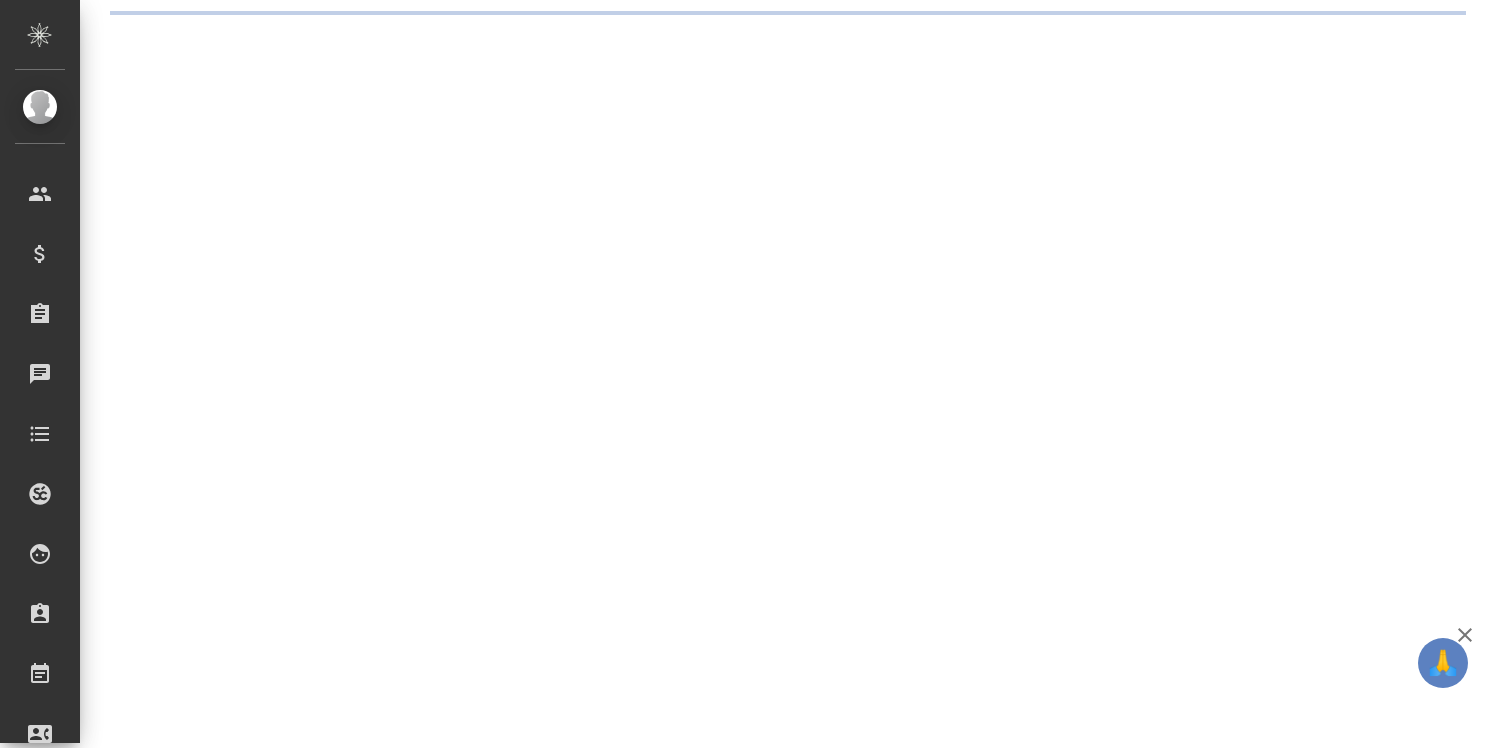 scroll, scrollTop: 0, scrollLeft: 0, axis: both 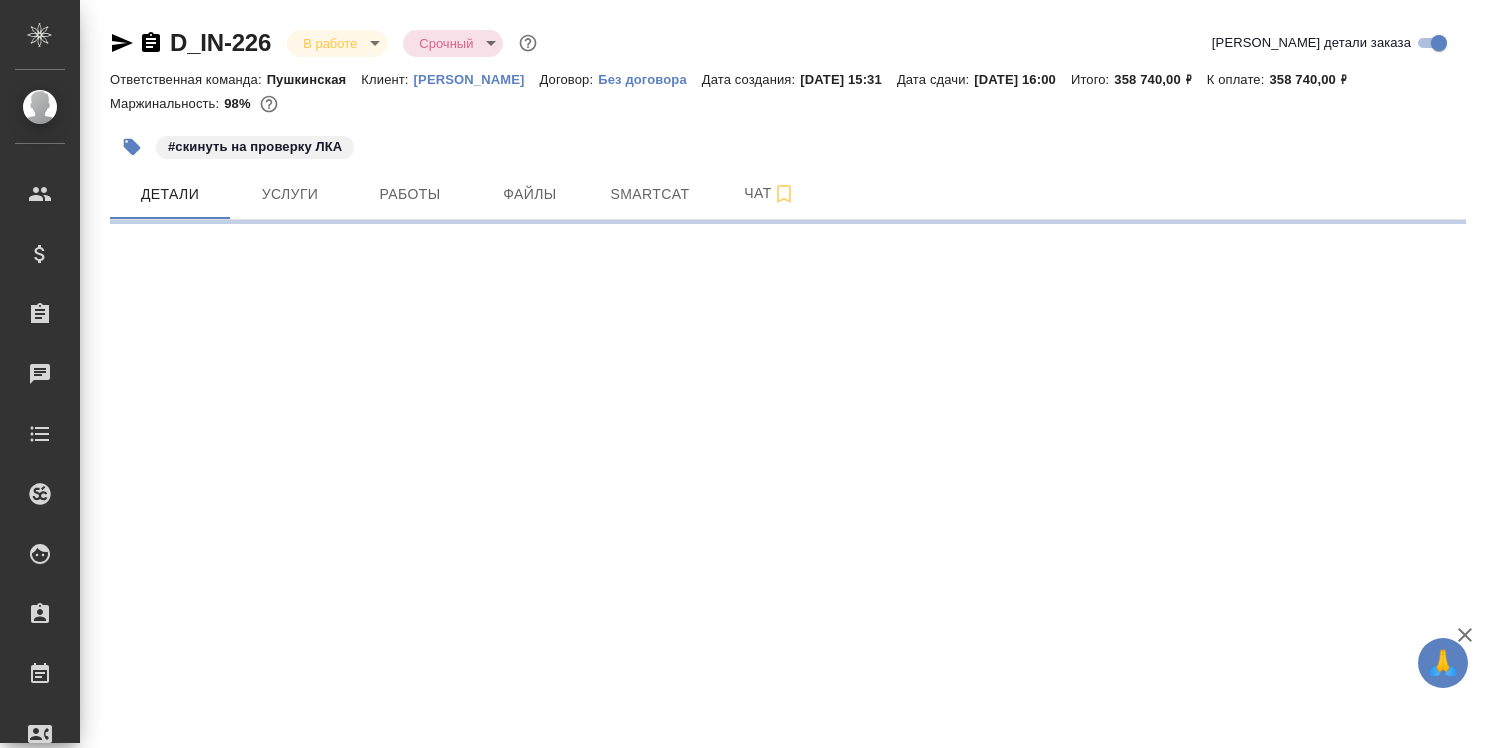 select on "RU" 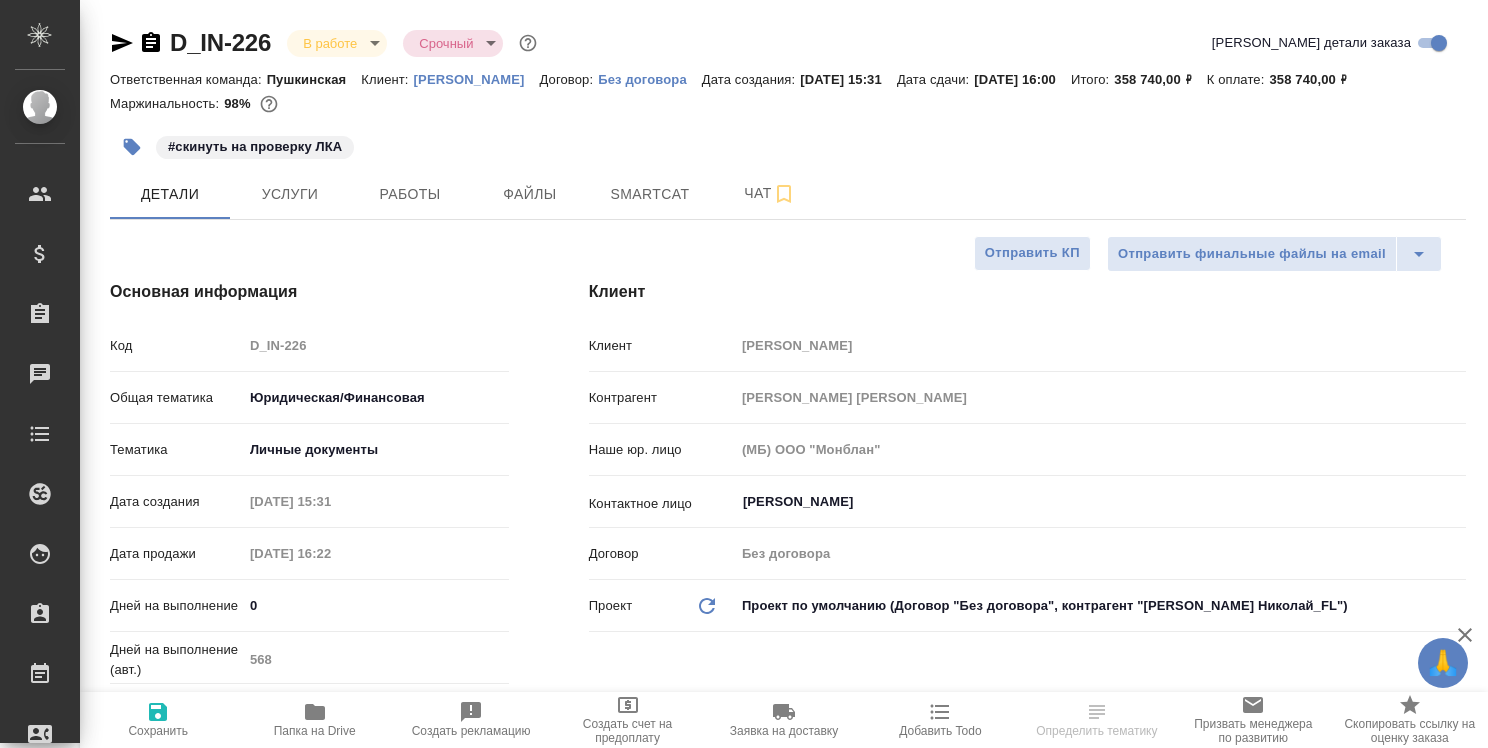 type on "x" 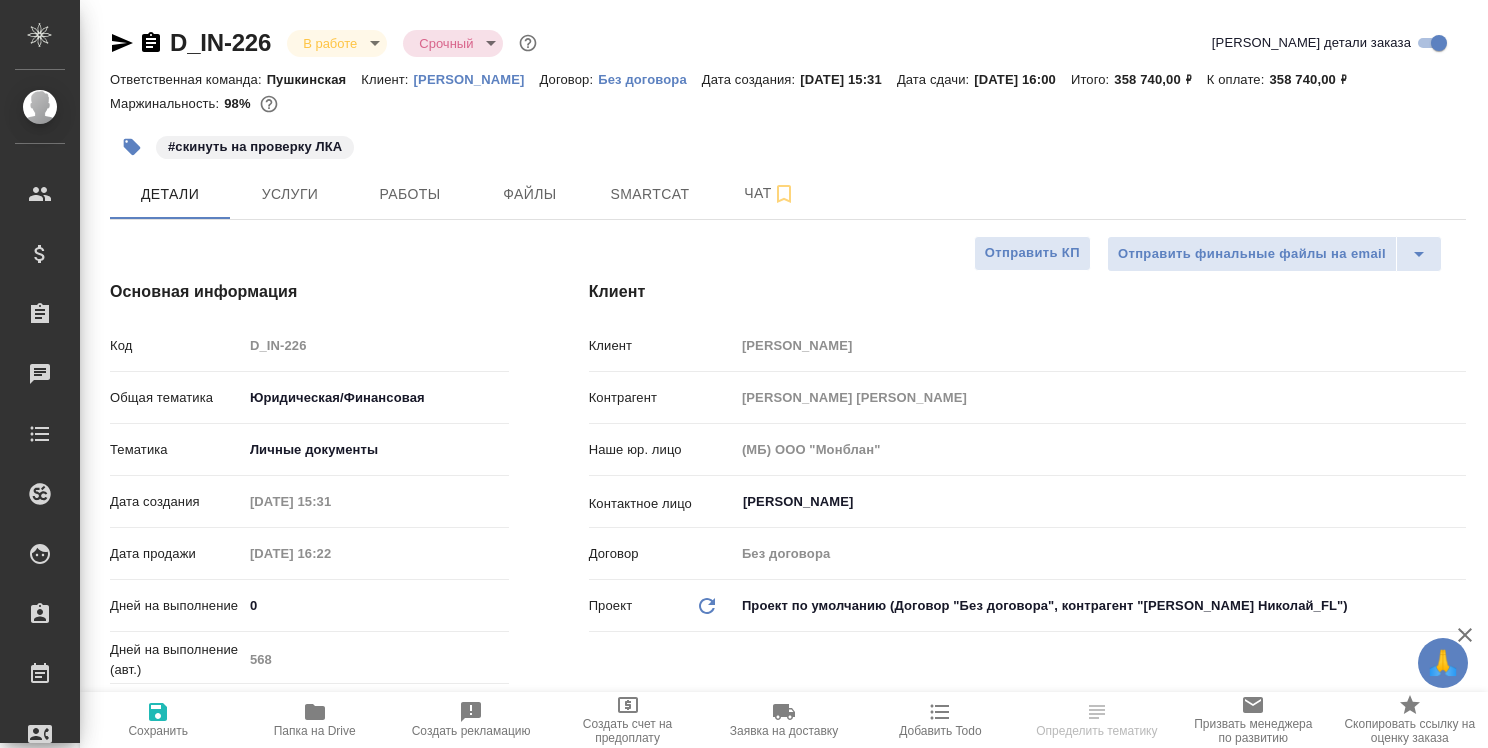 select on "RU" 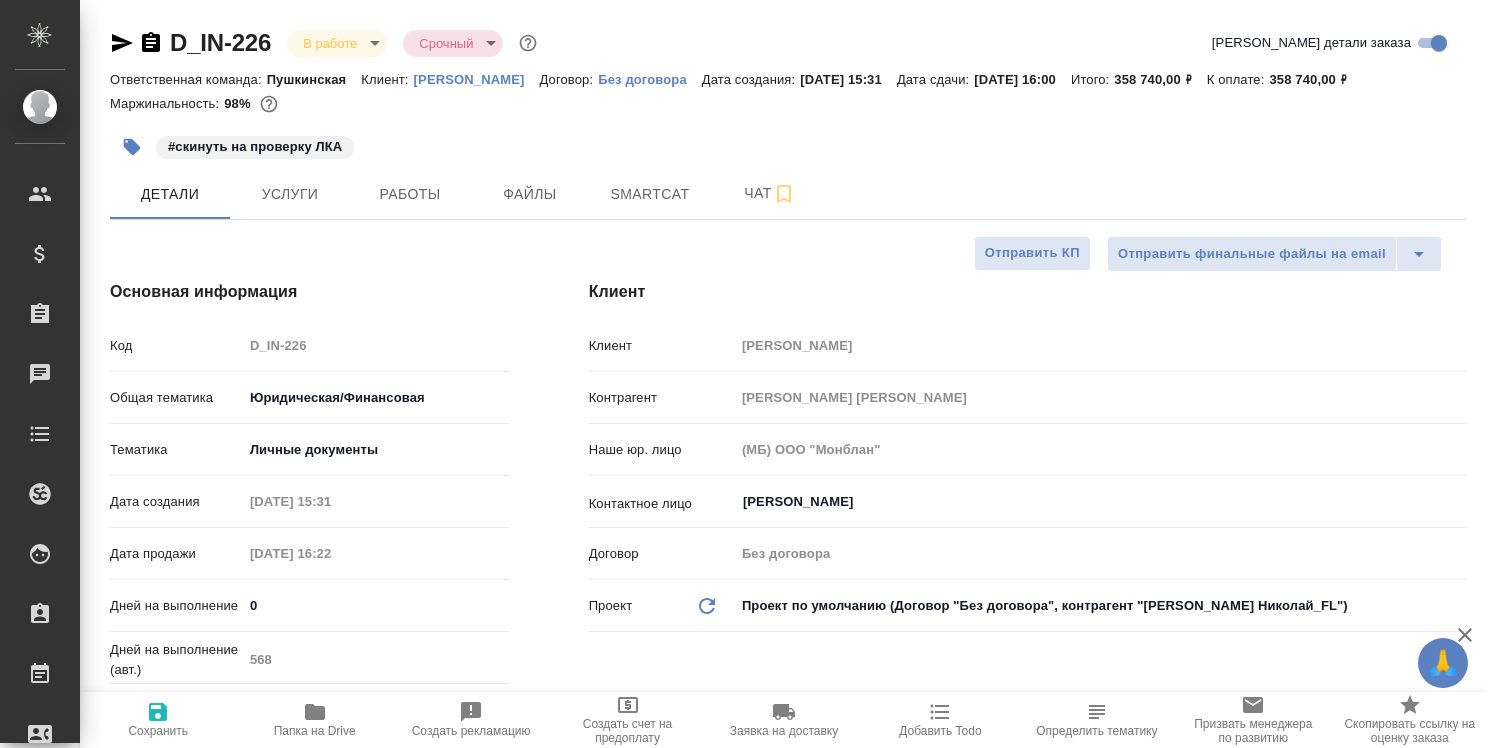 type on "x" 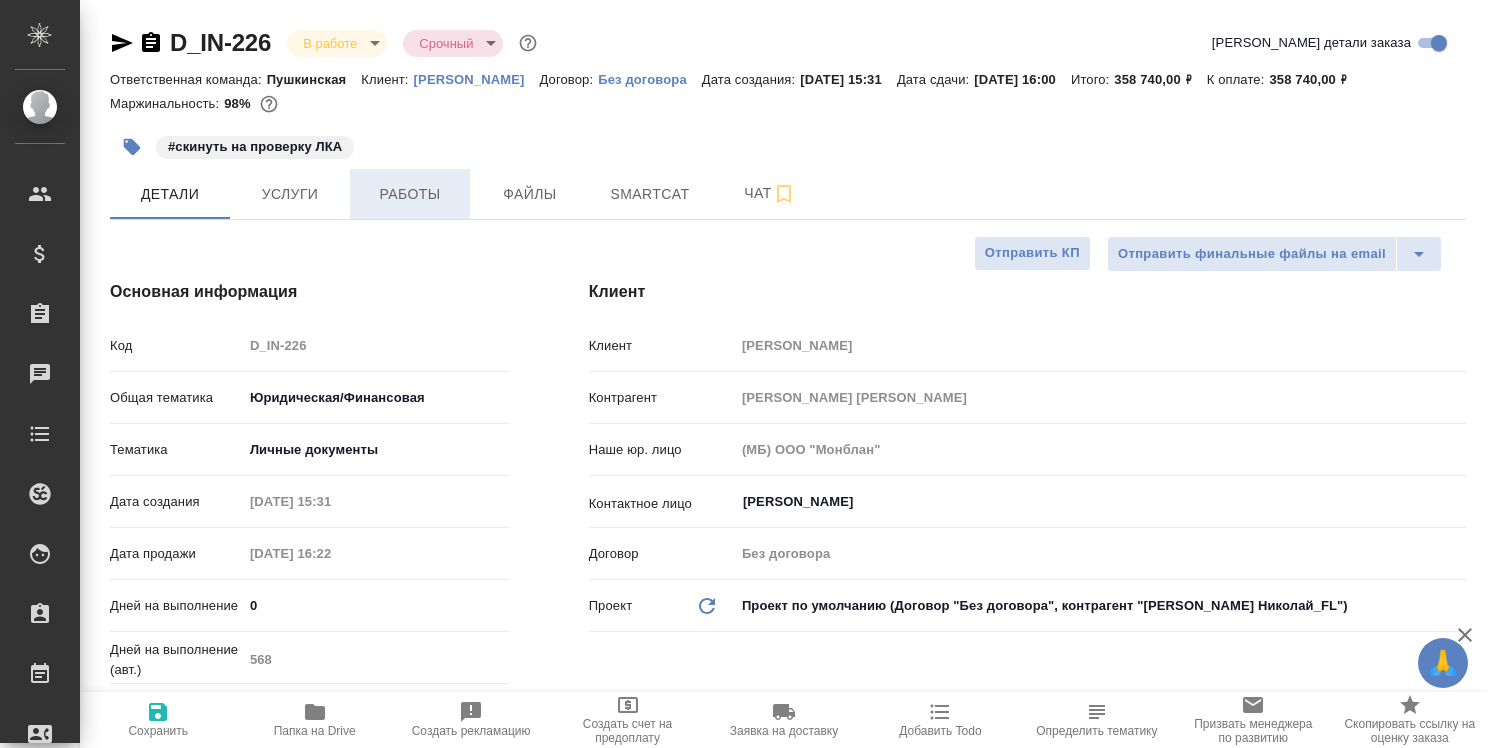 click on "Работы" at bounding box center (410, 194) 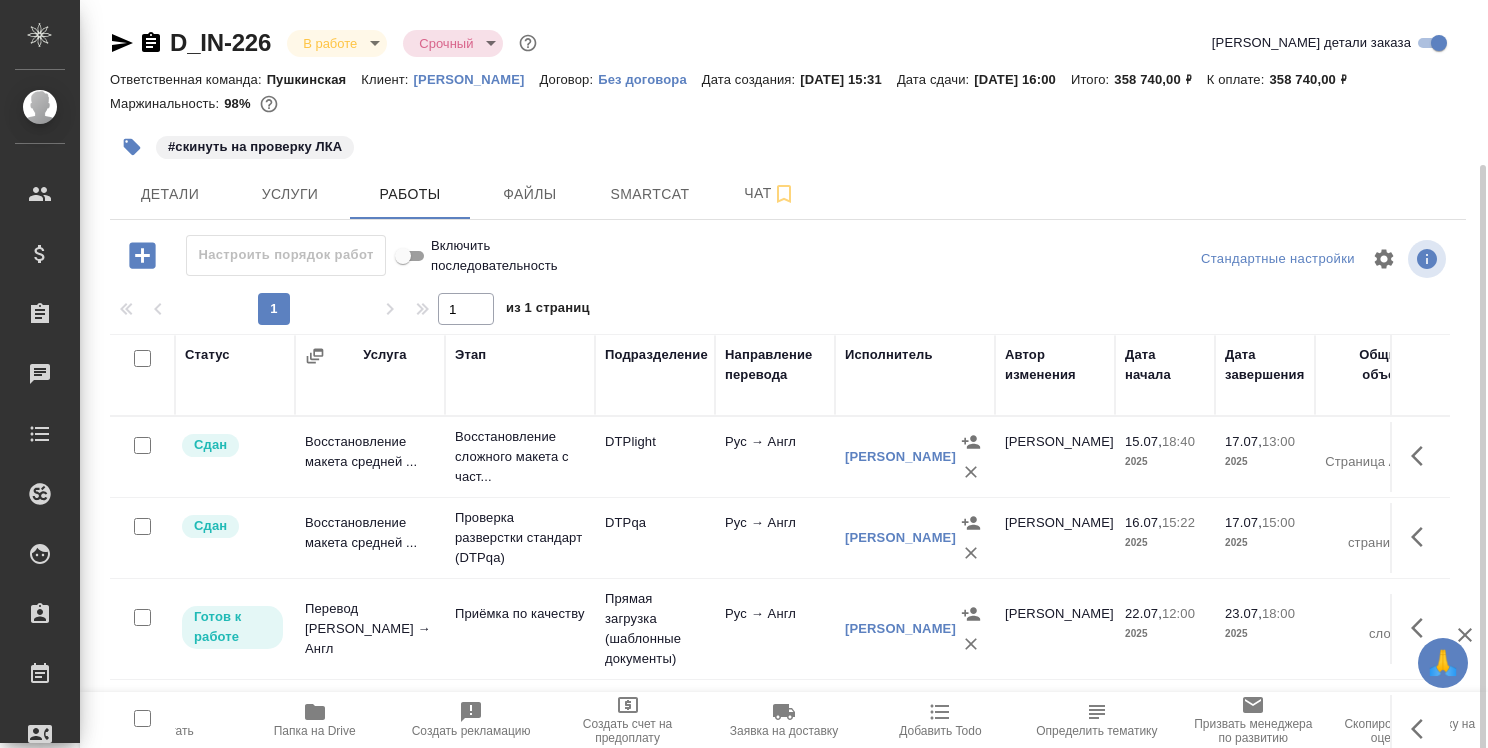 scroll, scrollTop: 87, scrollLeft: 0, axis: vertical 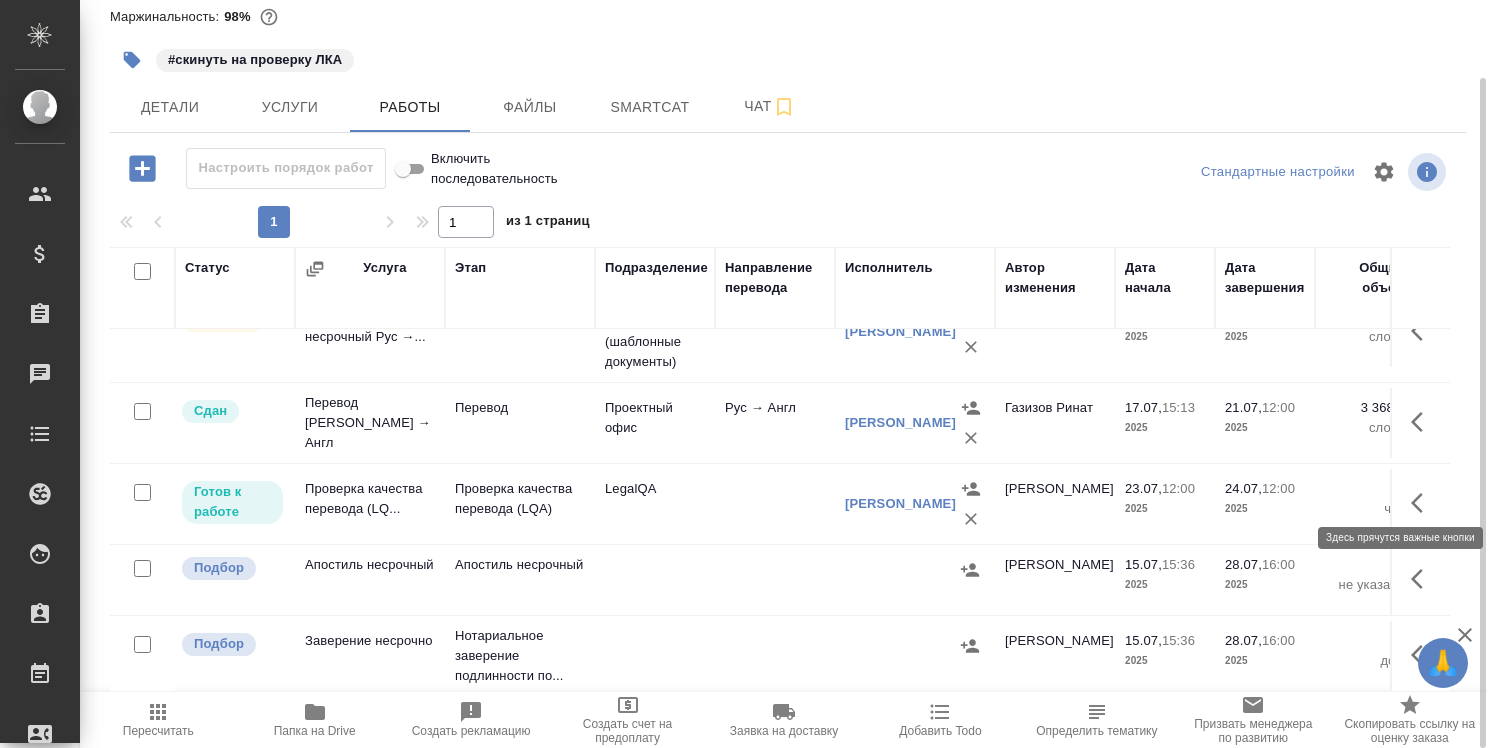 click 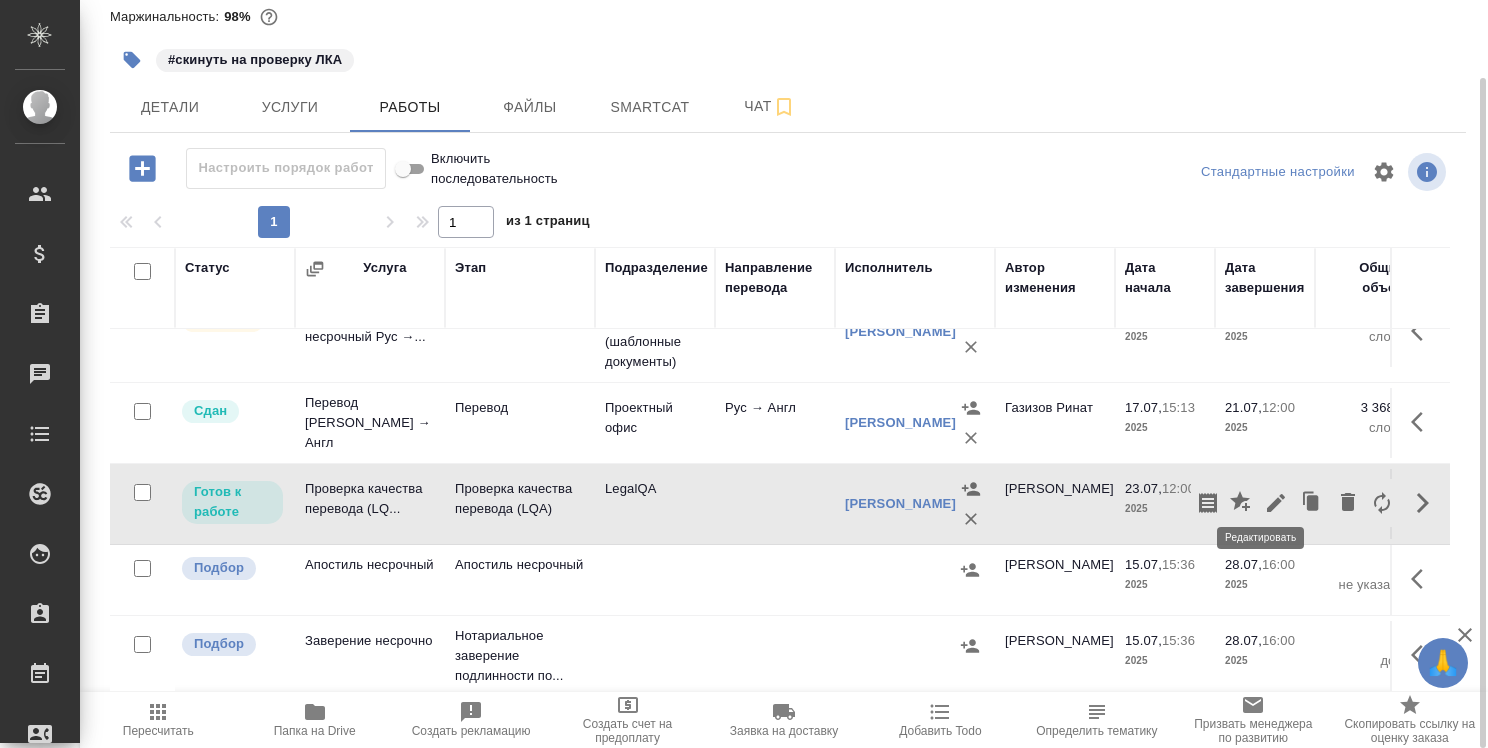 click 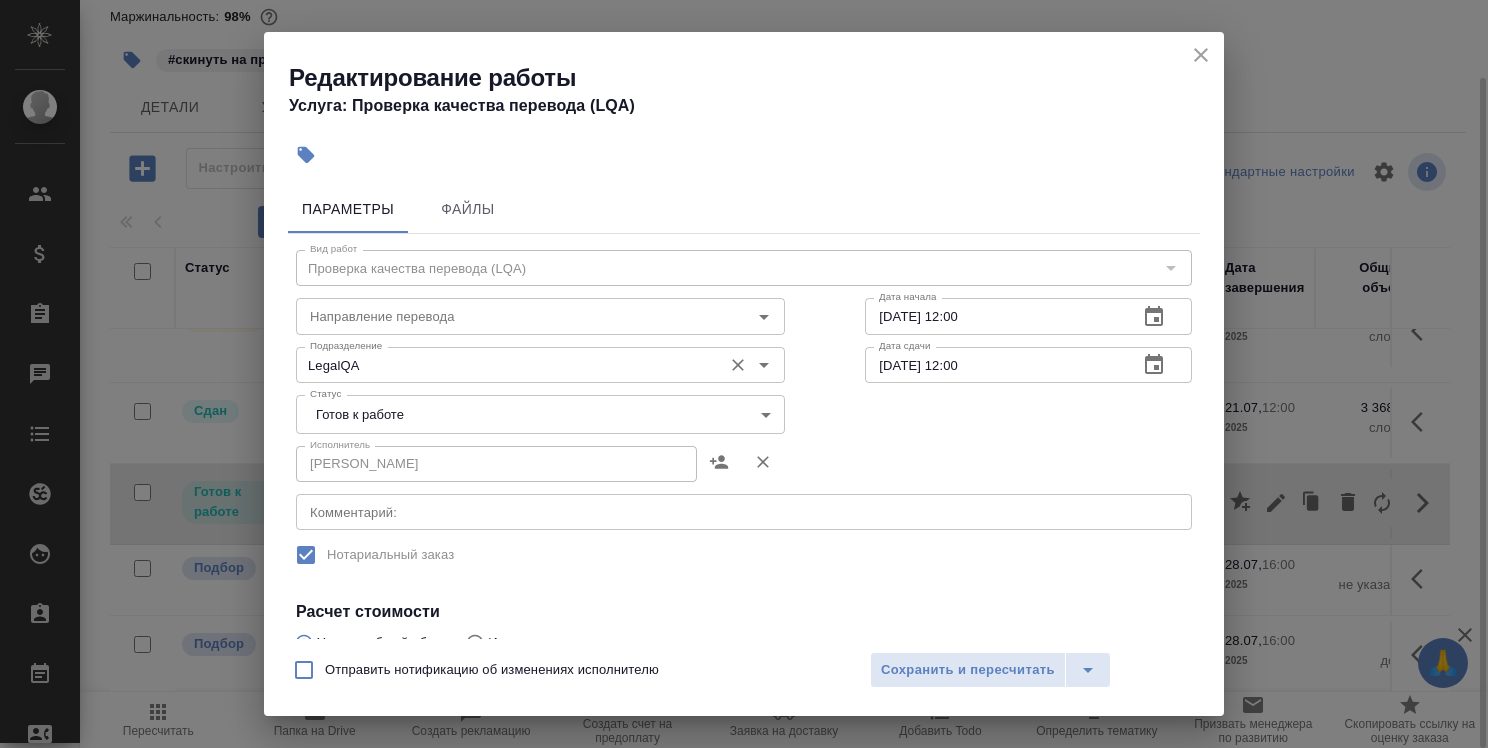 click on "LegalQA" at bounding box center (507, 365) 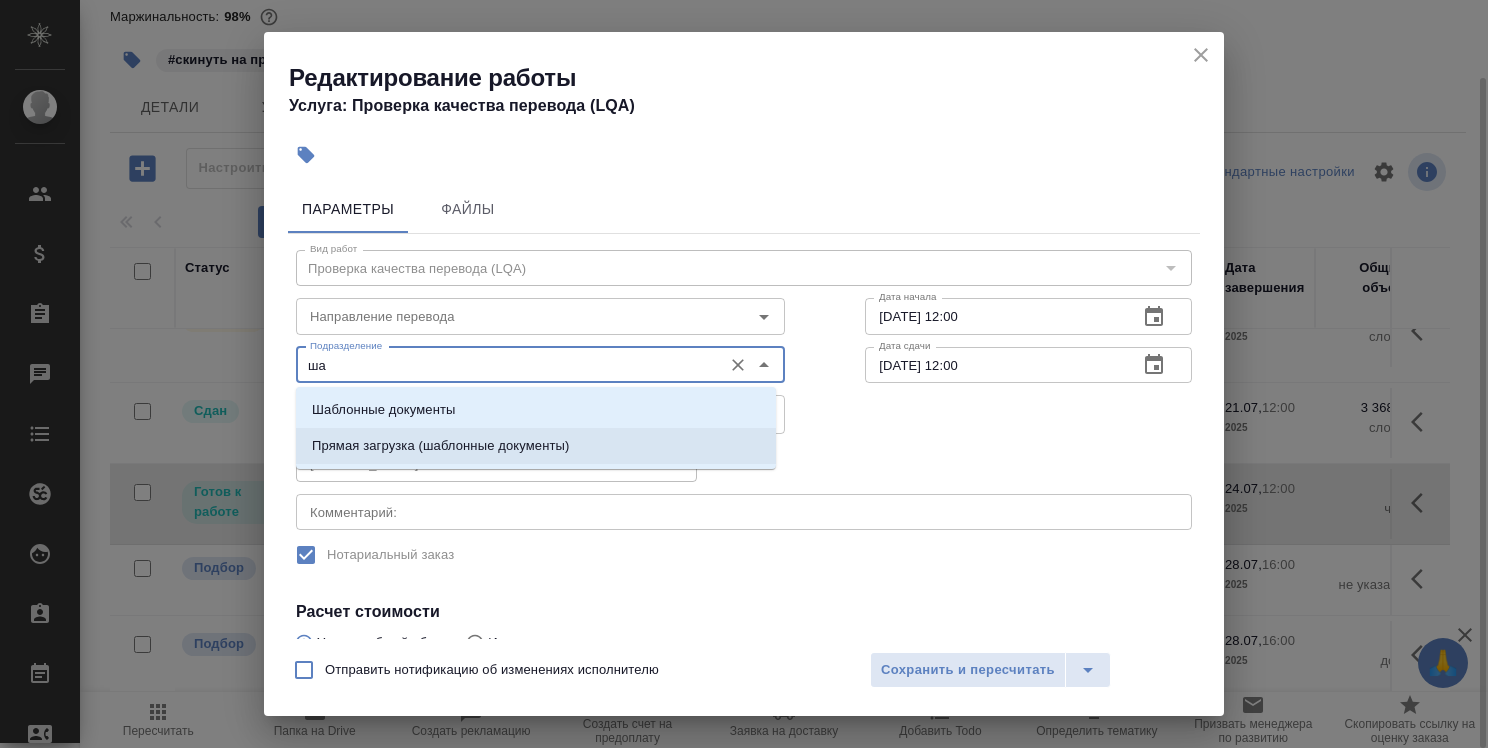 click on "Прямая загрузка (шаблонные документы)" at bounding box center [440, 446] 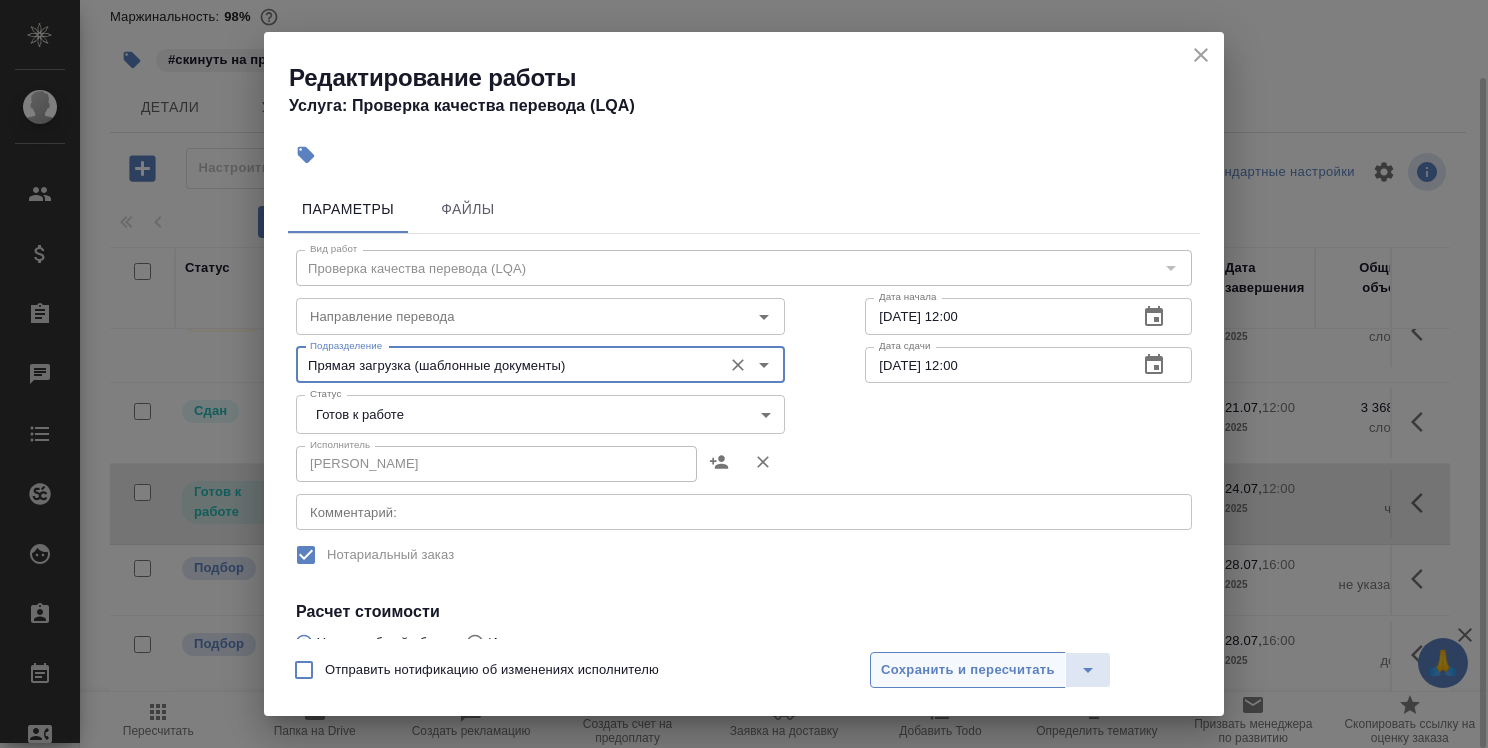 type on "Прямая загрузка (шаблонные документы)" 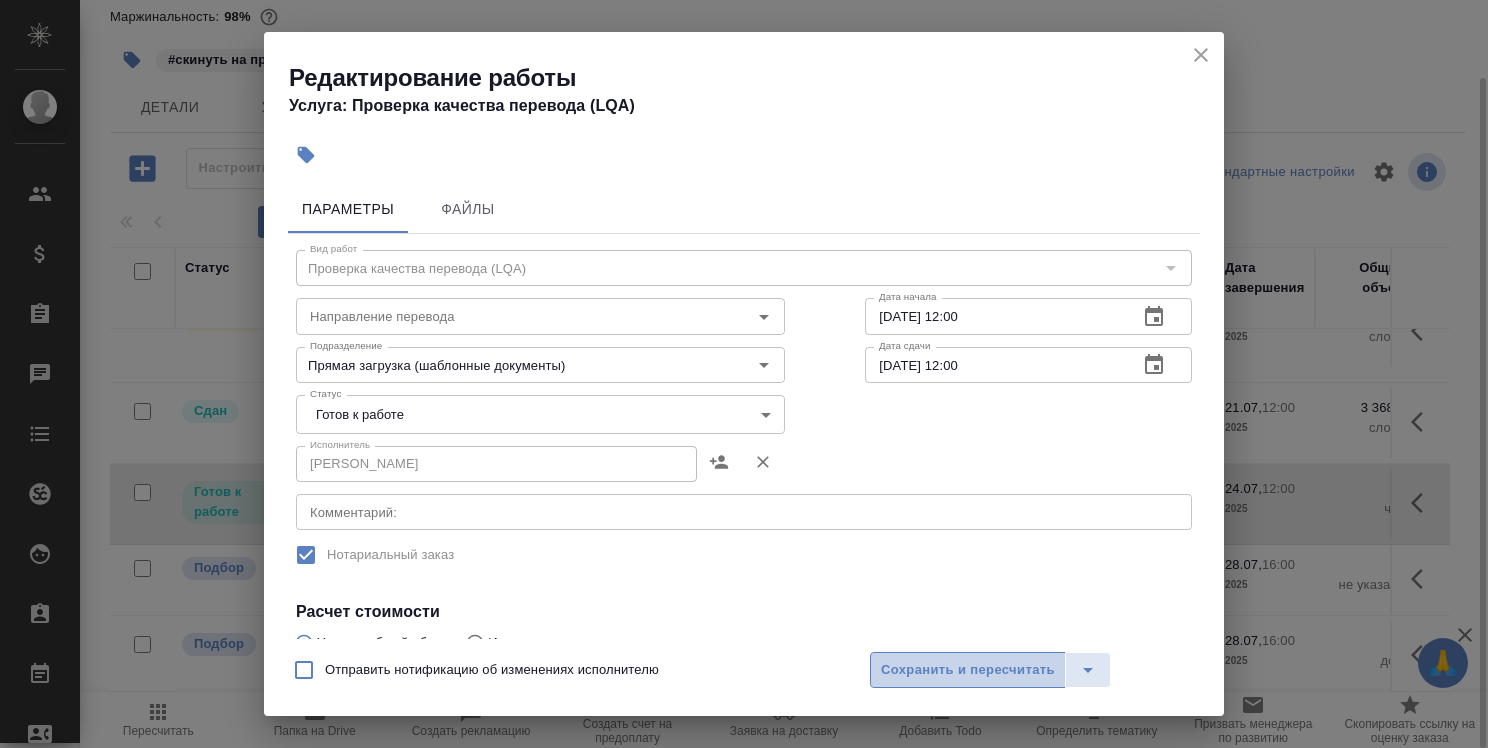 click on "Сохранить и пересчитать" at bounding box center (968, 670) 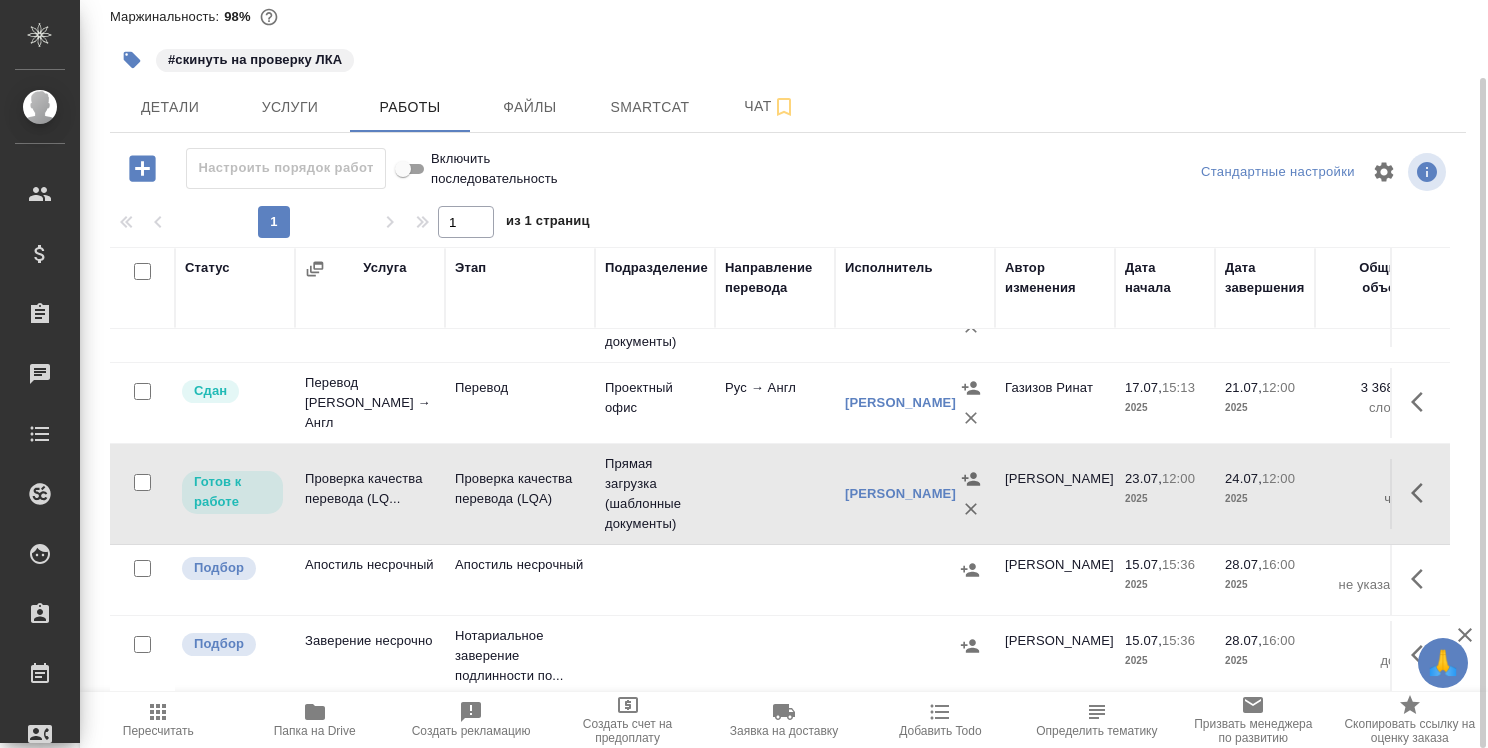 scroll, scrollTop: 344, scrollLeft: 0, axis: vertical 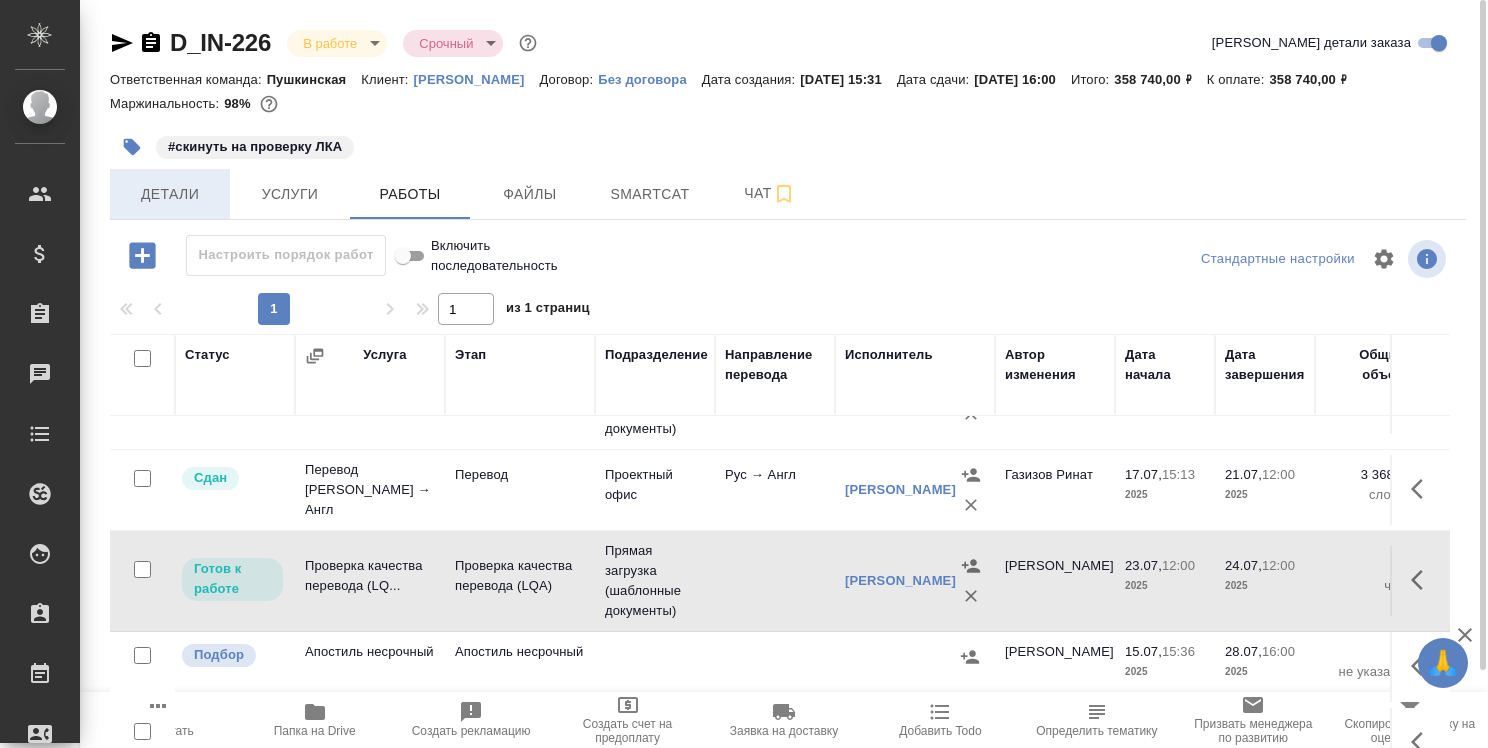 click on "Детали" at bounding box center (170, 194) 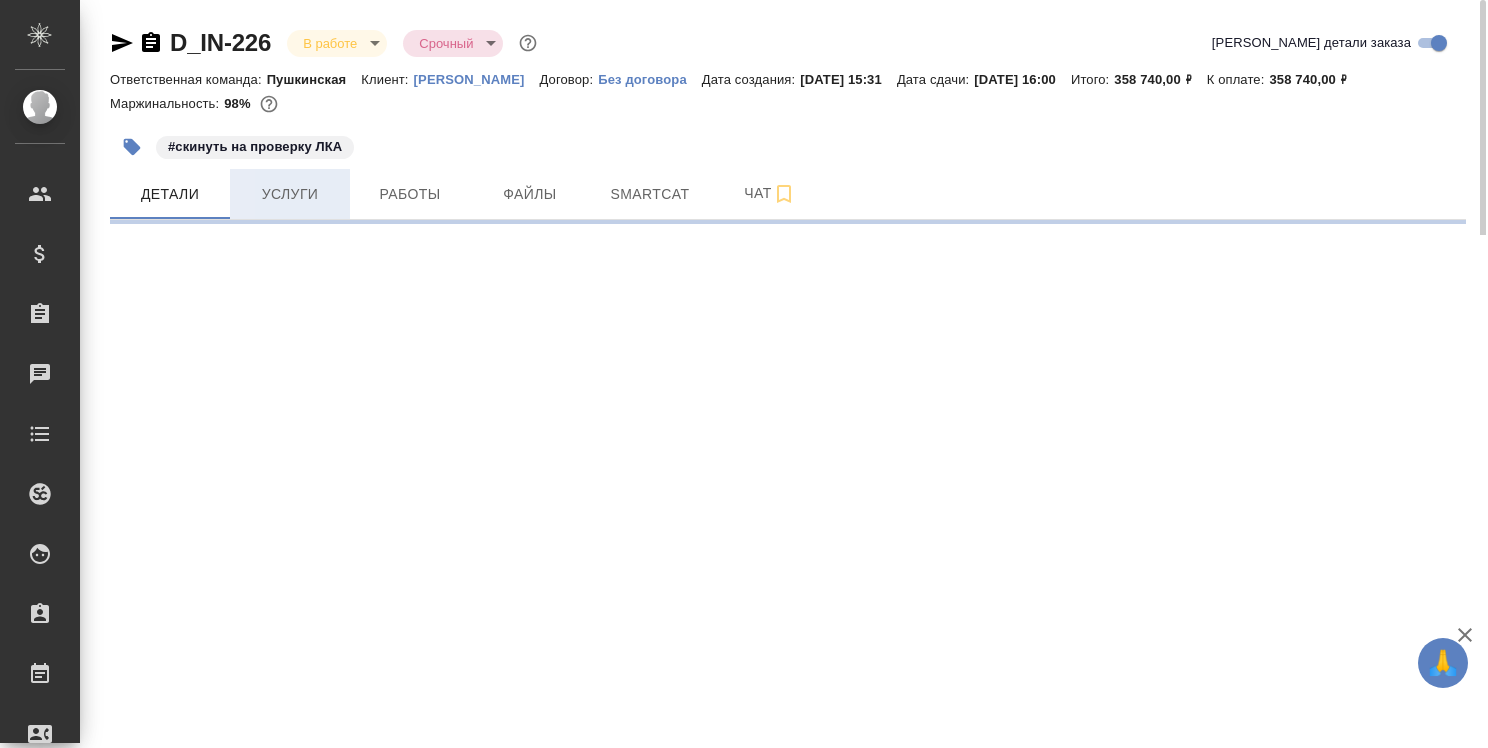 select on "RU" 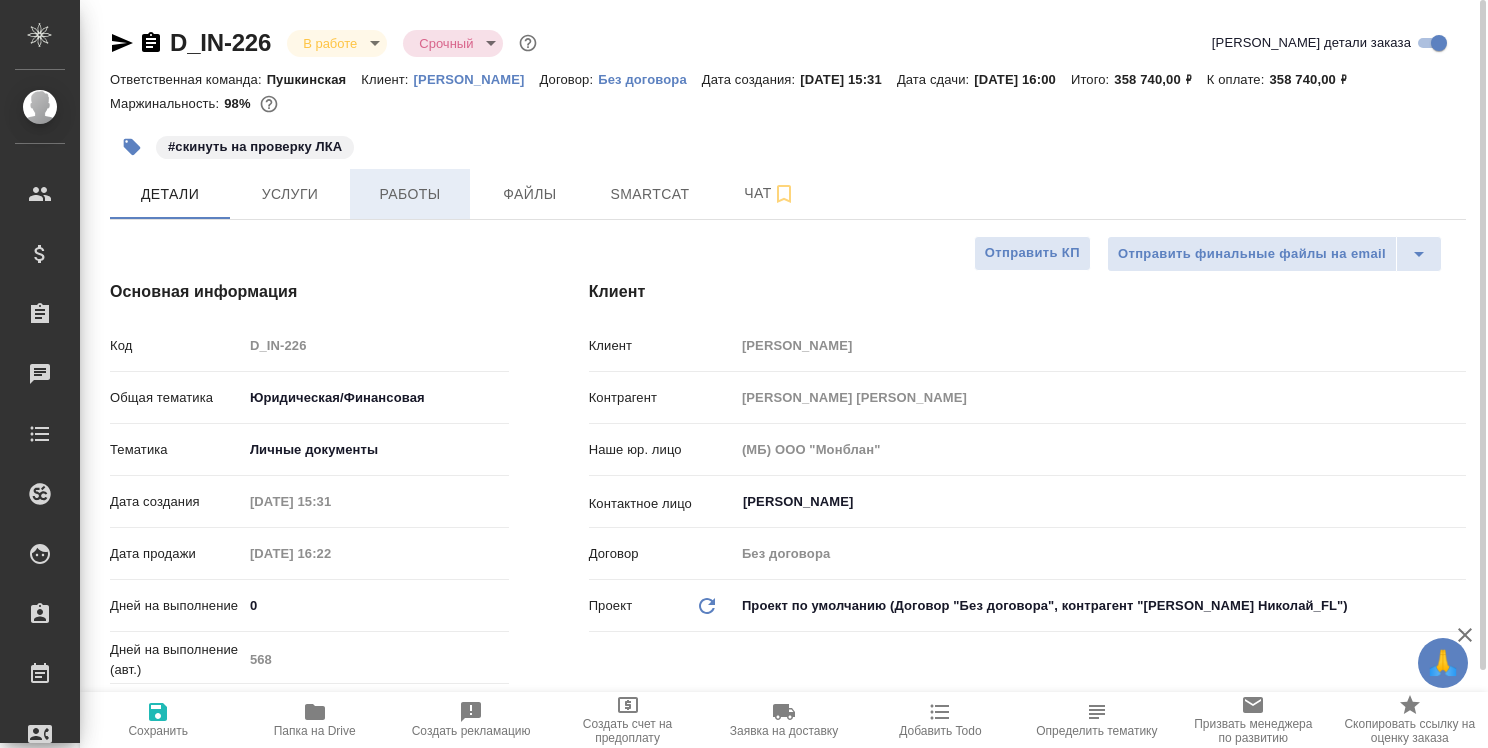 type on "x" 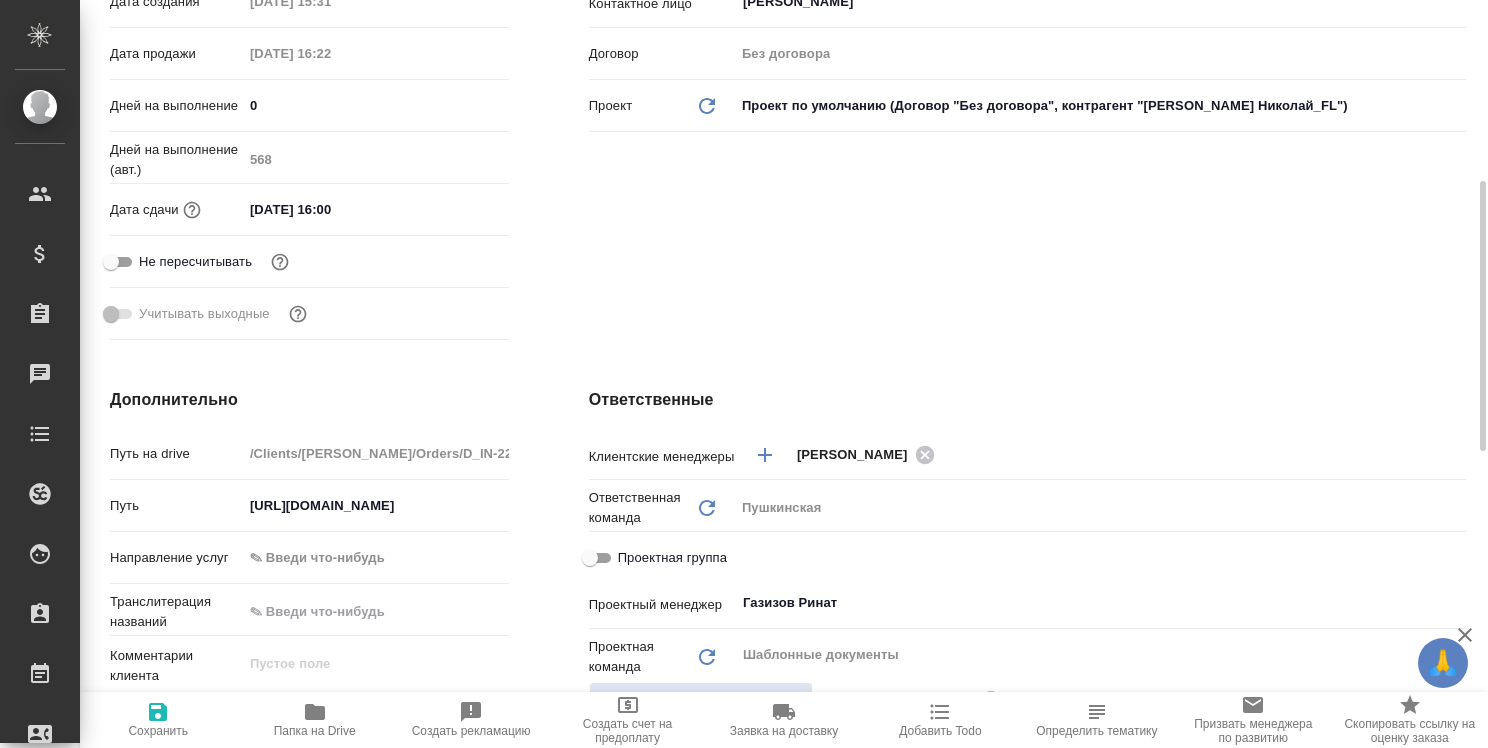 scroll, scrollTop: 0, scrollLeft: 0, axis: both 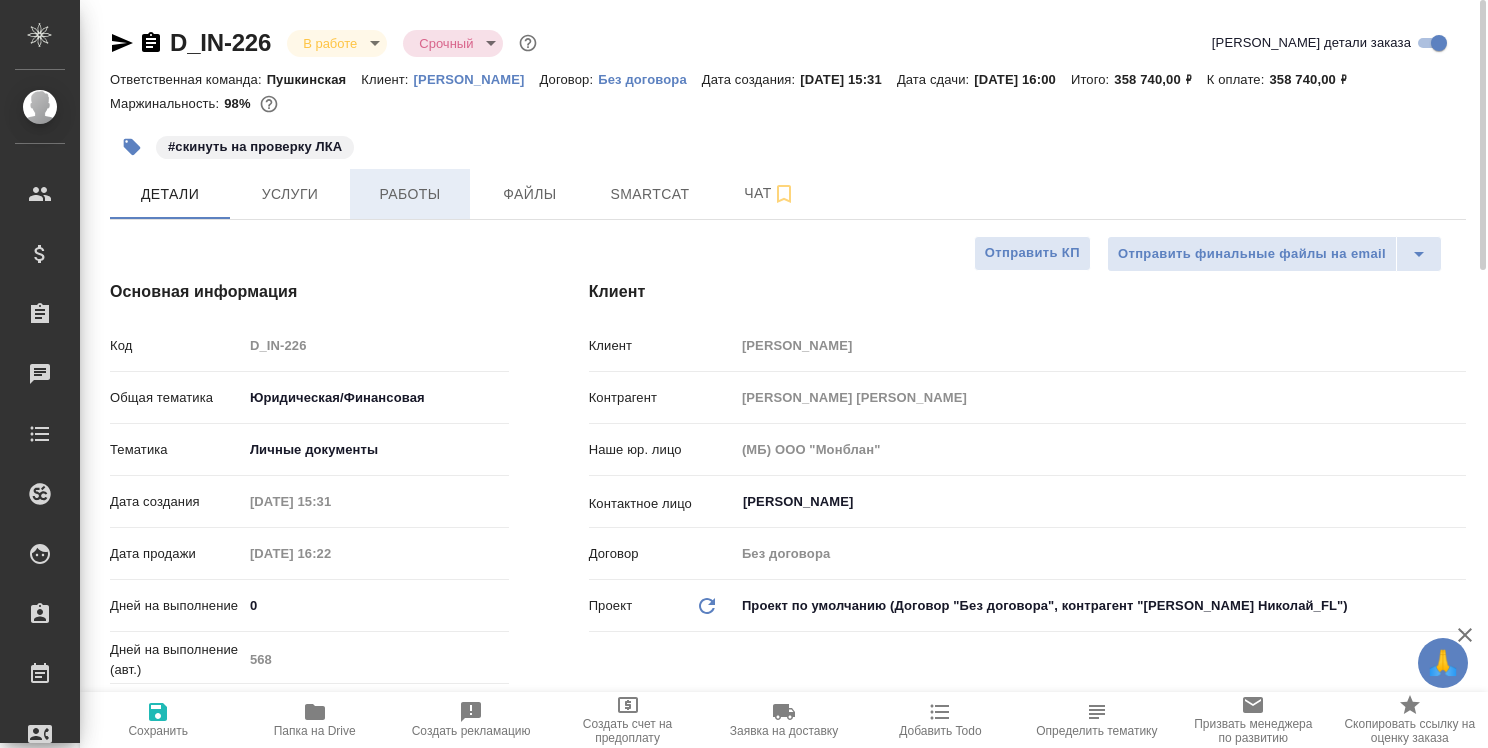 click on "Работы" at bounding box center [410, 194] 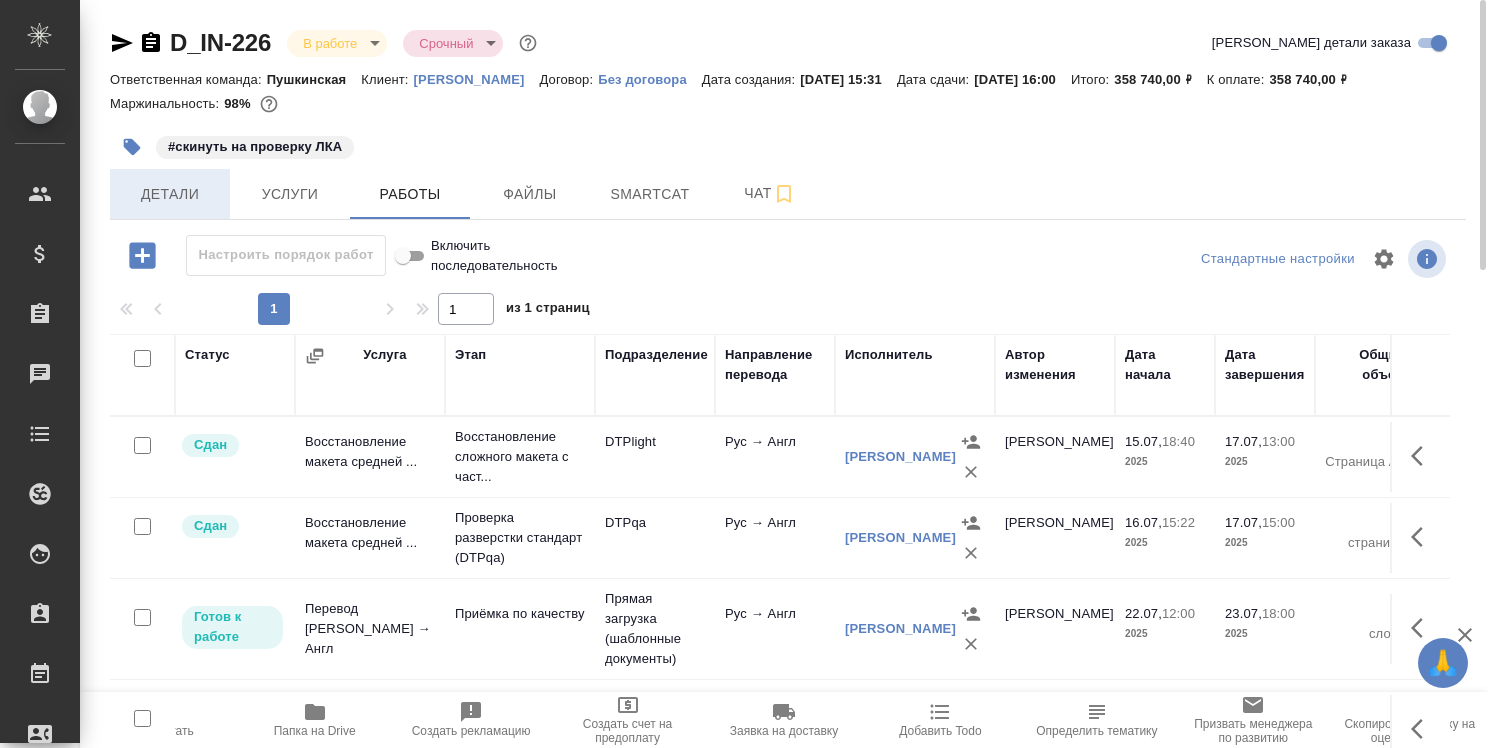 click on "Детали" at bounding box center [170, 194] 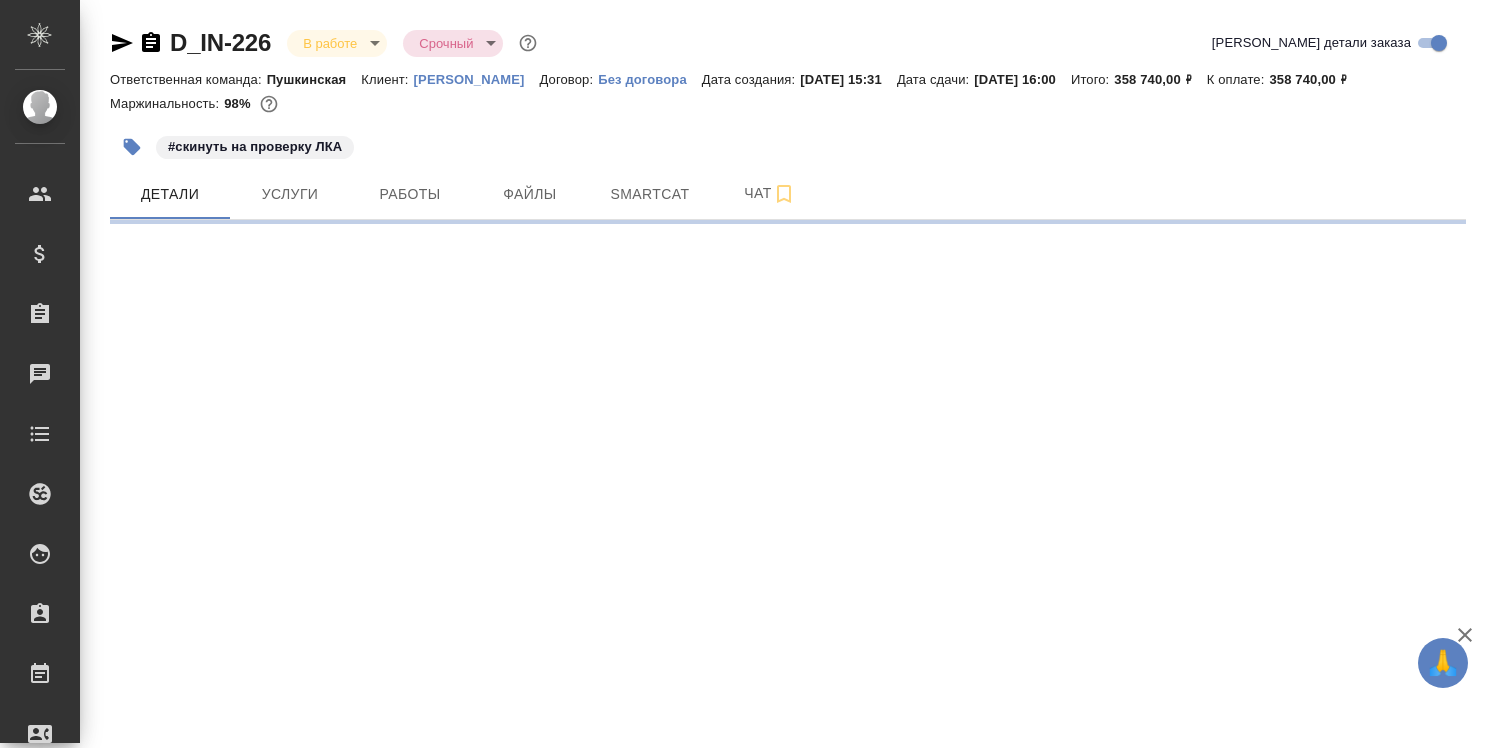 select on "RU" 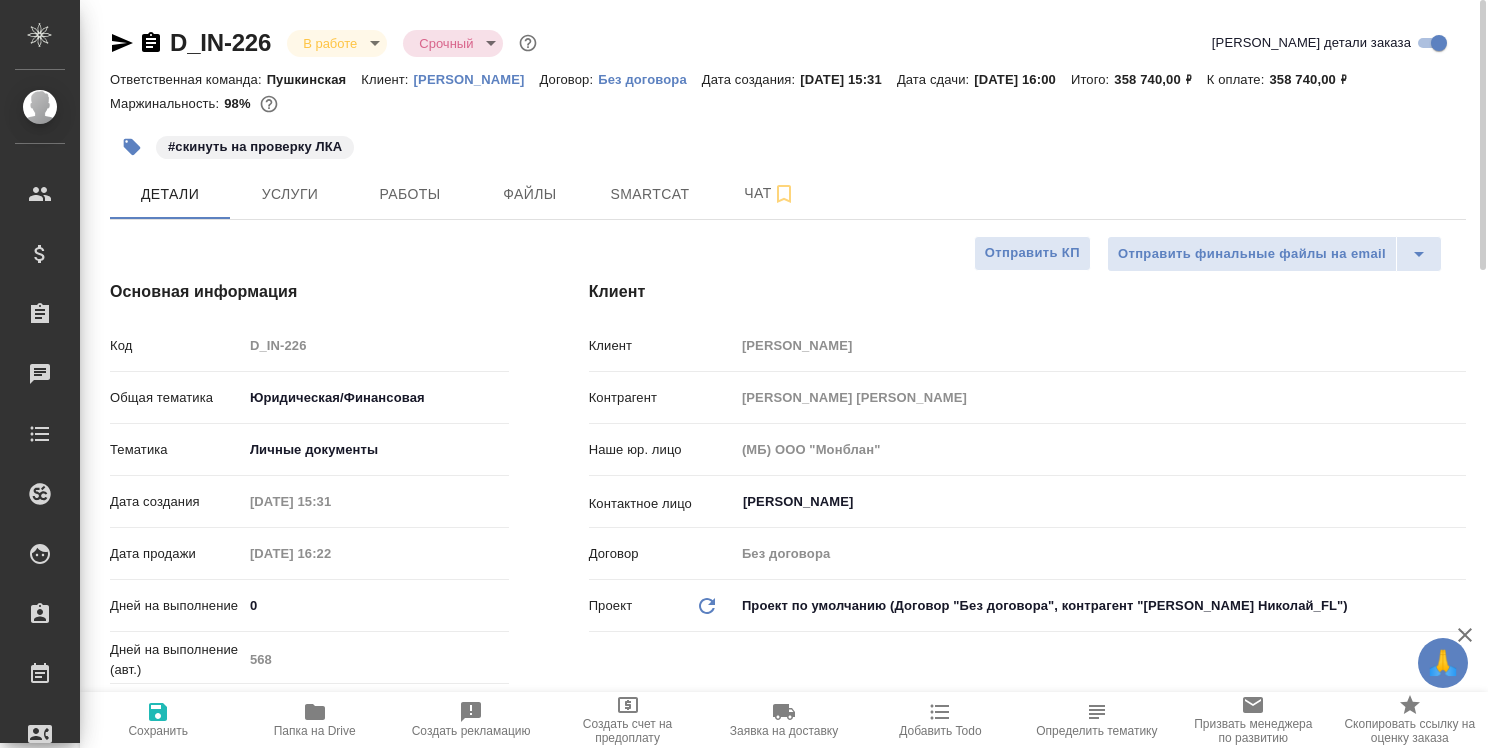 type on "x" 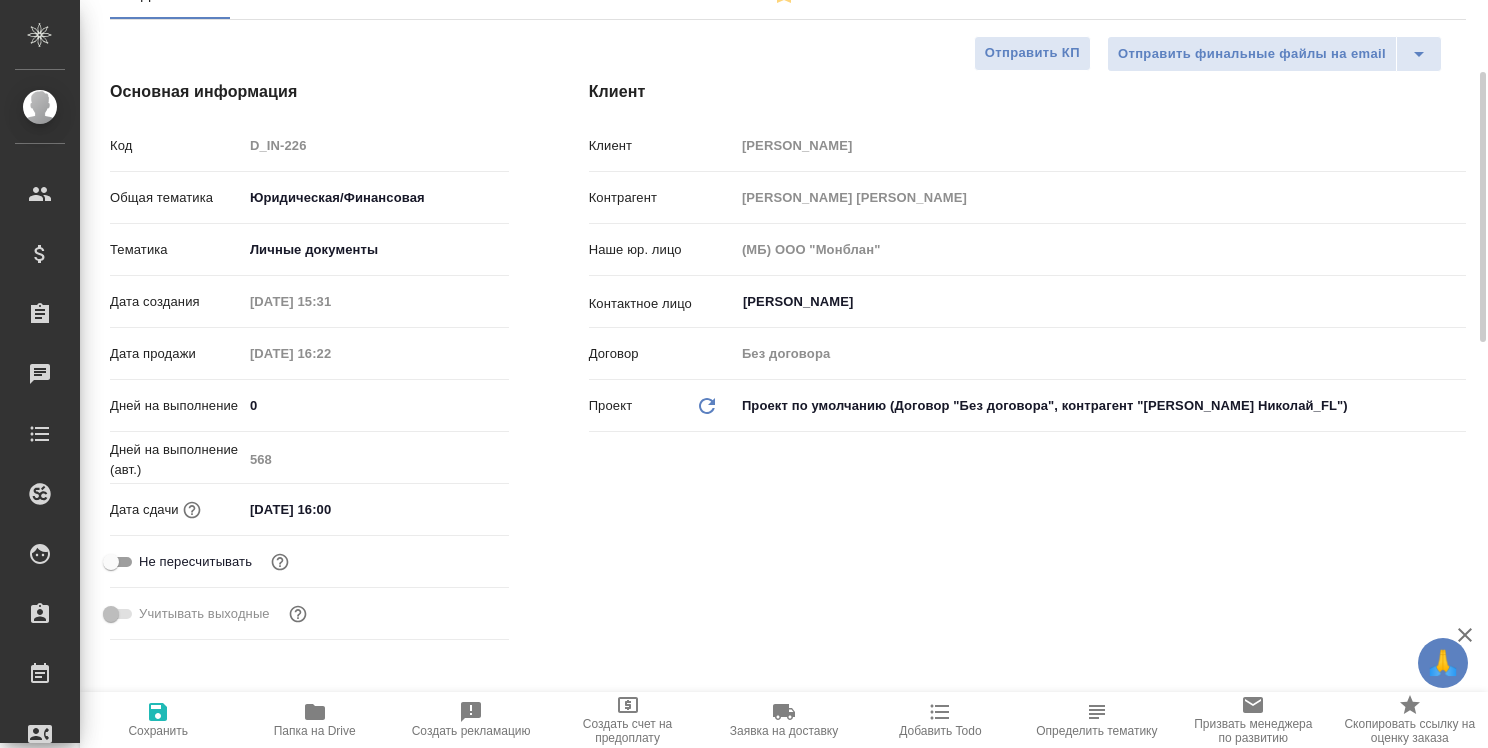 scroll, scrollTop: 0, scrollLeft: 0, axis: both 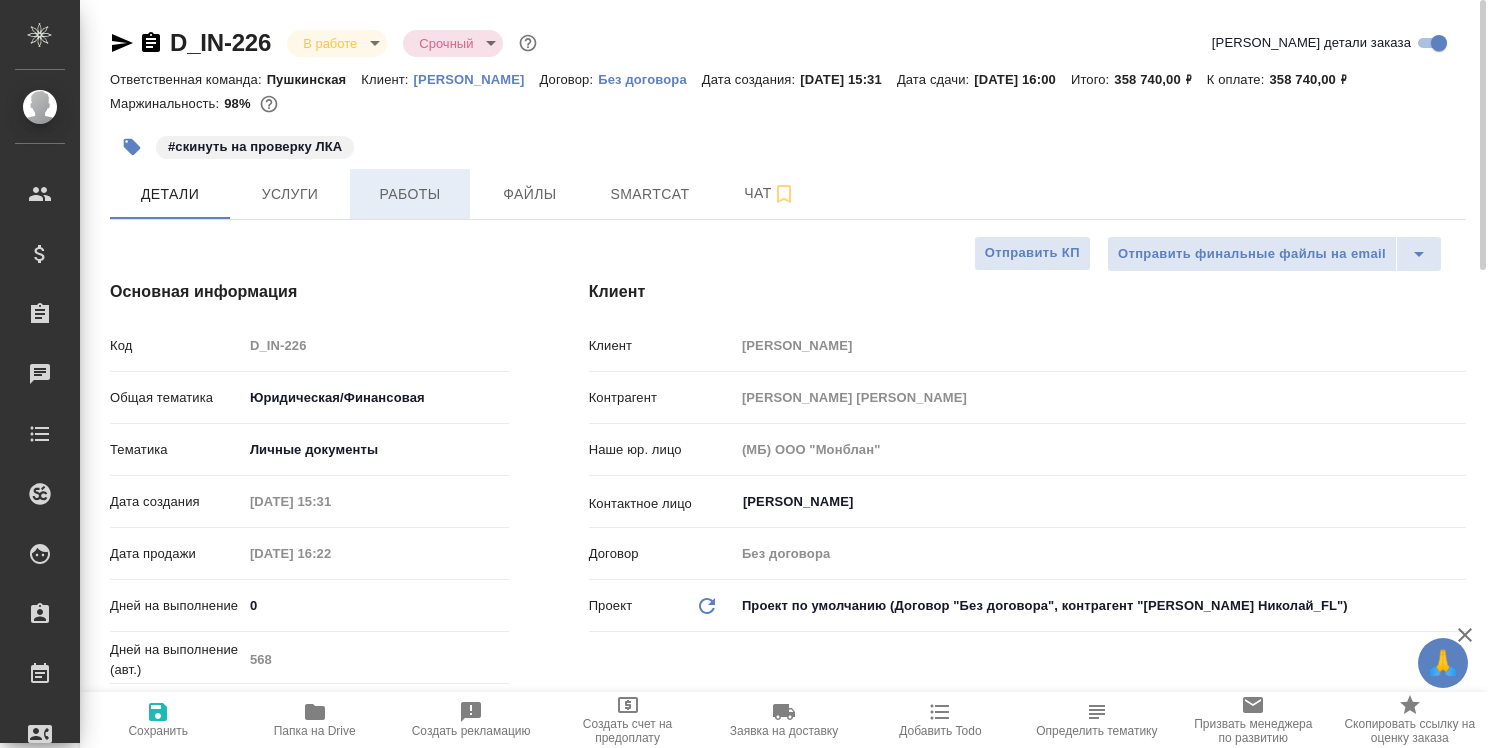 click on "Работы" at bounding box center (410, 194) 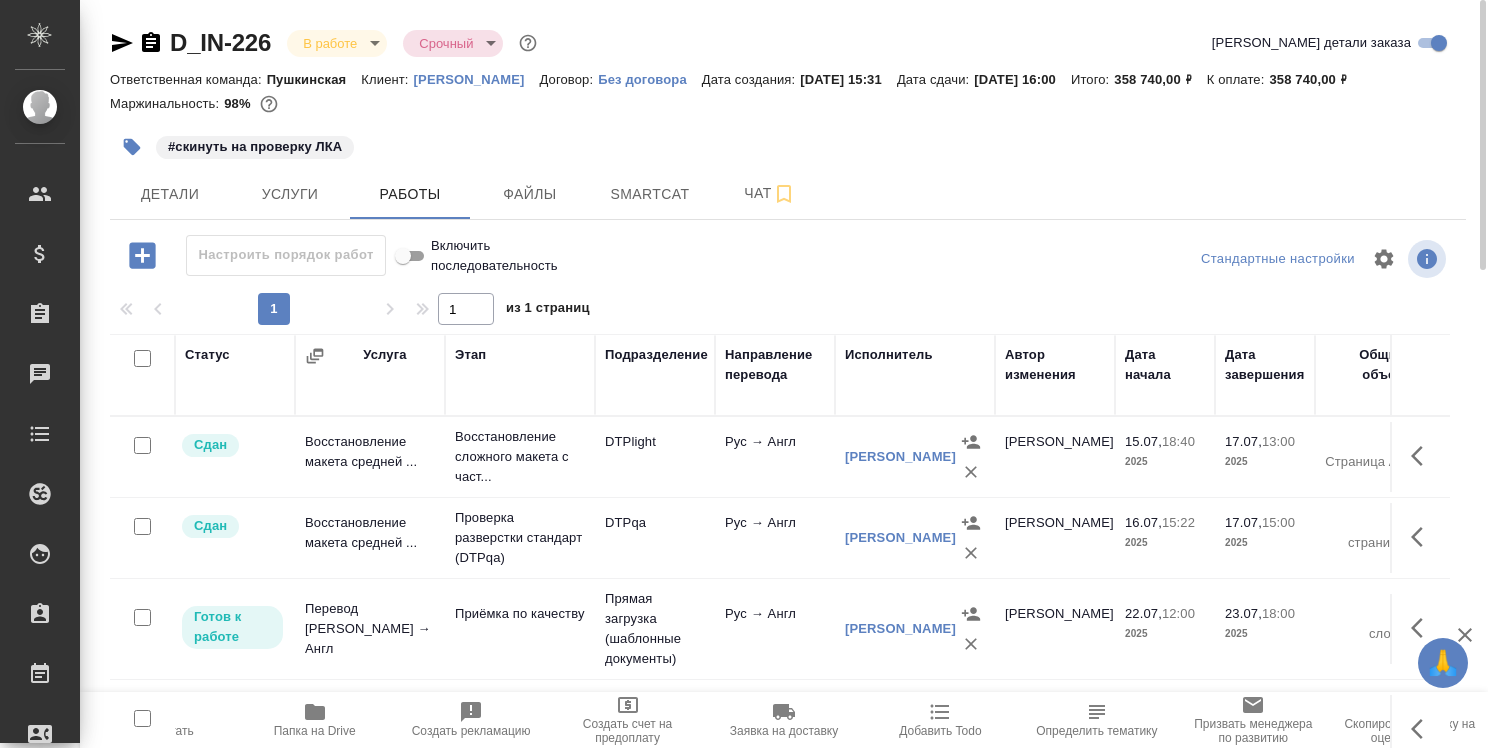 scroll, scrollTop: 87, scrollLeft: 0, axis: vertical 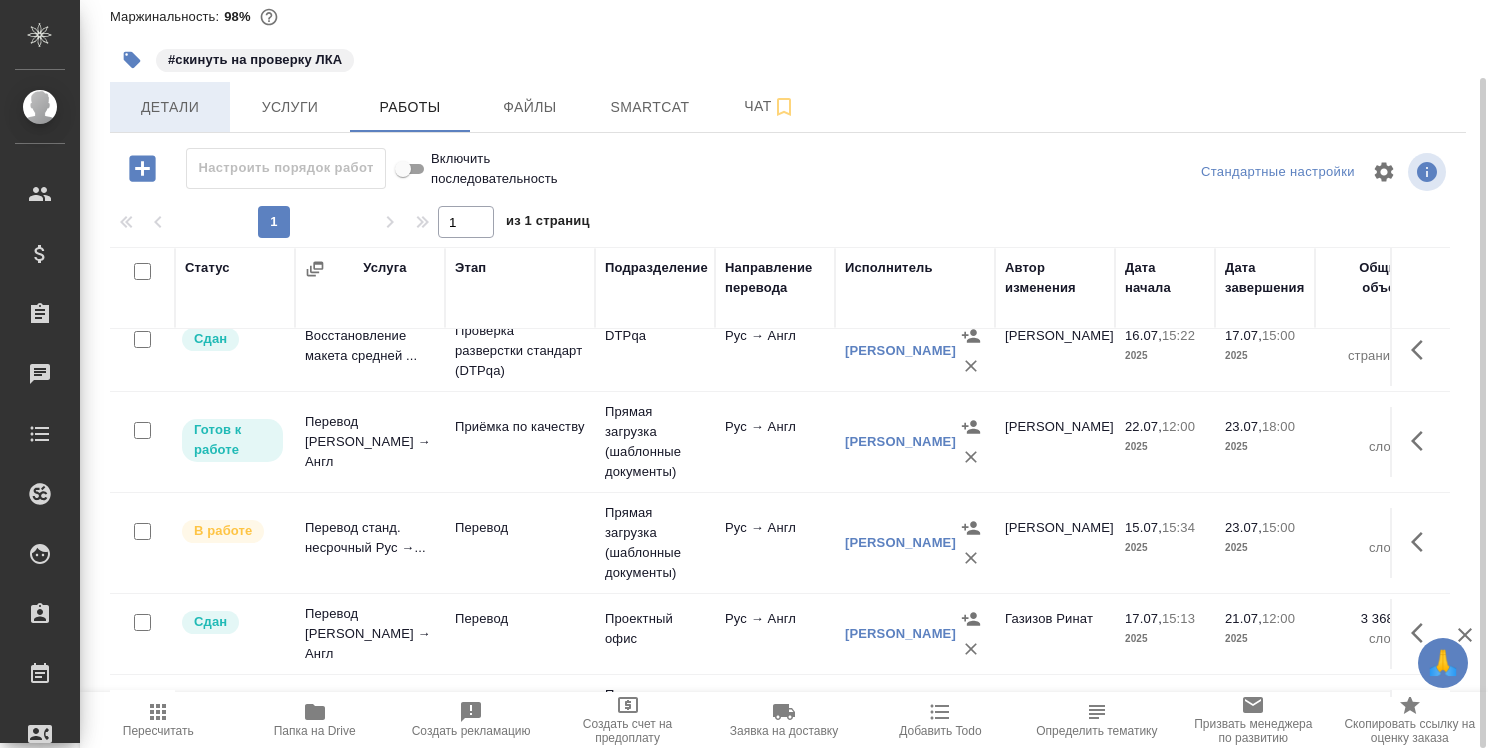 click on "Детали" at bounding box center (170, 107) 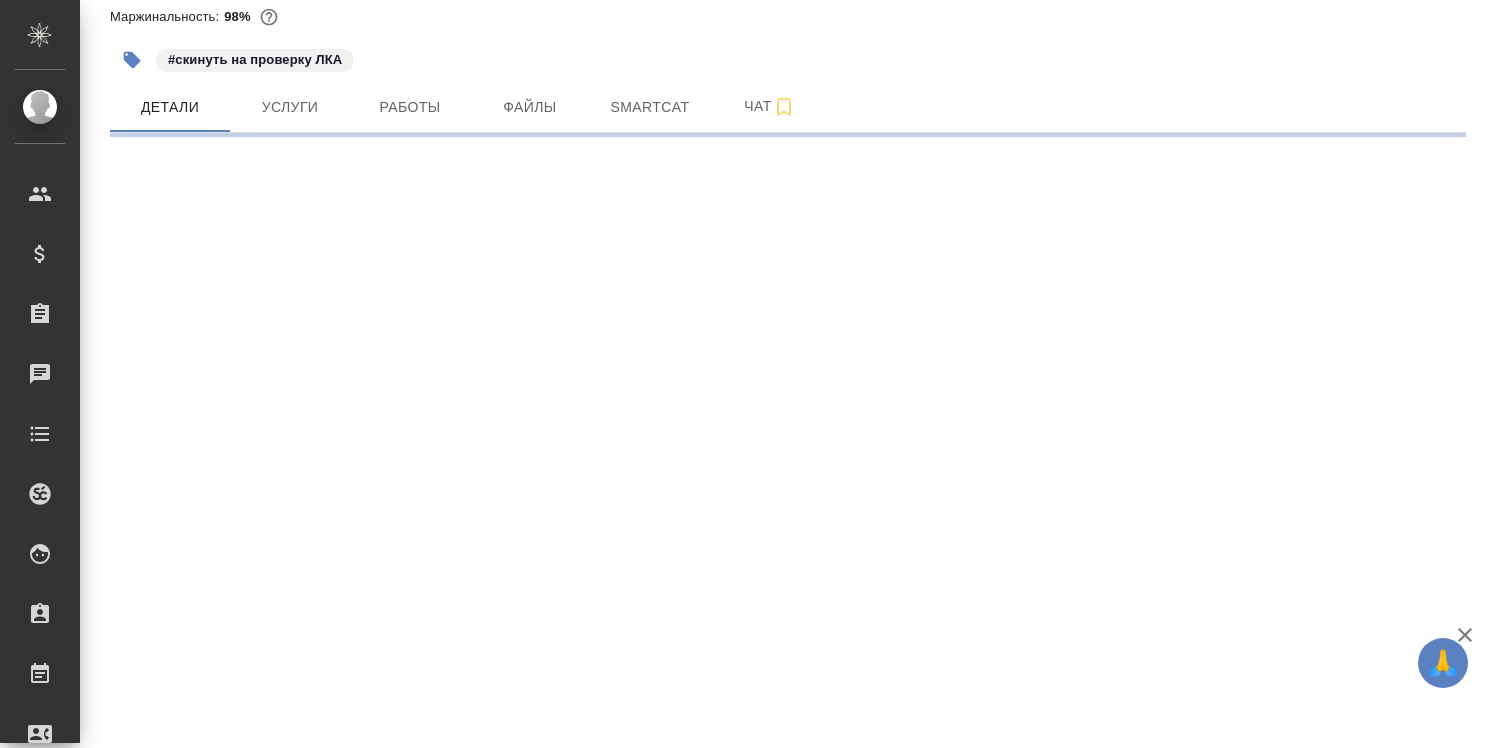 select on "RU" 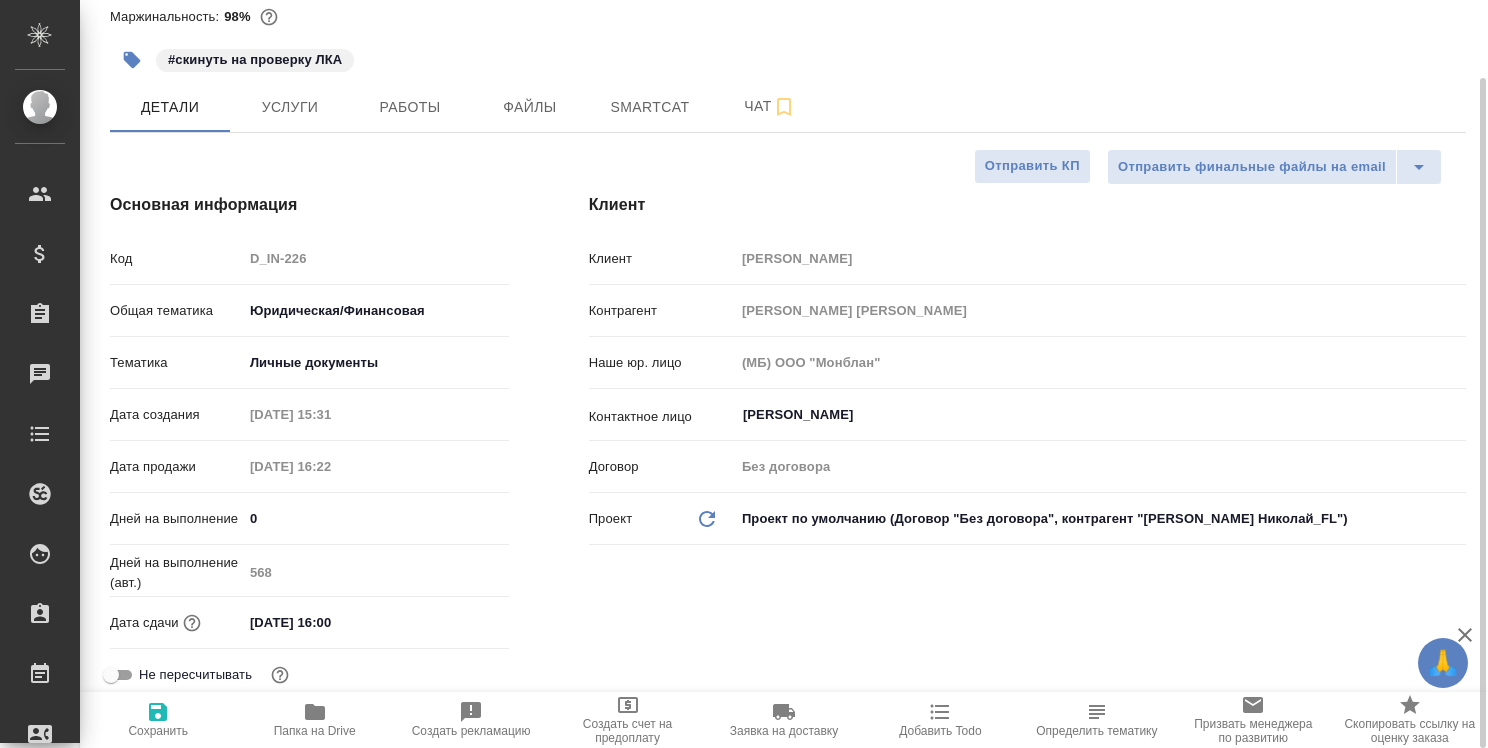 type on "x" 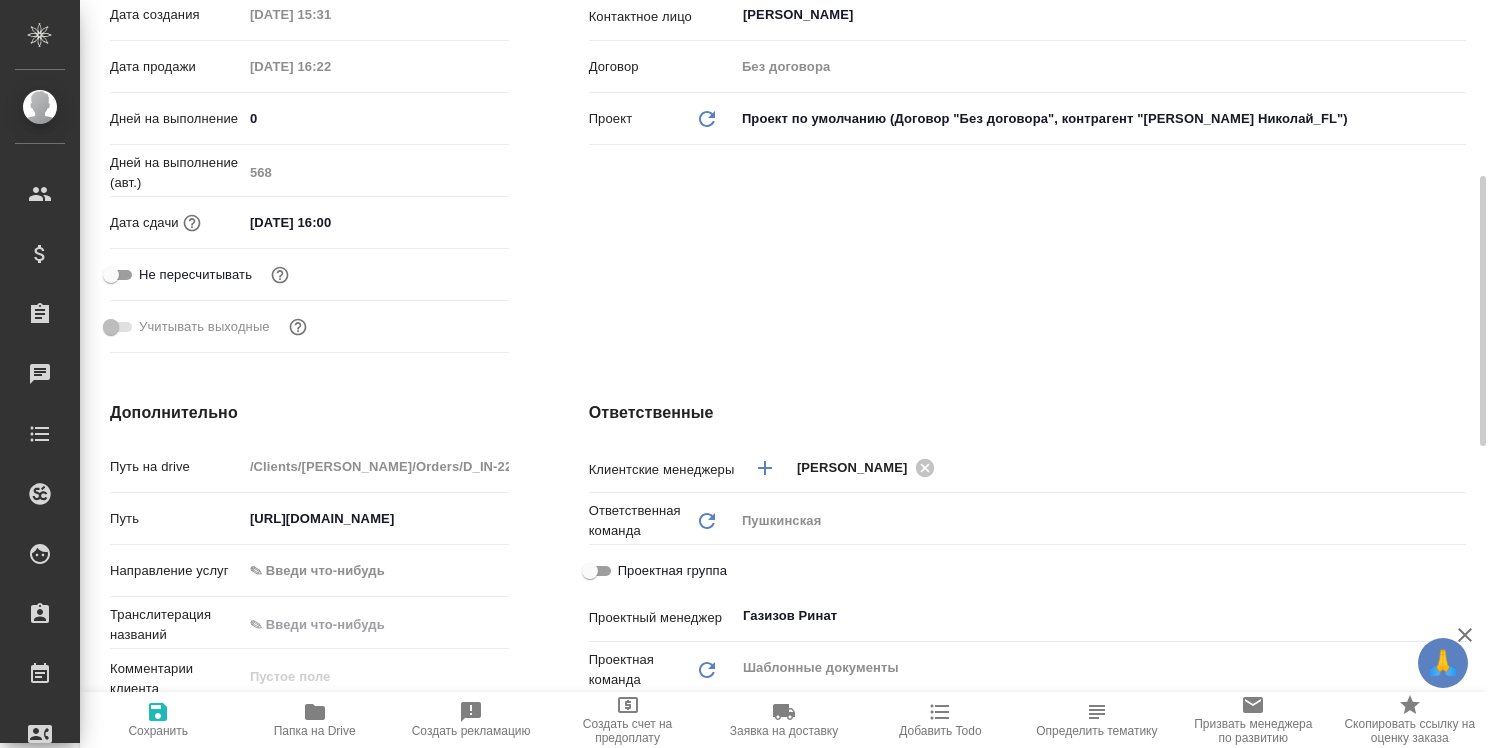 type on "x" 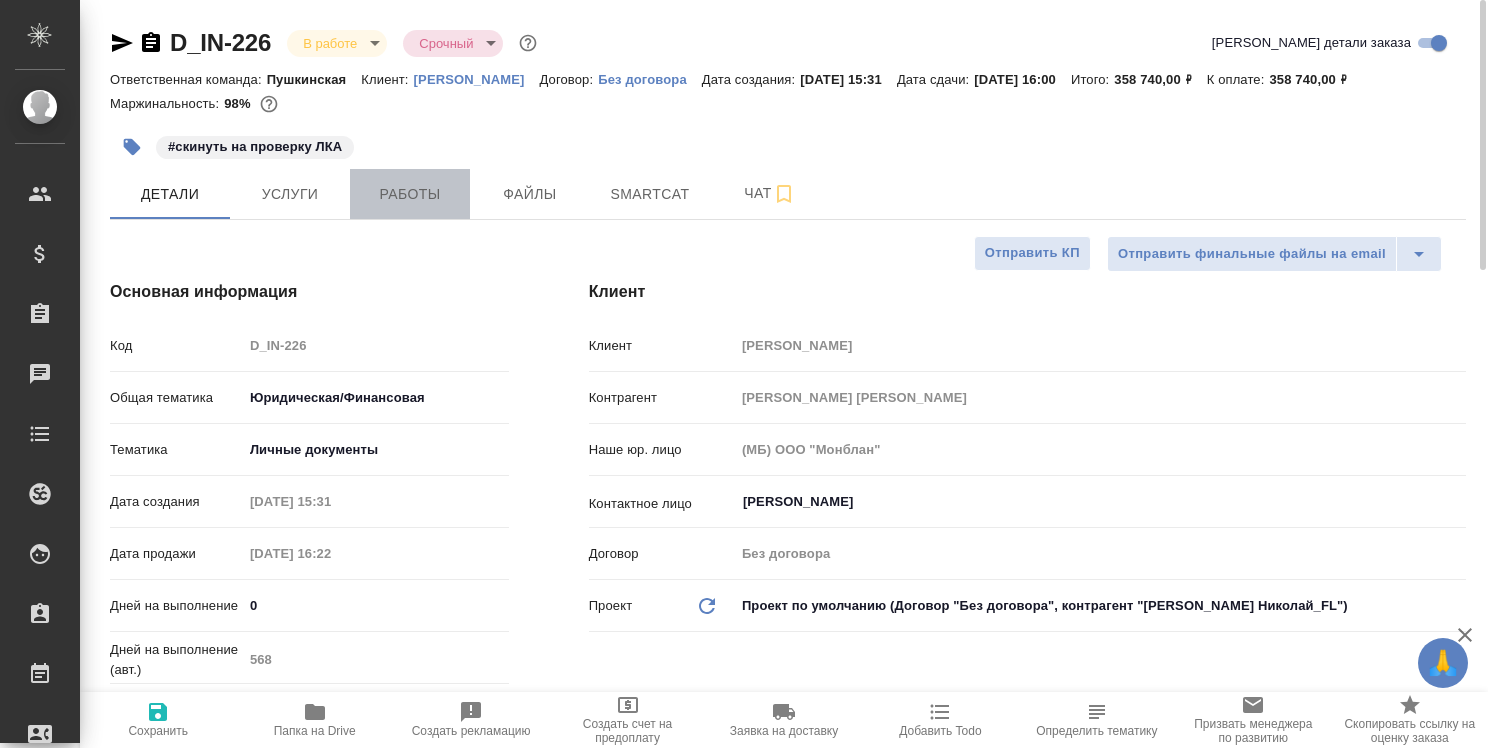 click on "Работы" at bounding box center [410, 194] 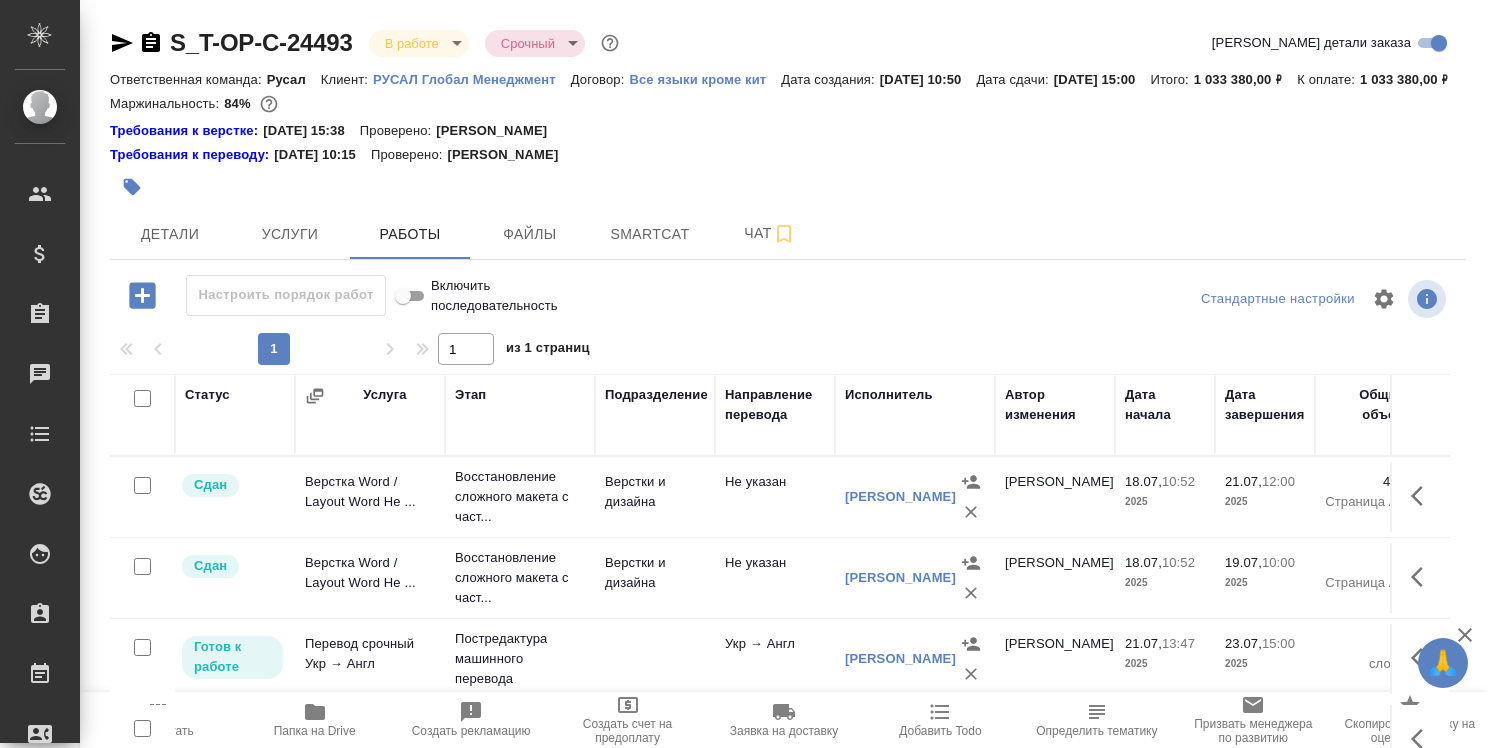 scroll, scrollTop: 0, scrollLeft: 0, axis: both 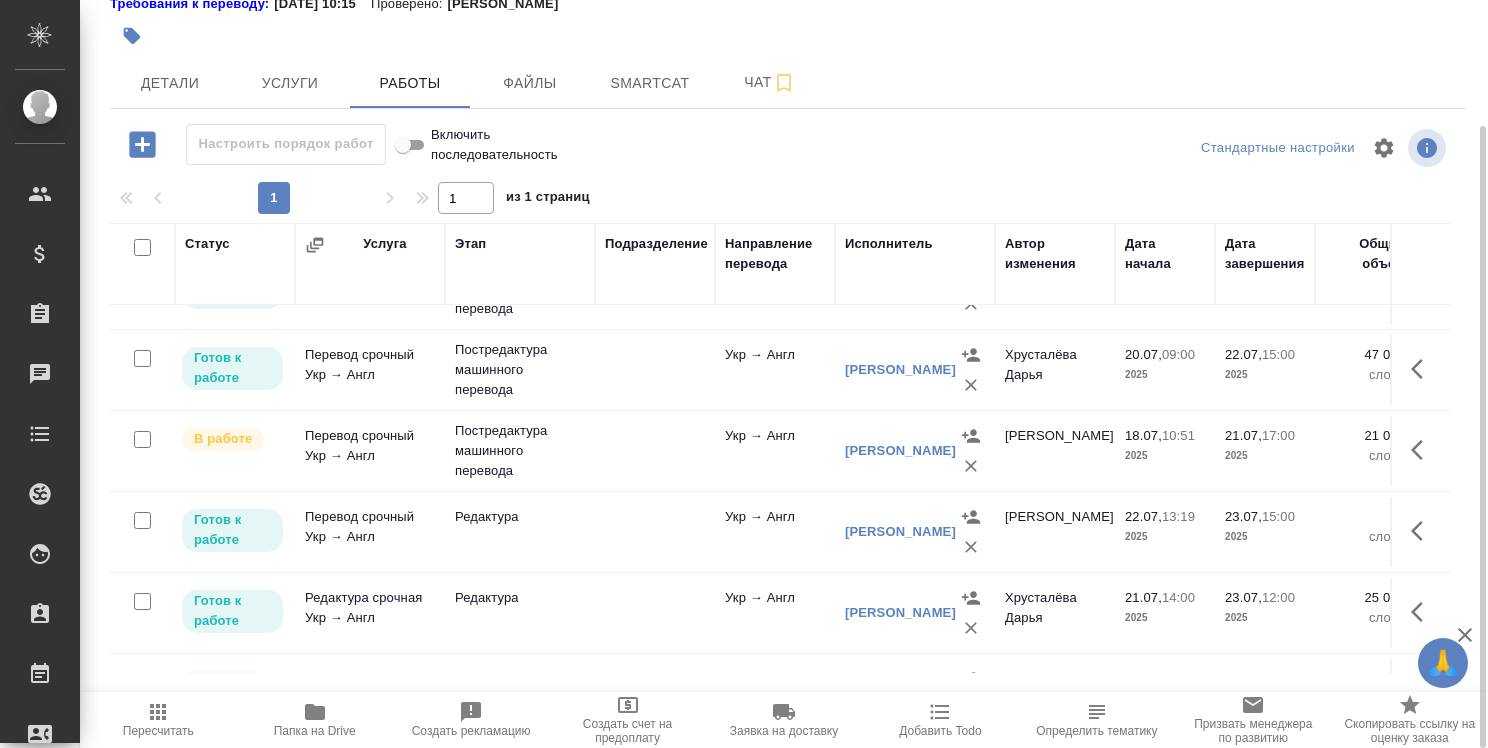 click 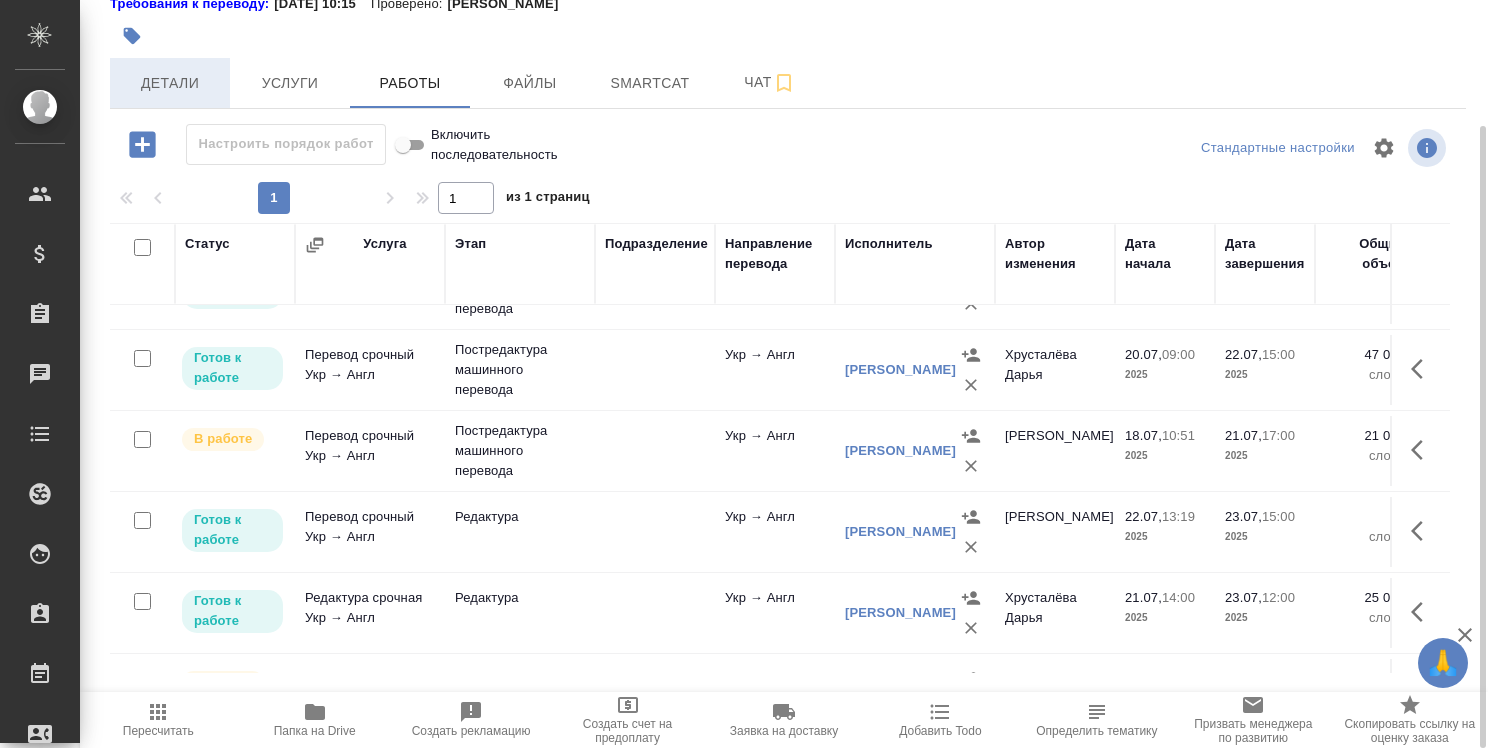 click on "Детали" at bounding box center [170, 83] 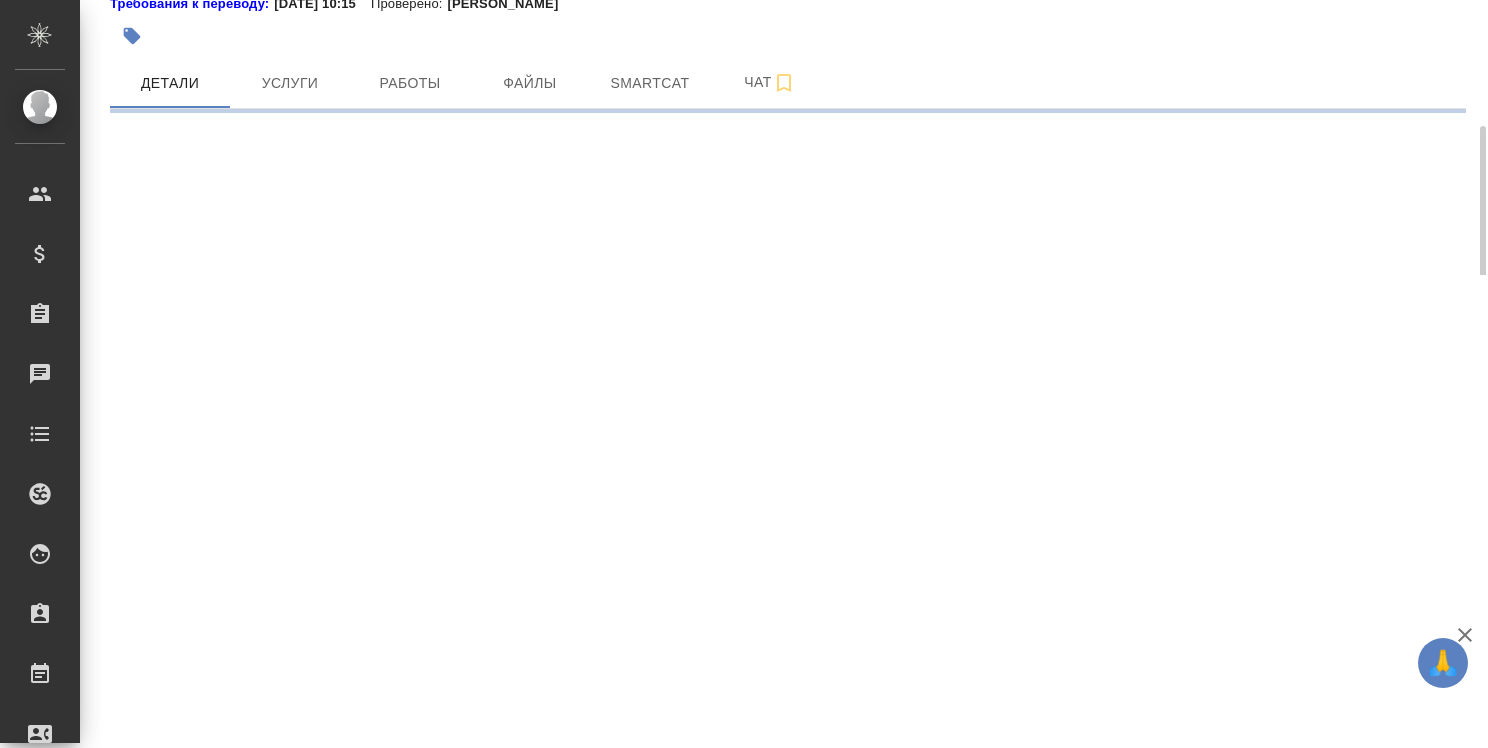 select on "RU" 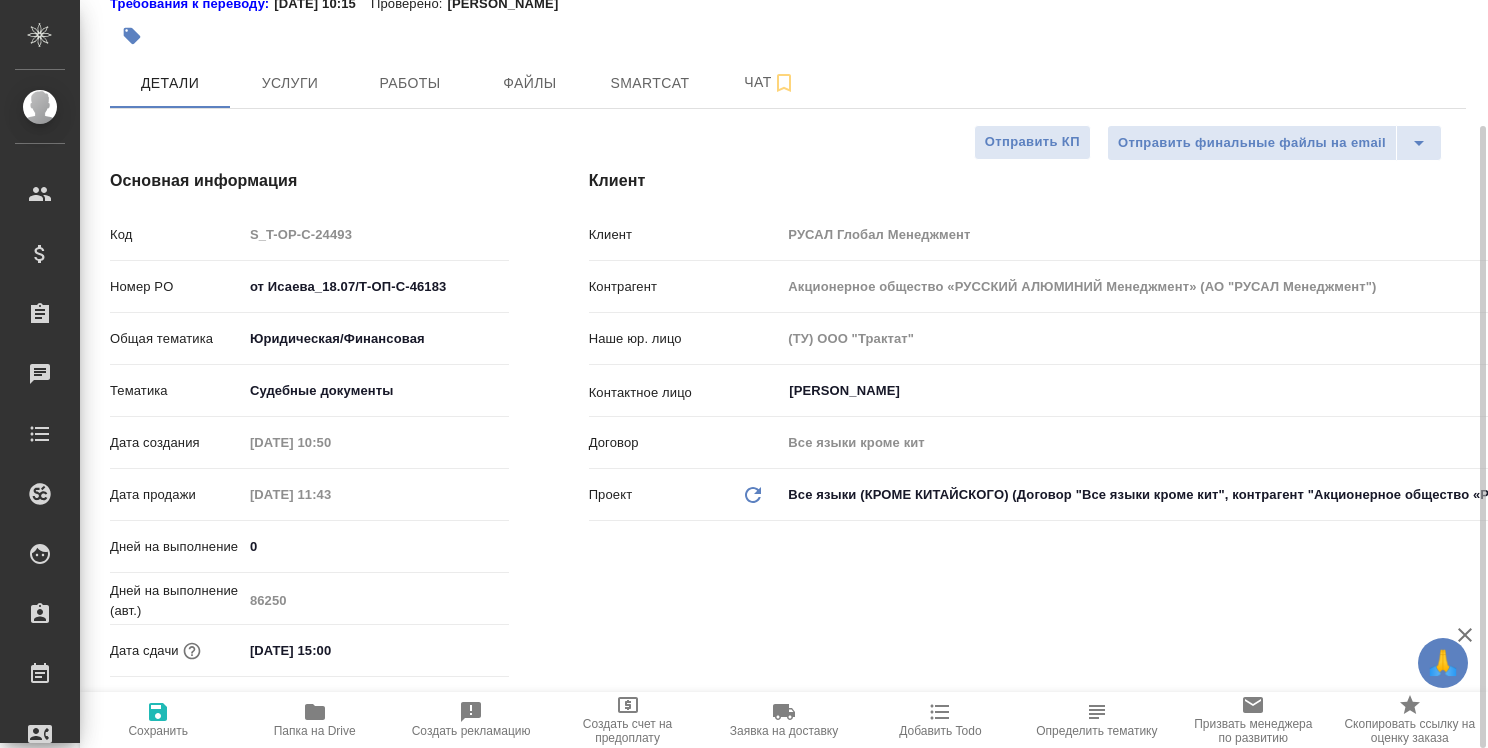 type on "x" 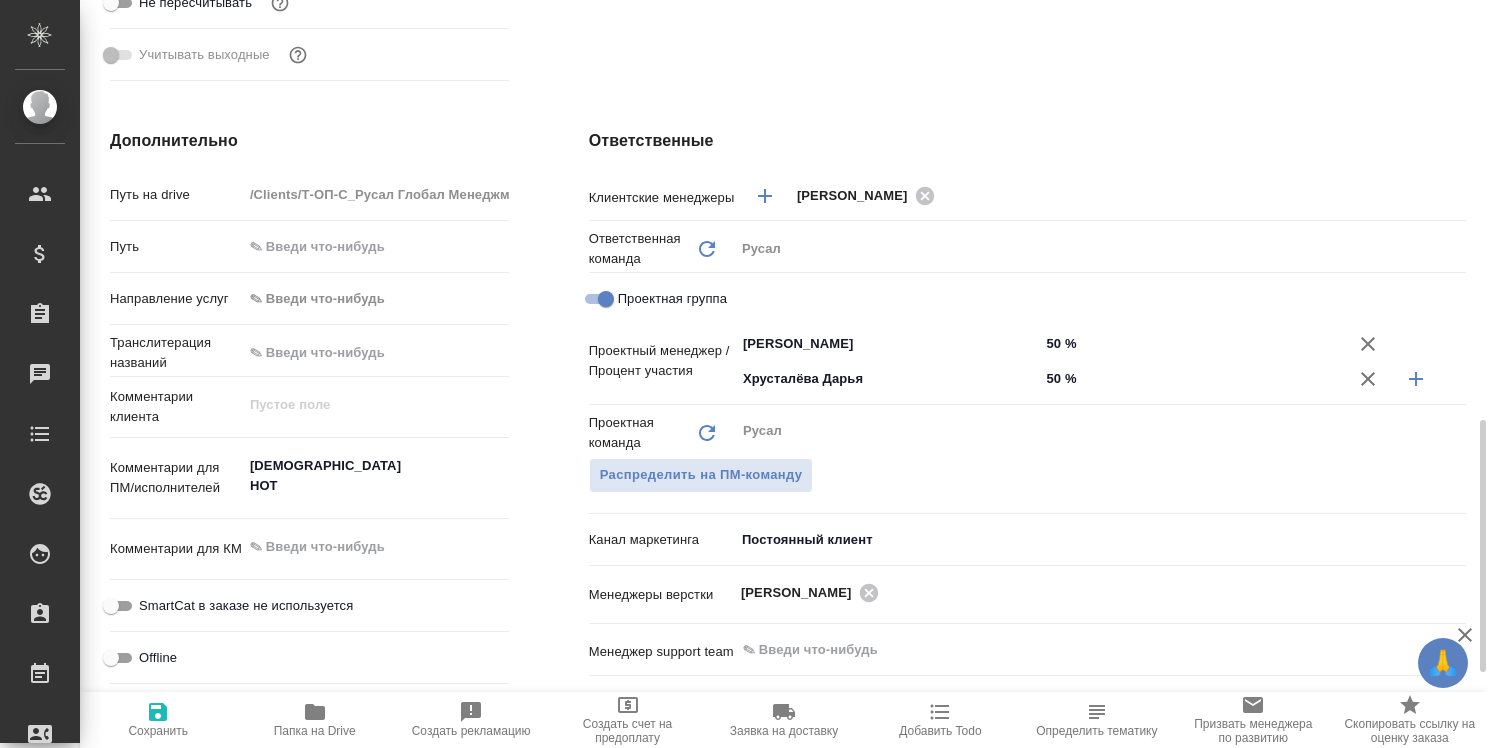 scroll, scrollTop: 1051, scrollLeft: 0, axis: vertical 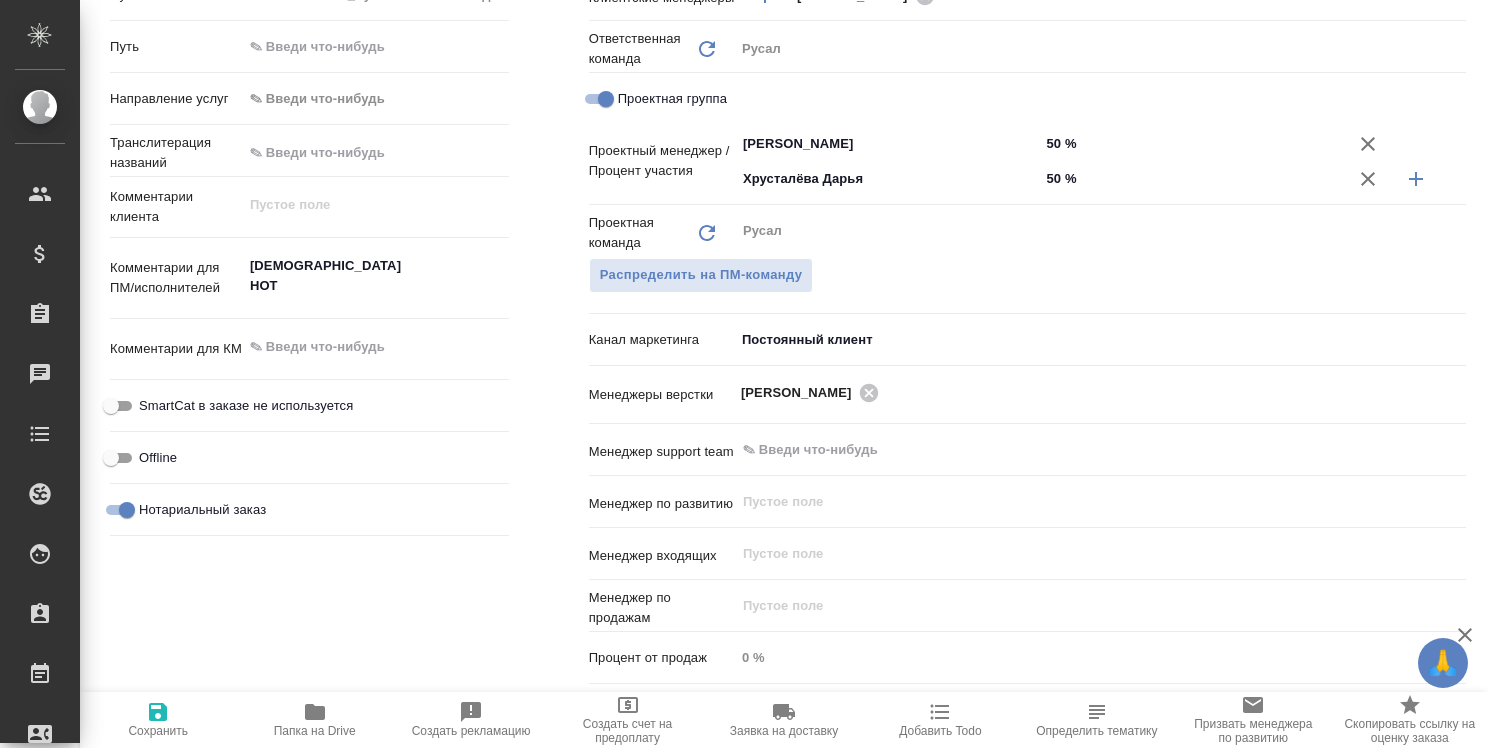 click 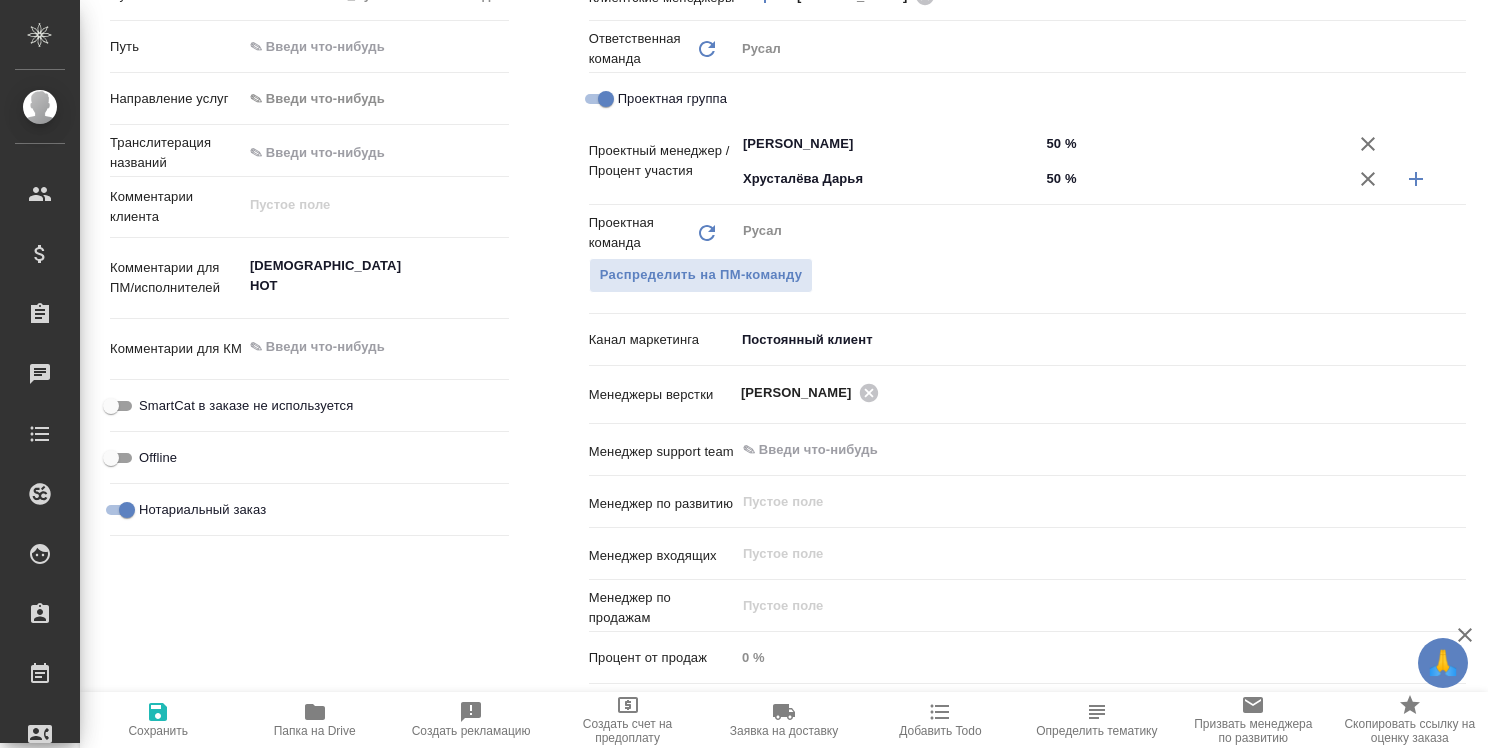 type on "x" 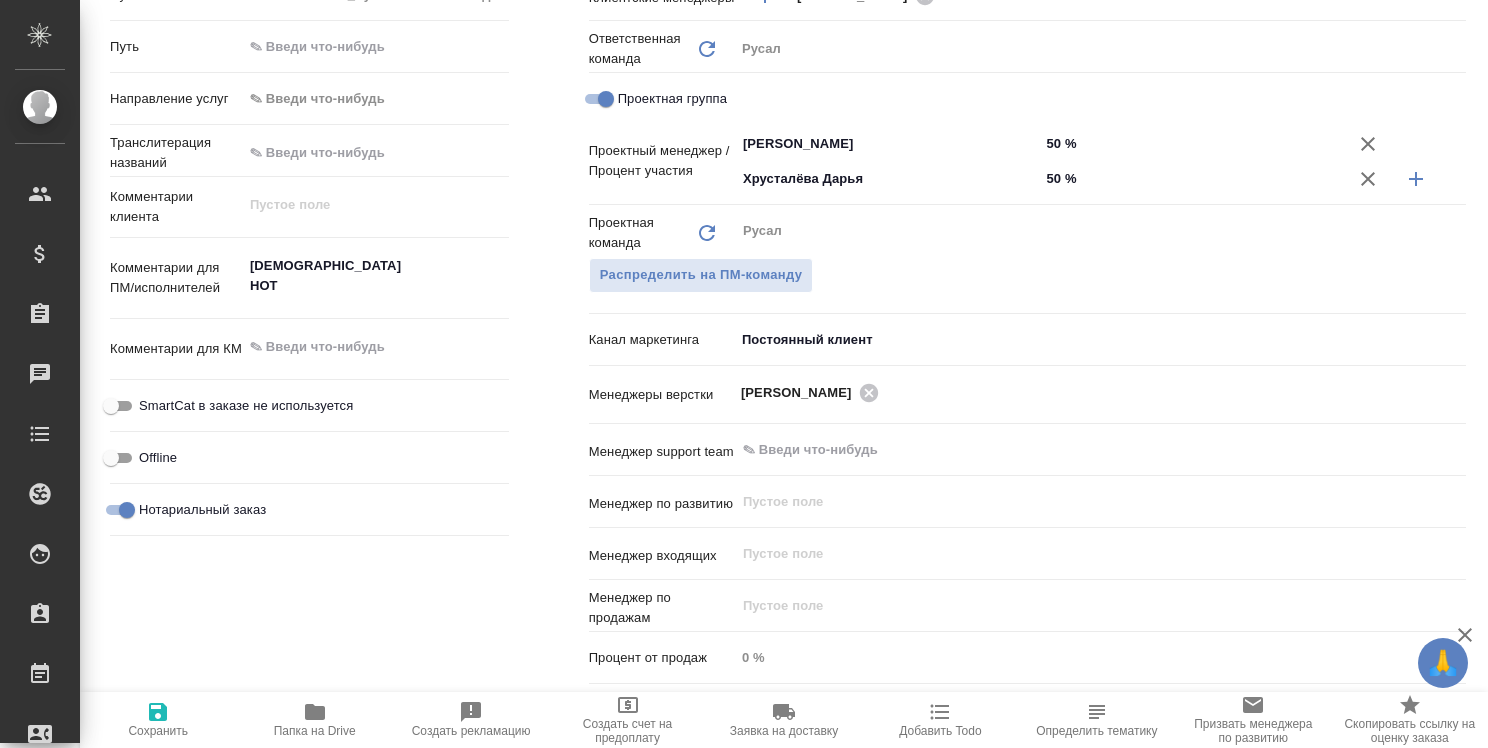 type on "x" 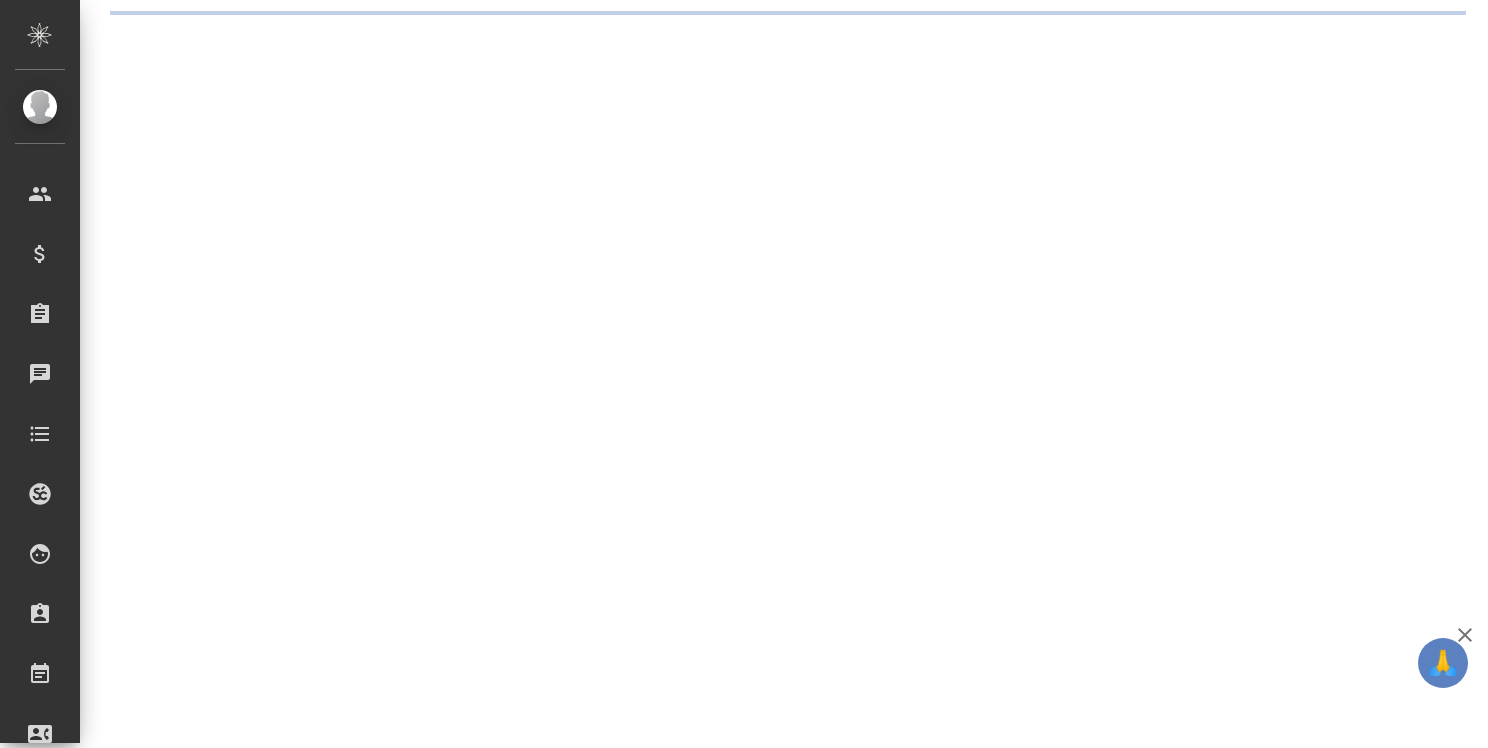 scroll, scrollTop: 0, scrollLeft: 0, axis: both 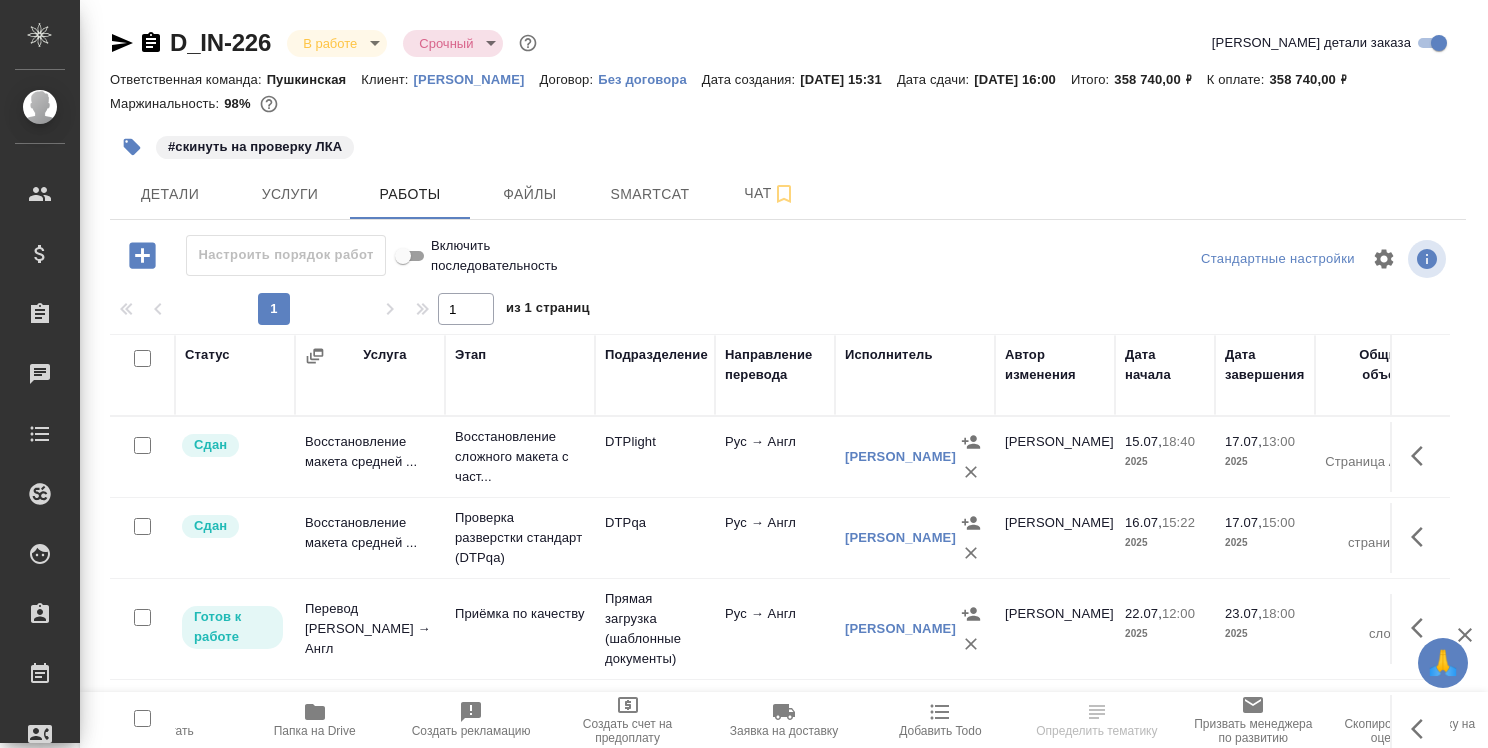 click 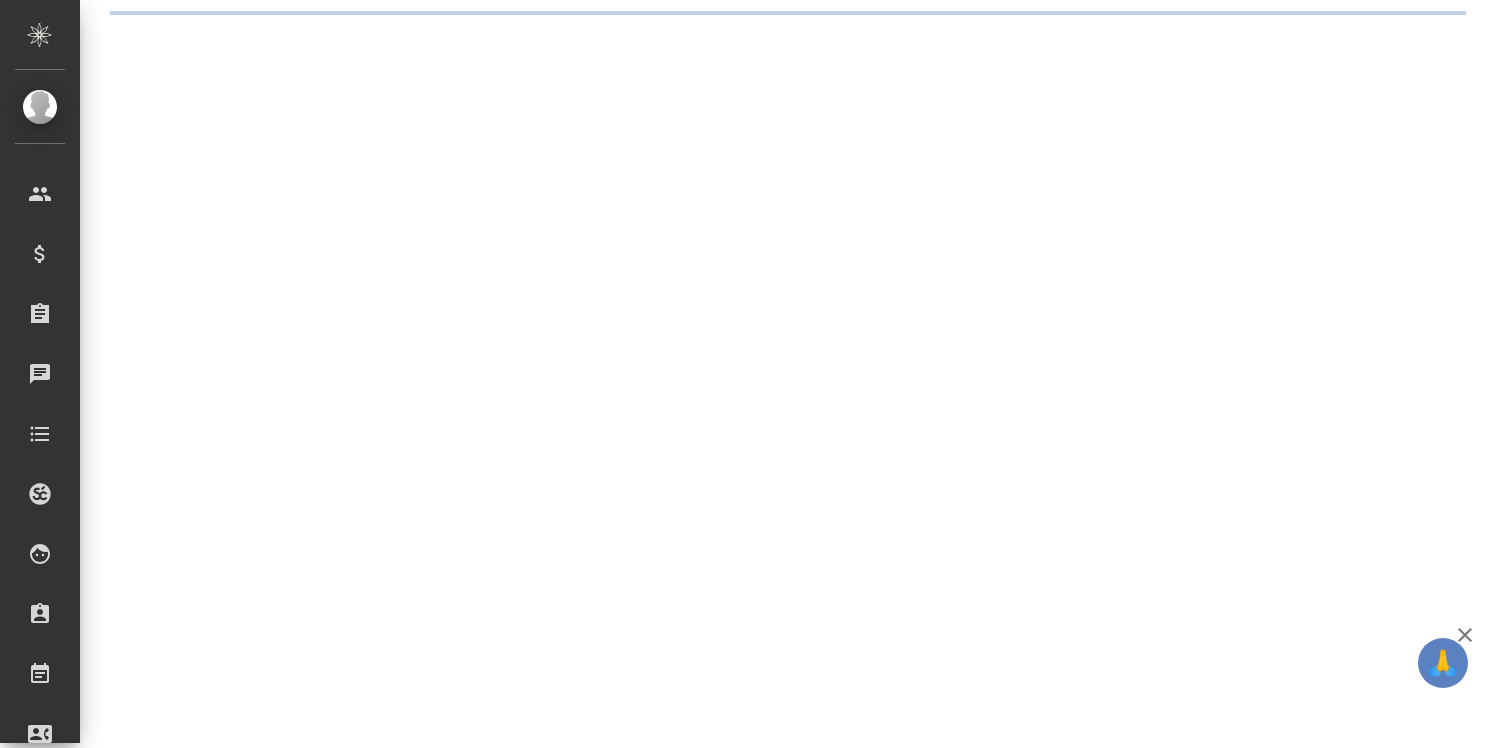 scroll, scrollTop: 0, scrollLeft: 0, axis: both 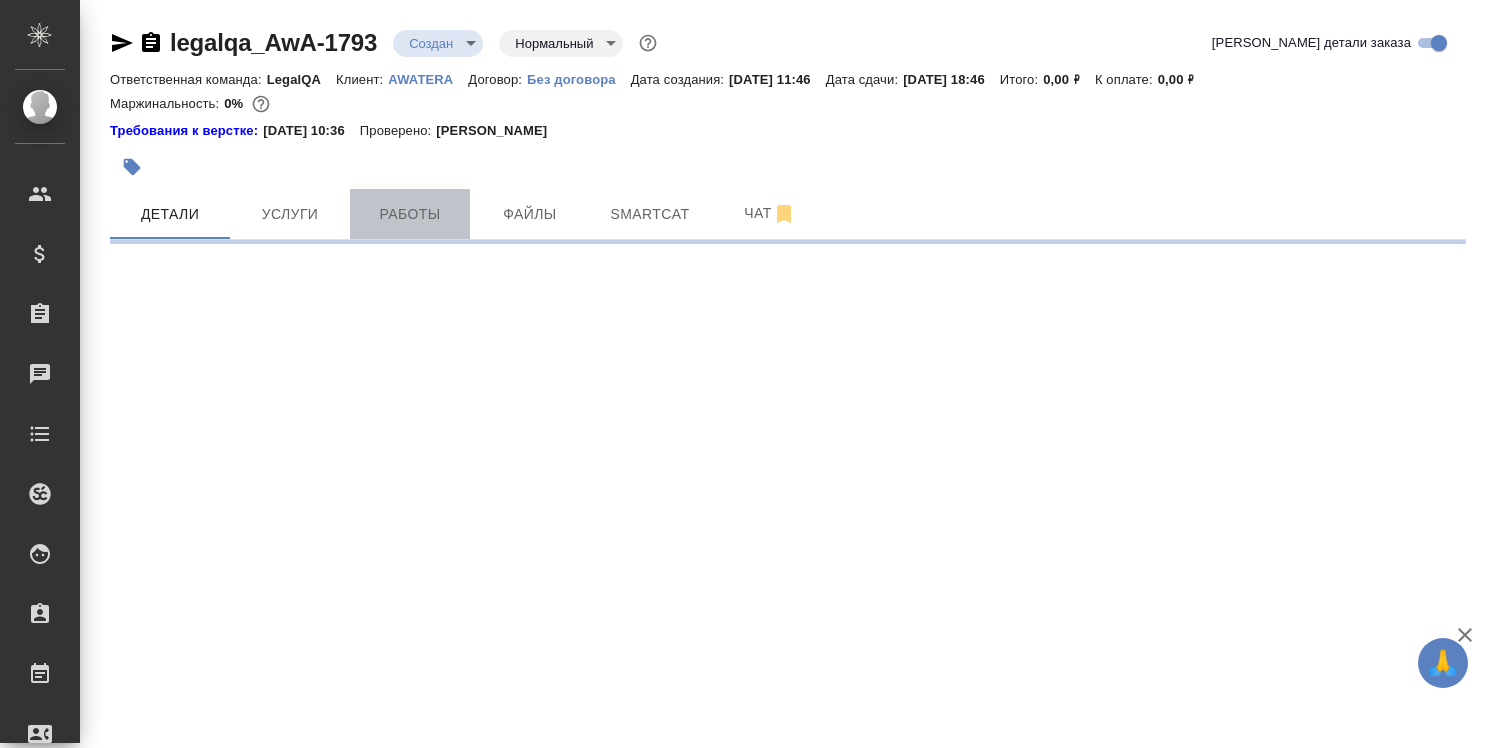 click on "Работы" at bounding box center (410, 214) 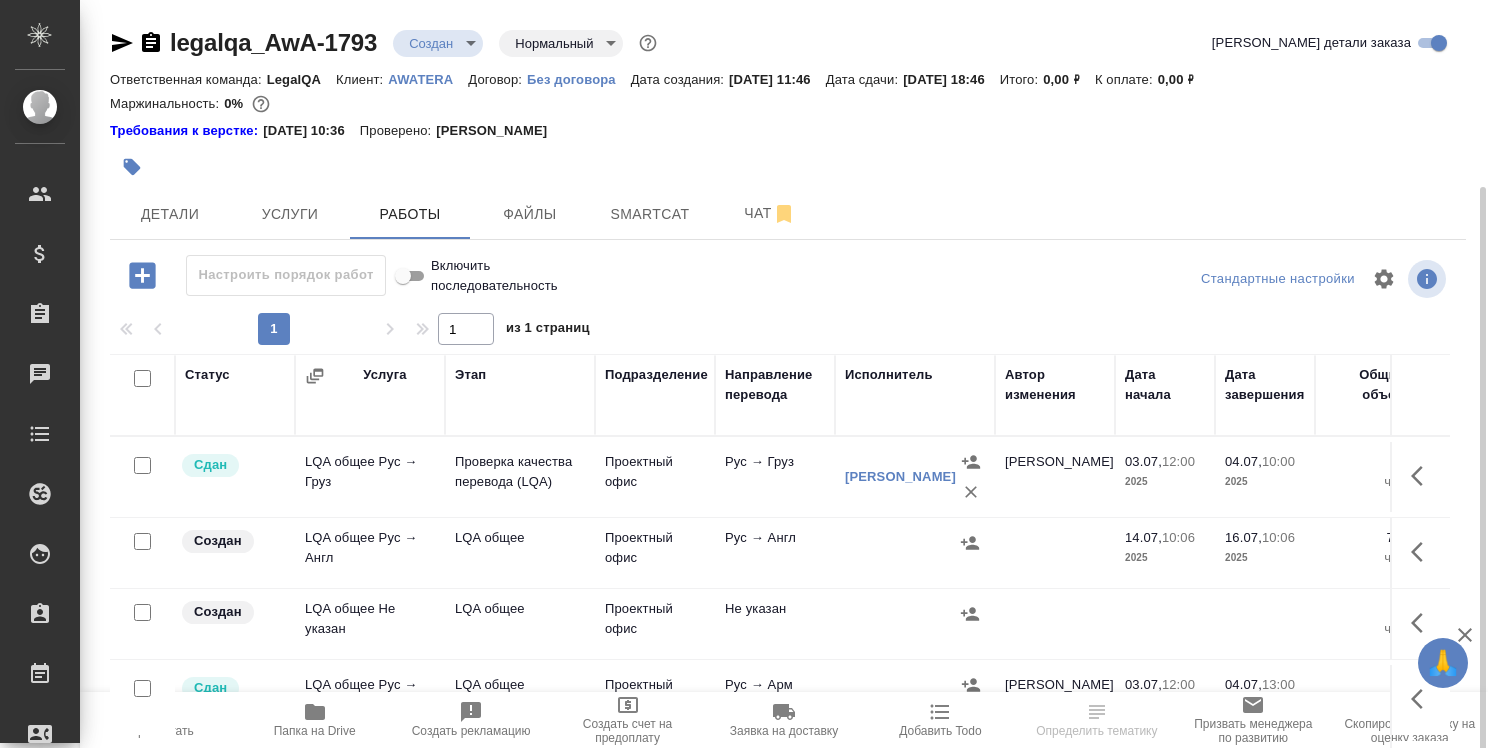 scroll, scrollTop: 100, scrollLeft: 0, axis: vertical 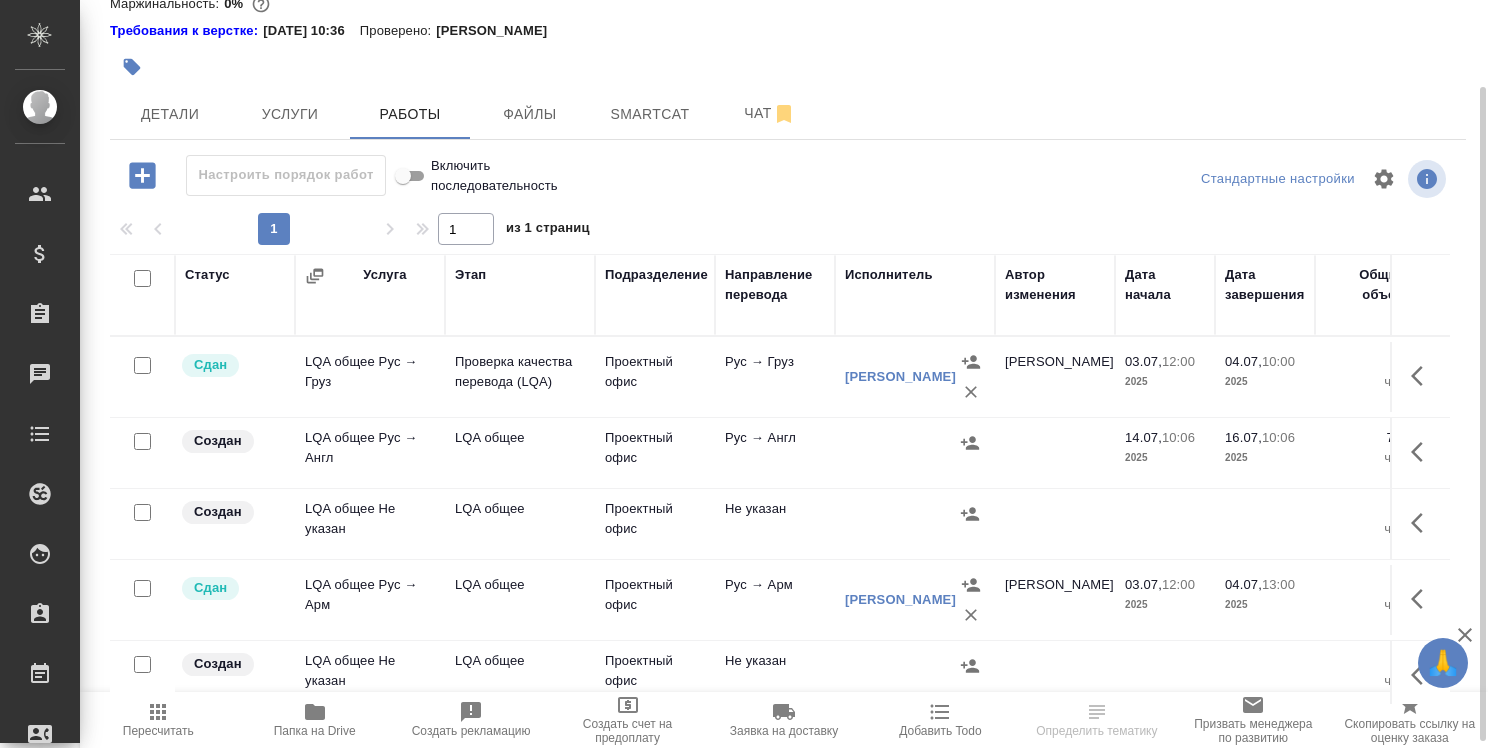 click 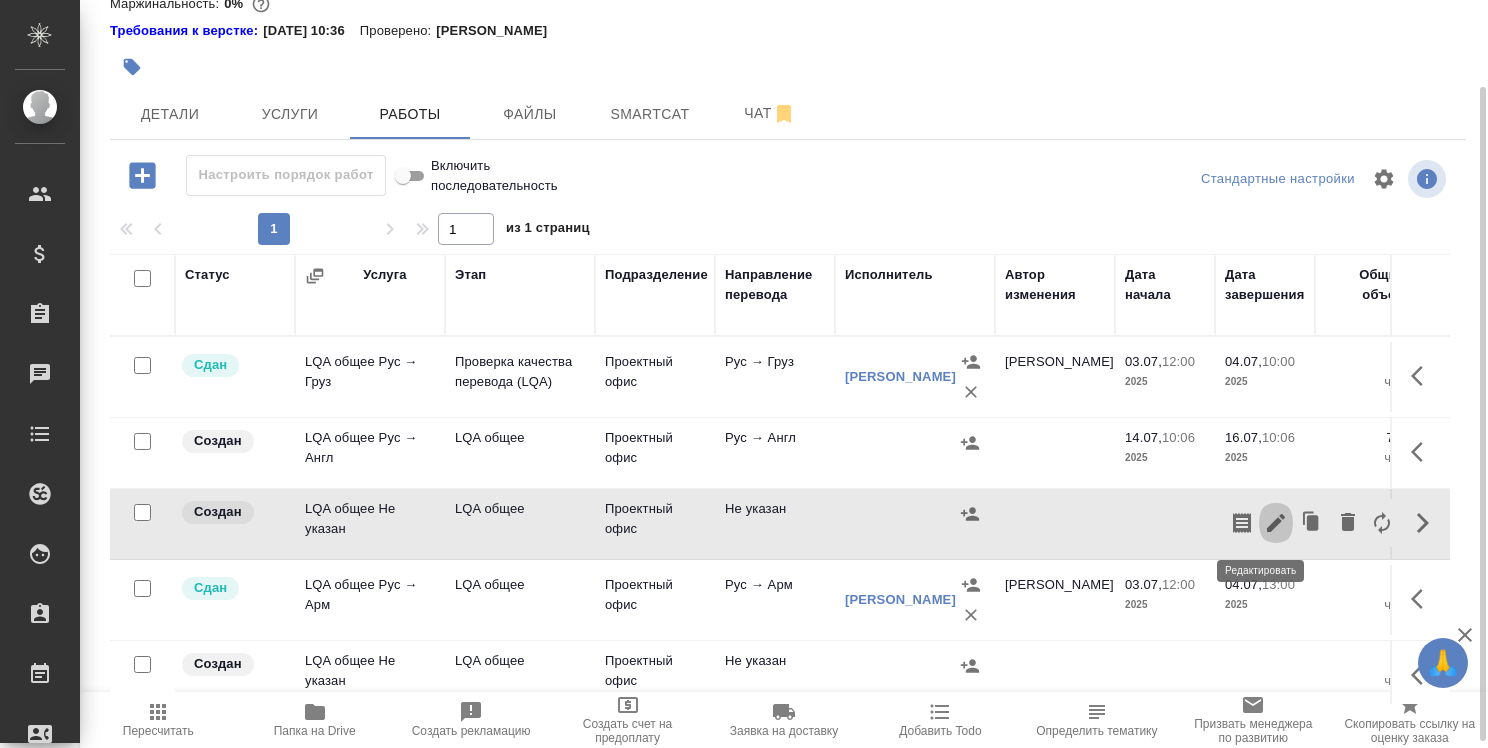 click 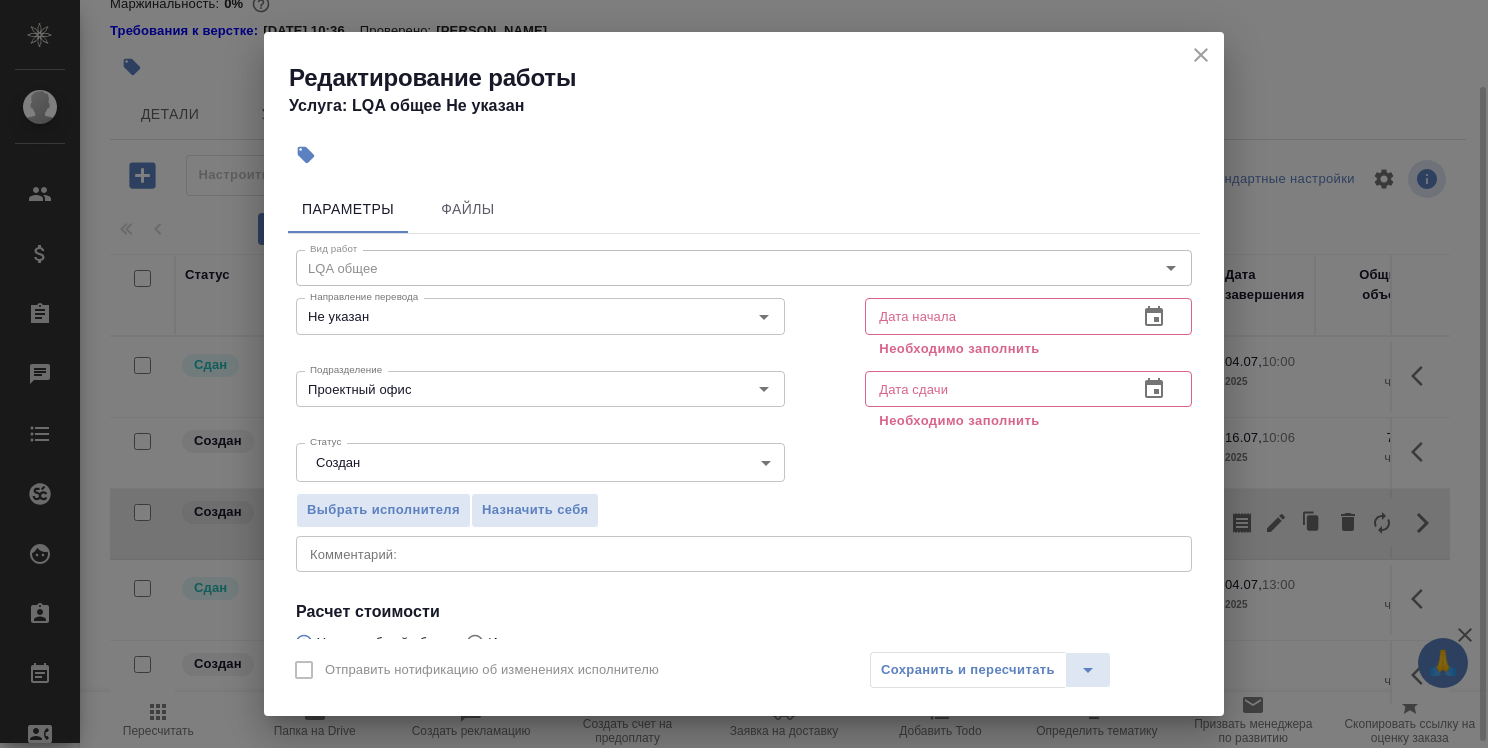 click 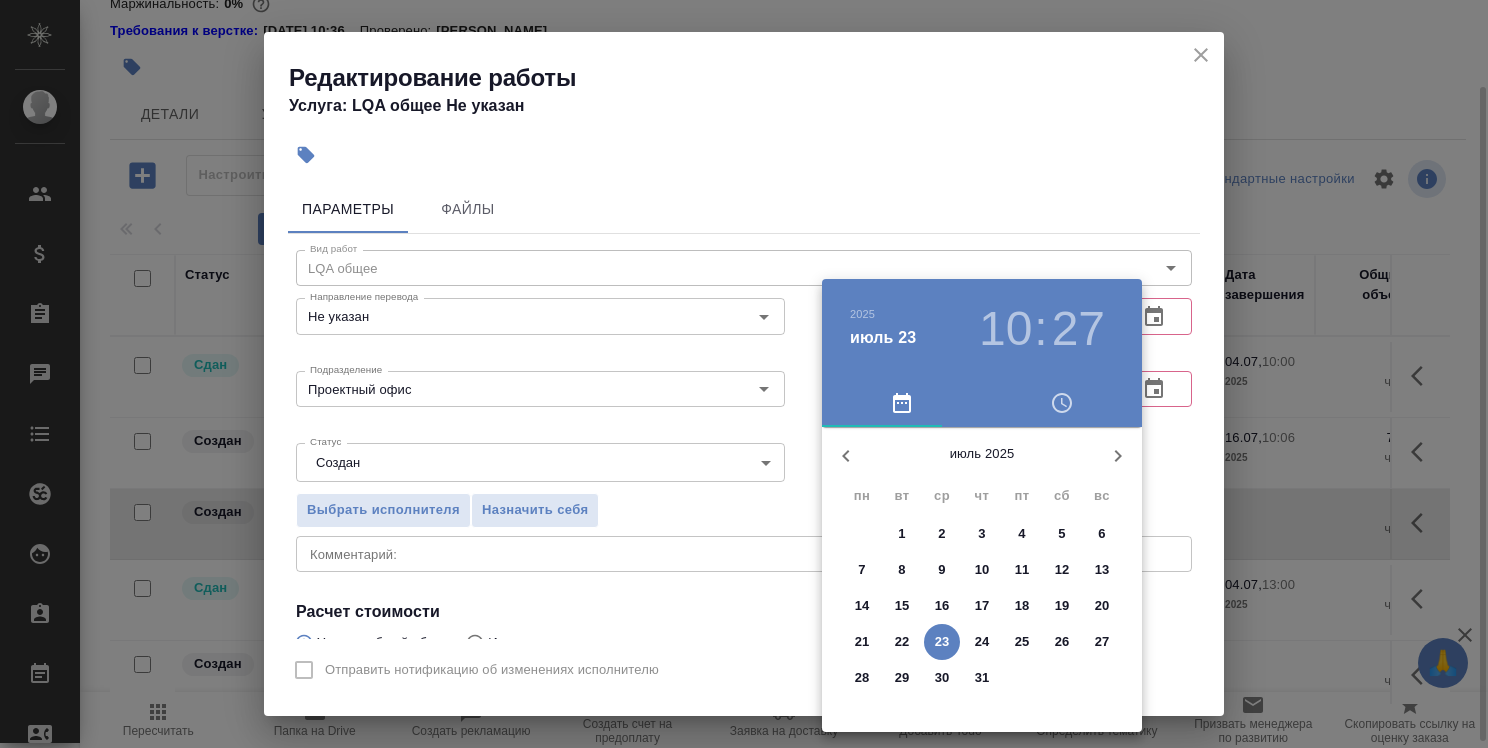 click on "7" at bounding box center [861, 570] 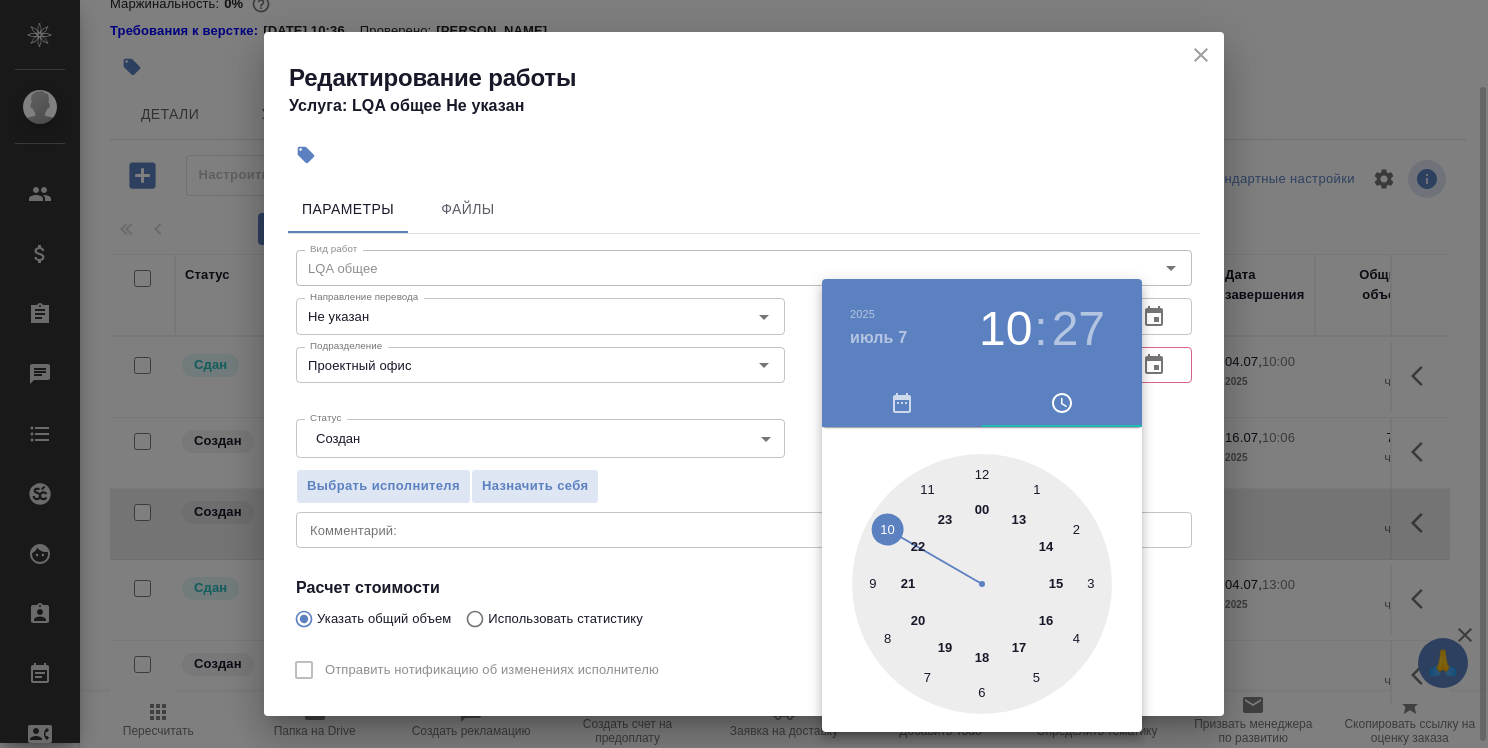 click at bounding box center (744, 374) 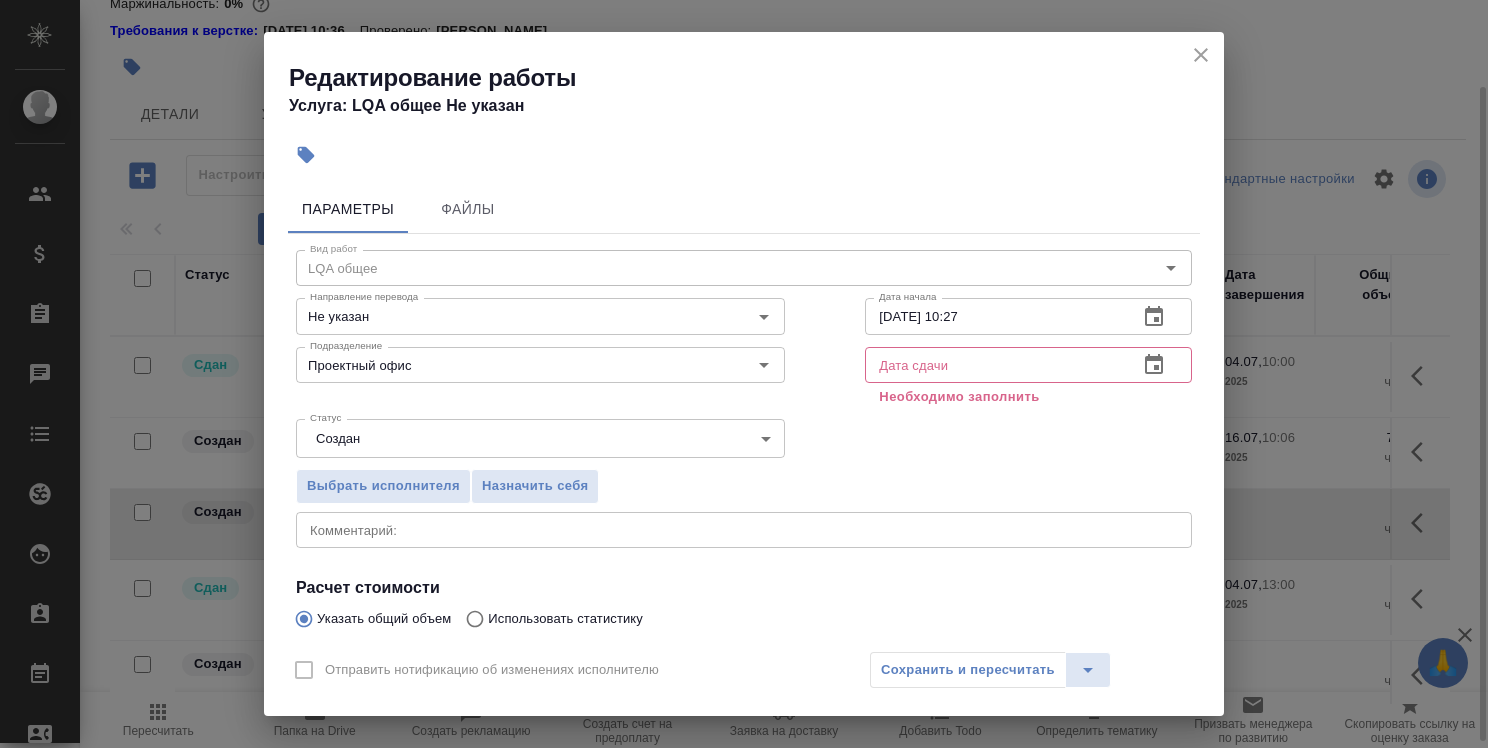 click at bounding box center [993, 365] 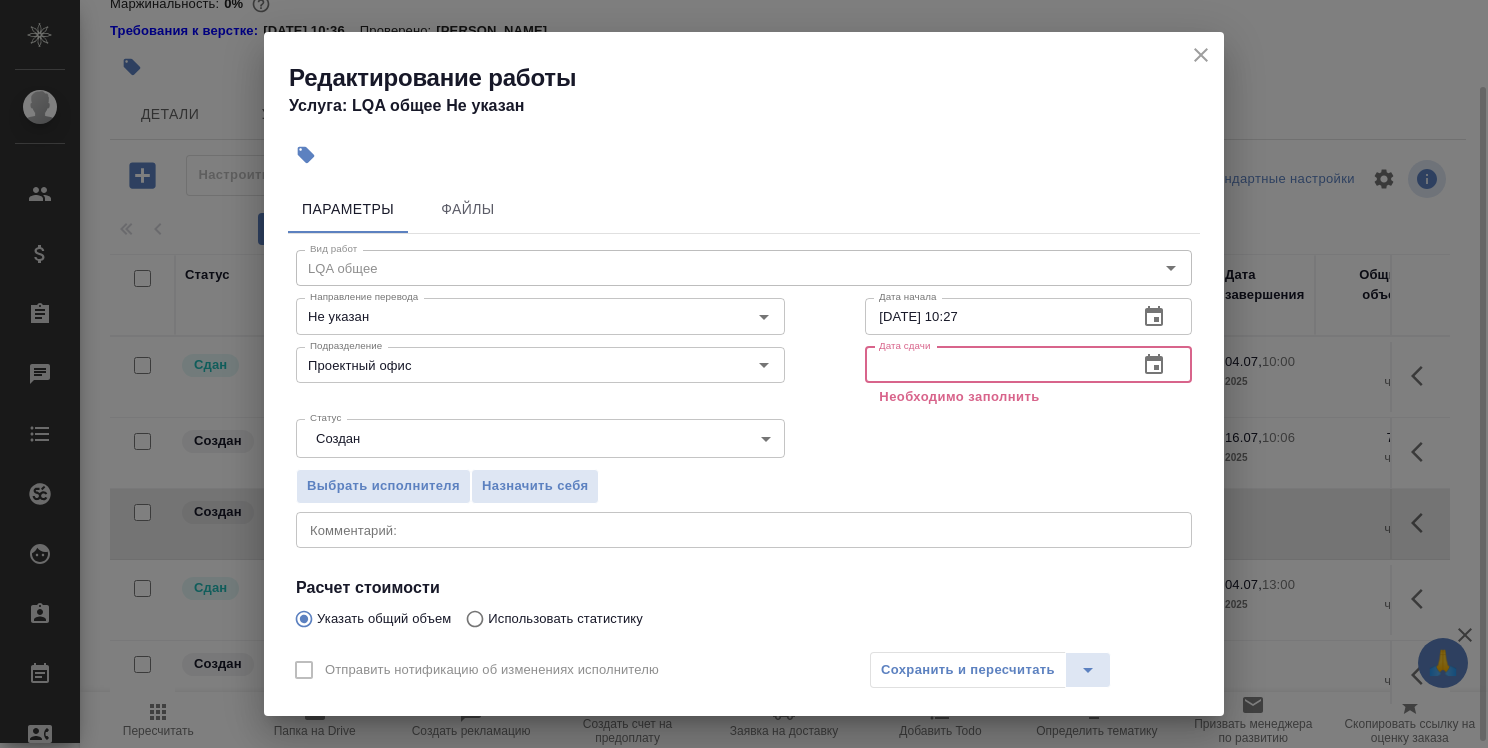 click 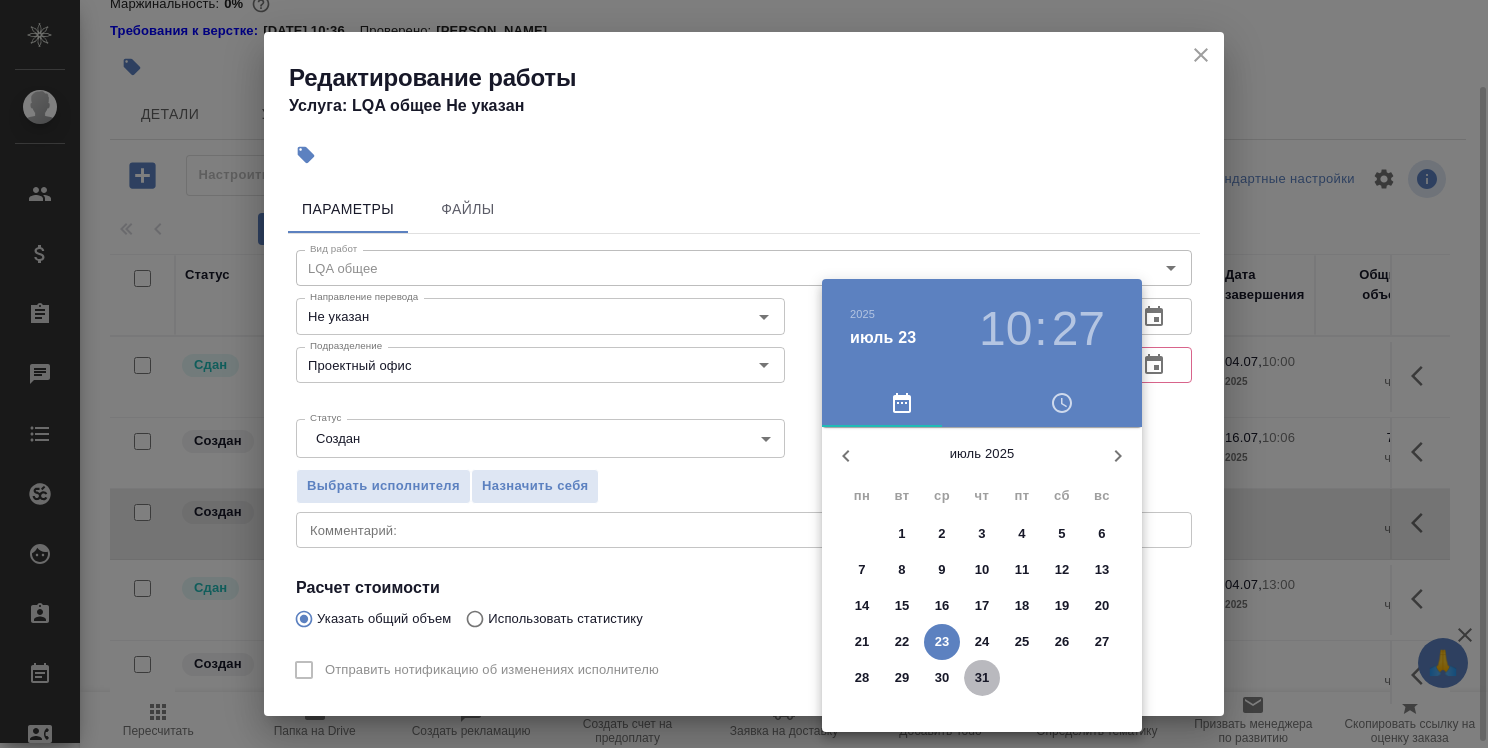 click on "31" at bounding box center [982, 678] 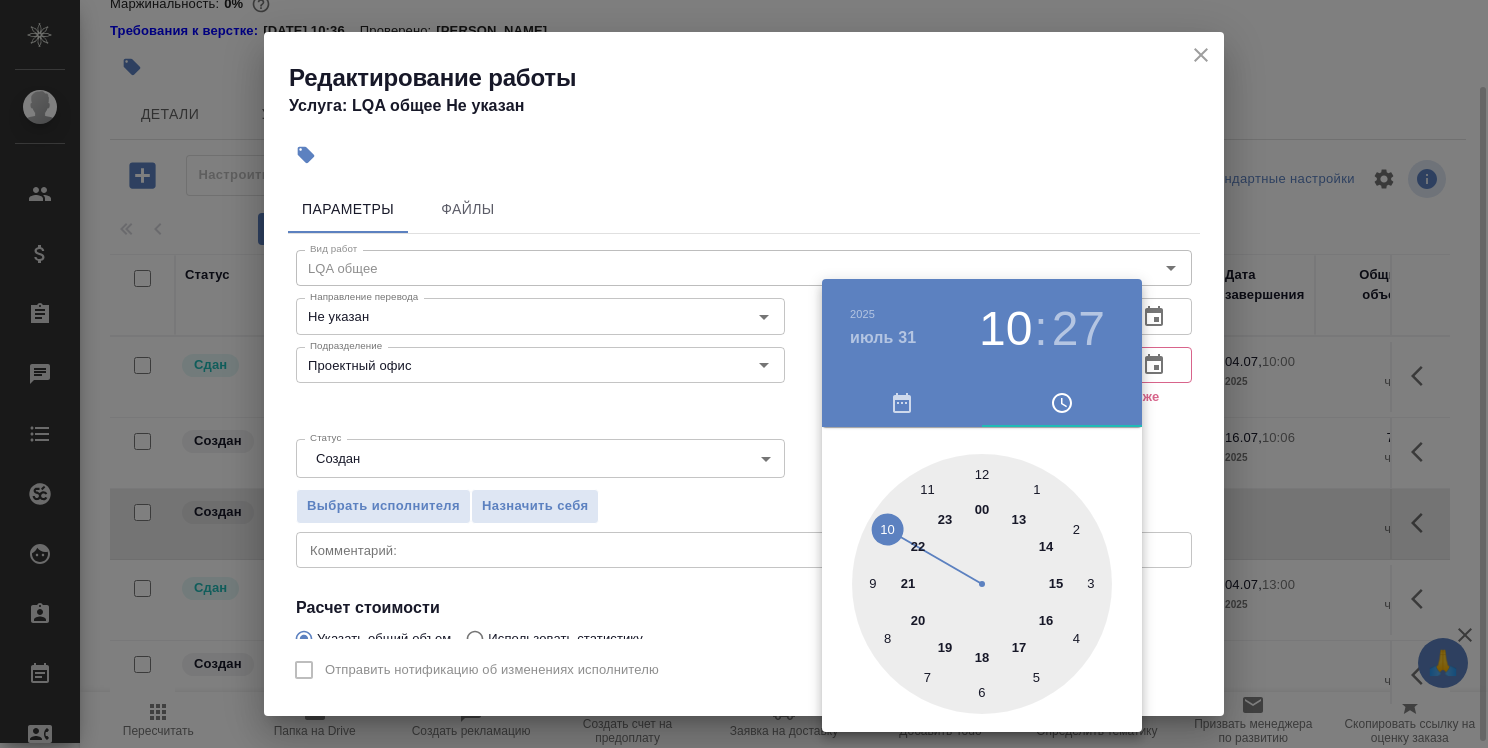 click at bounding box center (744, 374) 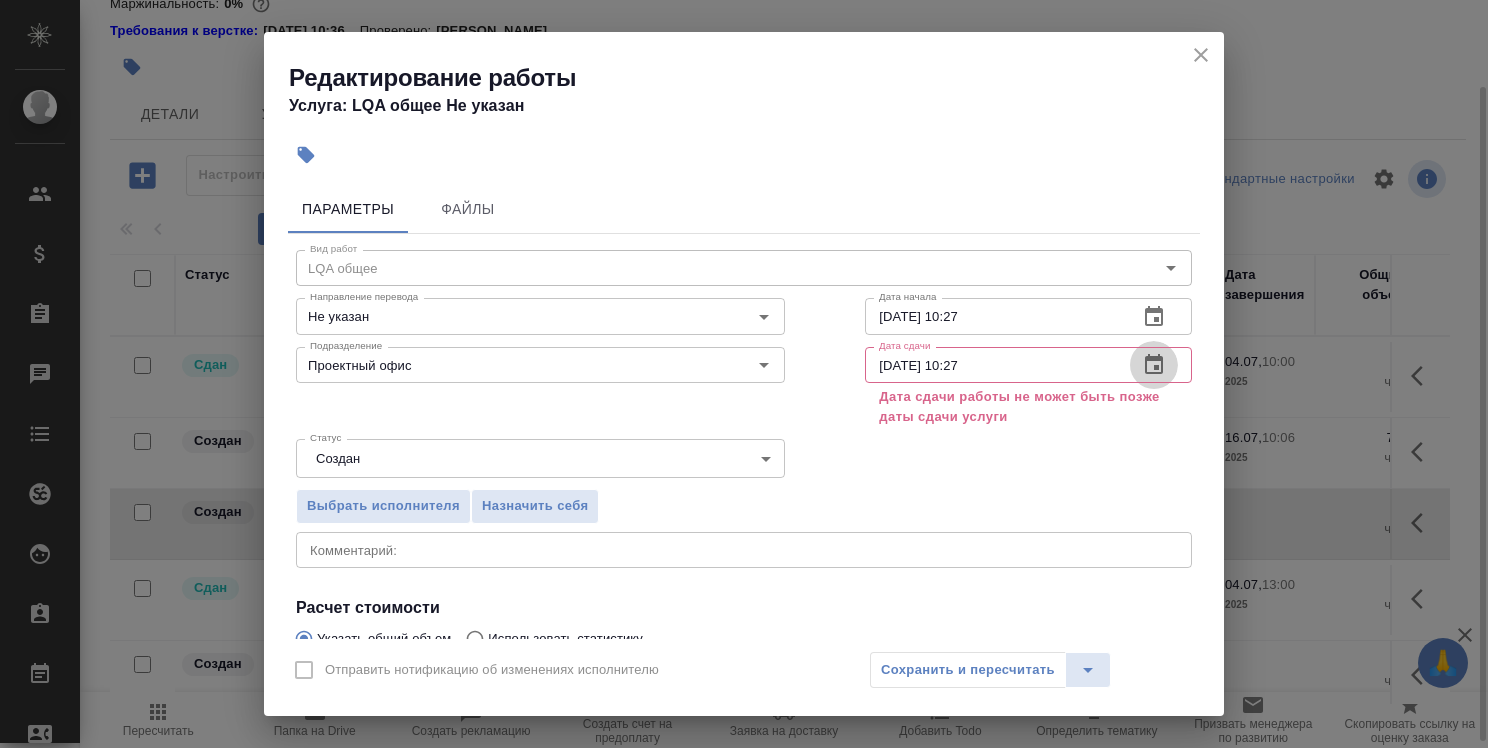 click 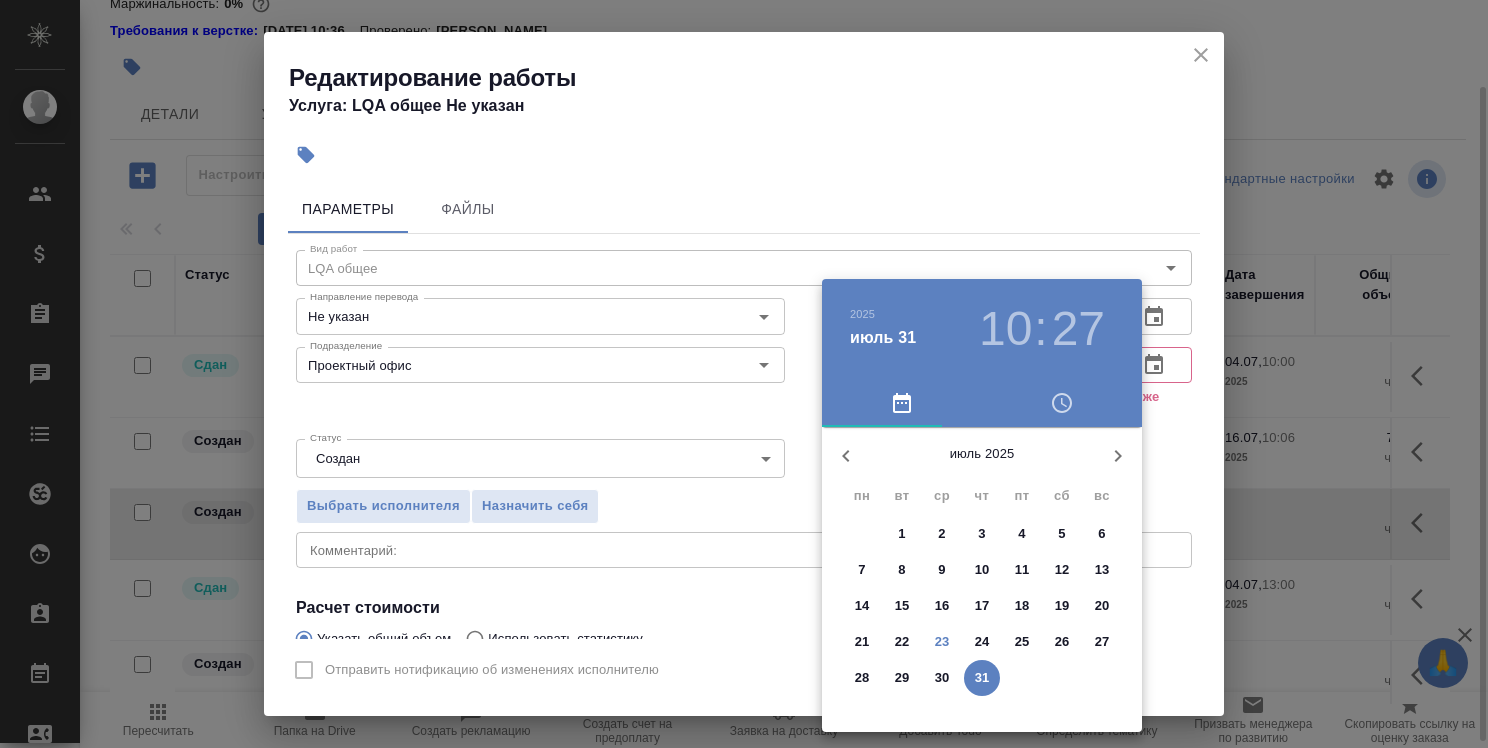 click on "30" at bounding box center (942, 678) 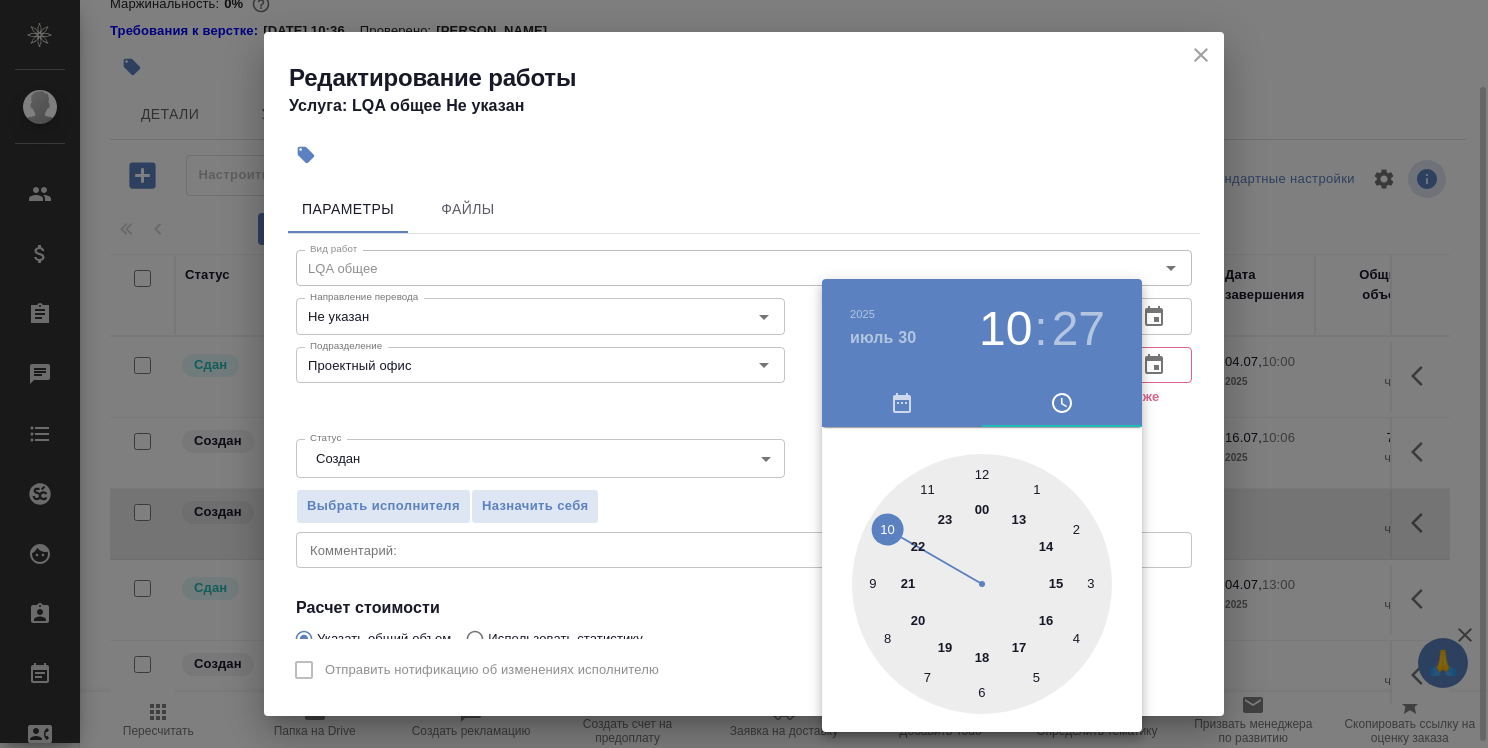 click at bounding box center [744, 374] 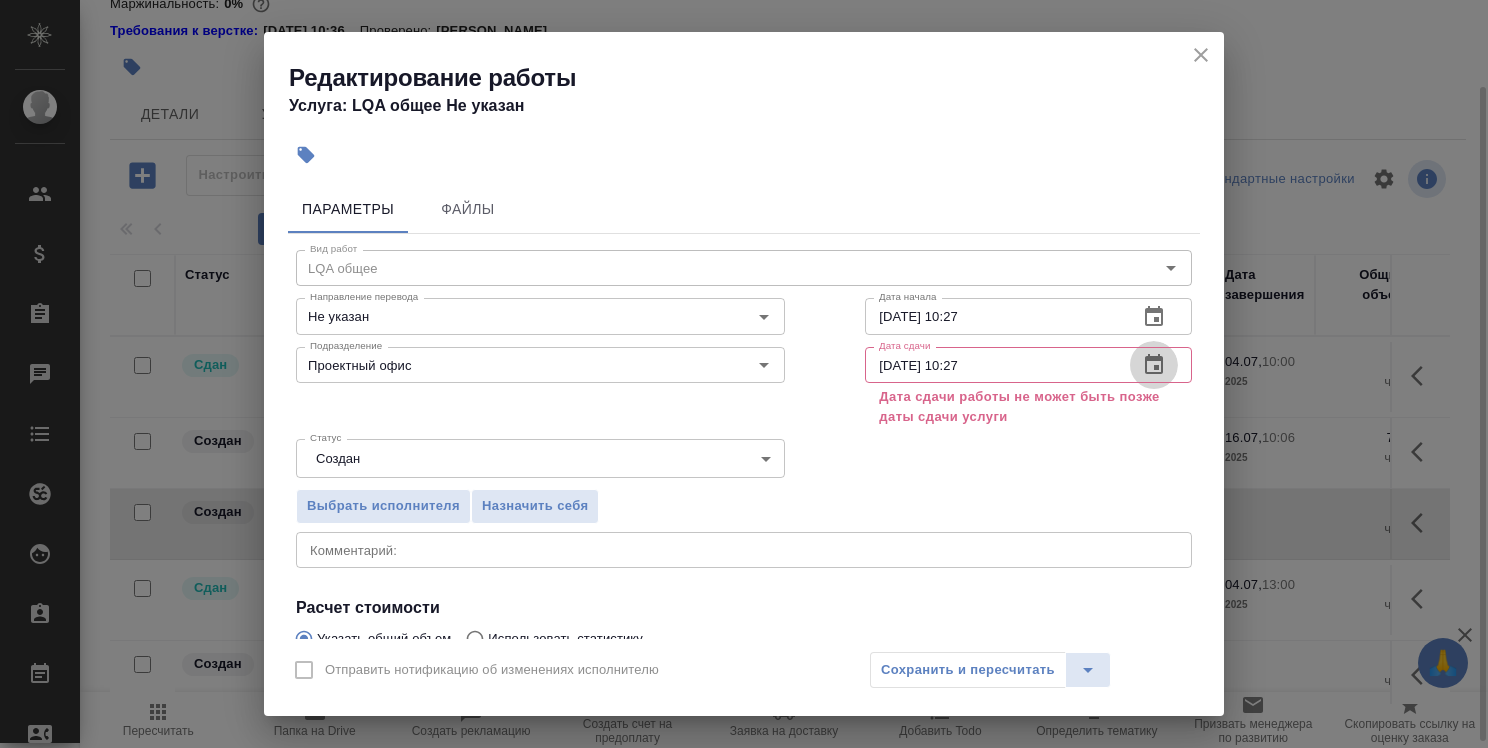 click 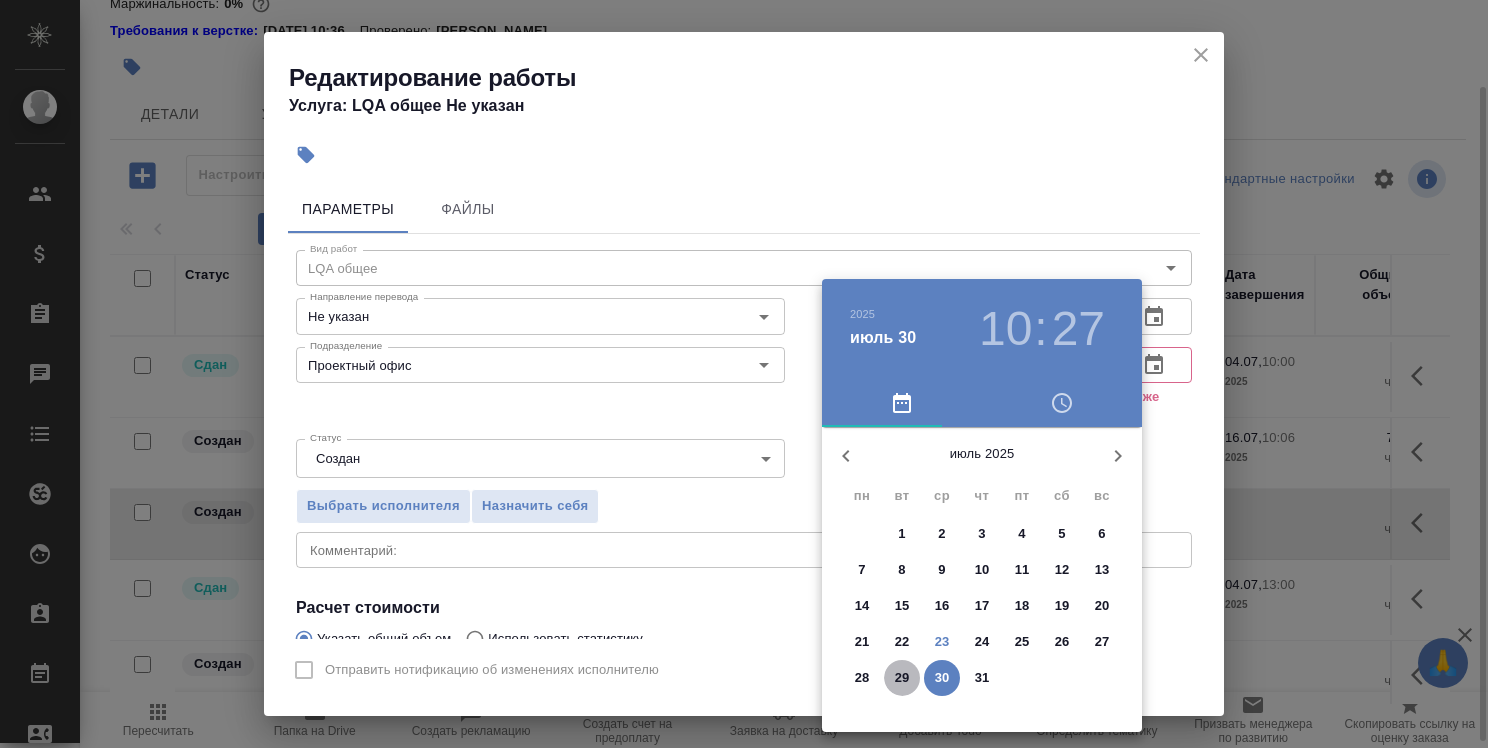 click on "29" at bounding box center [902, 678] 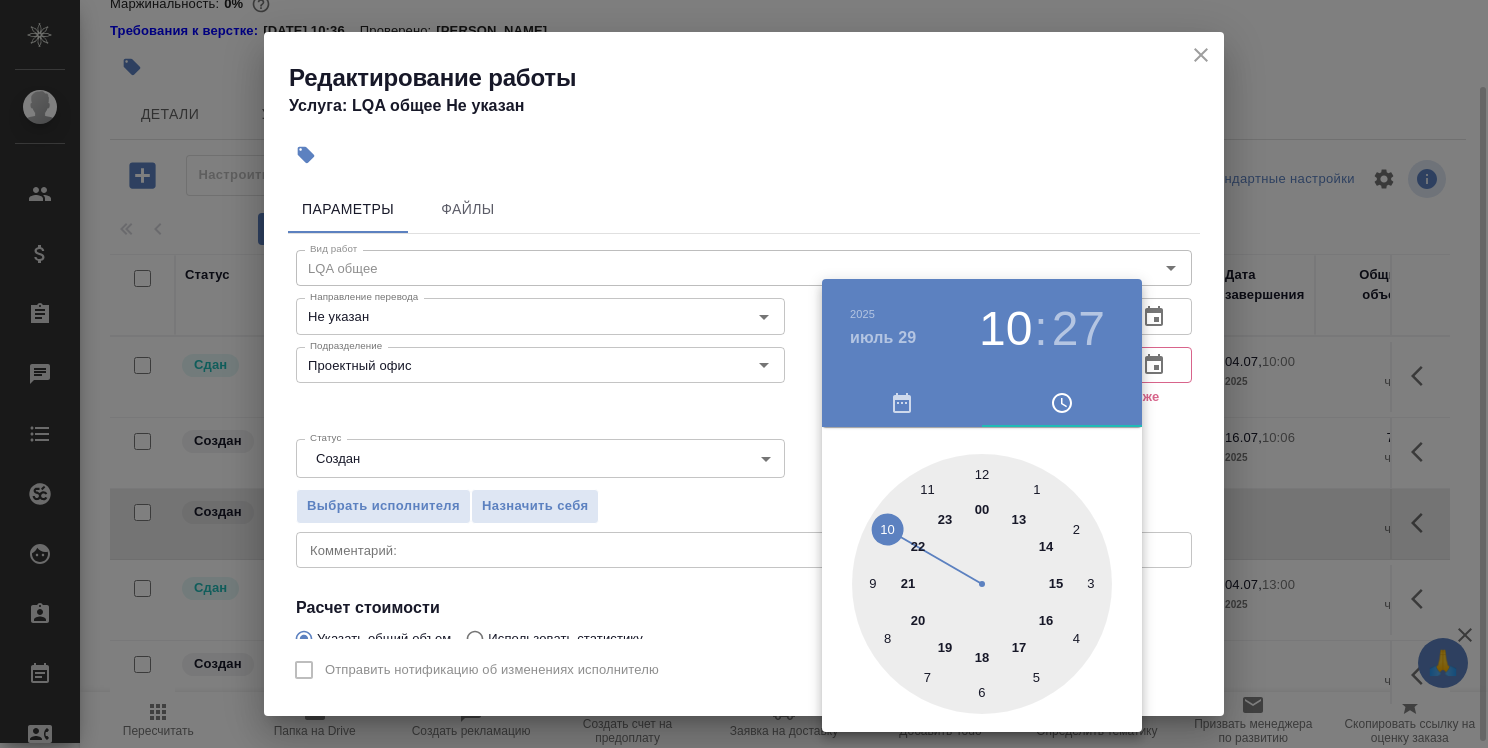click at bounding box center (744, 374) 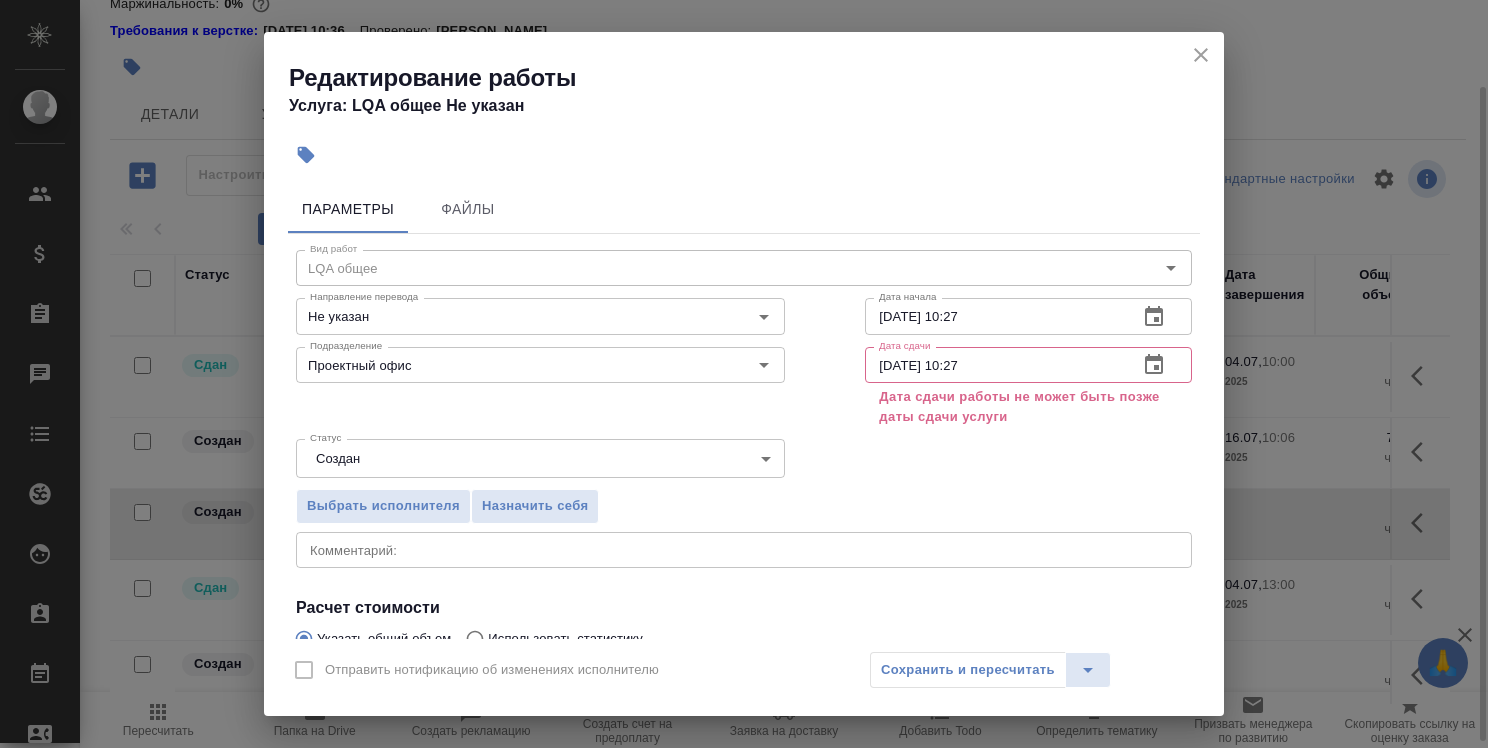 click 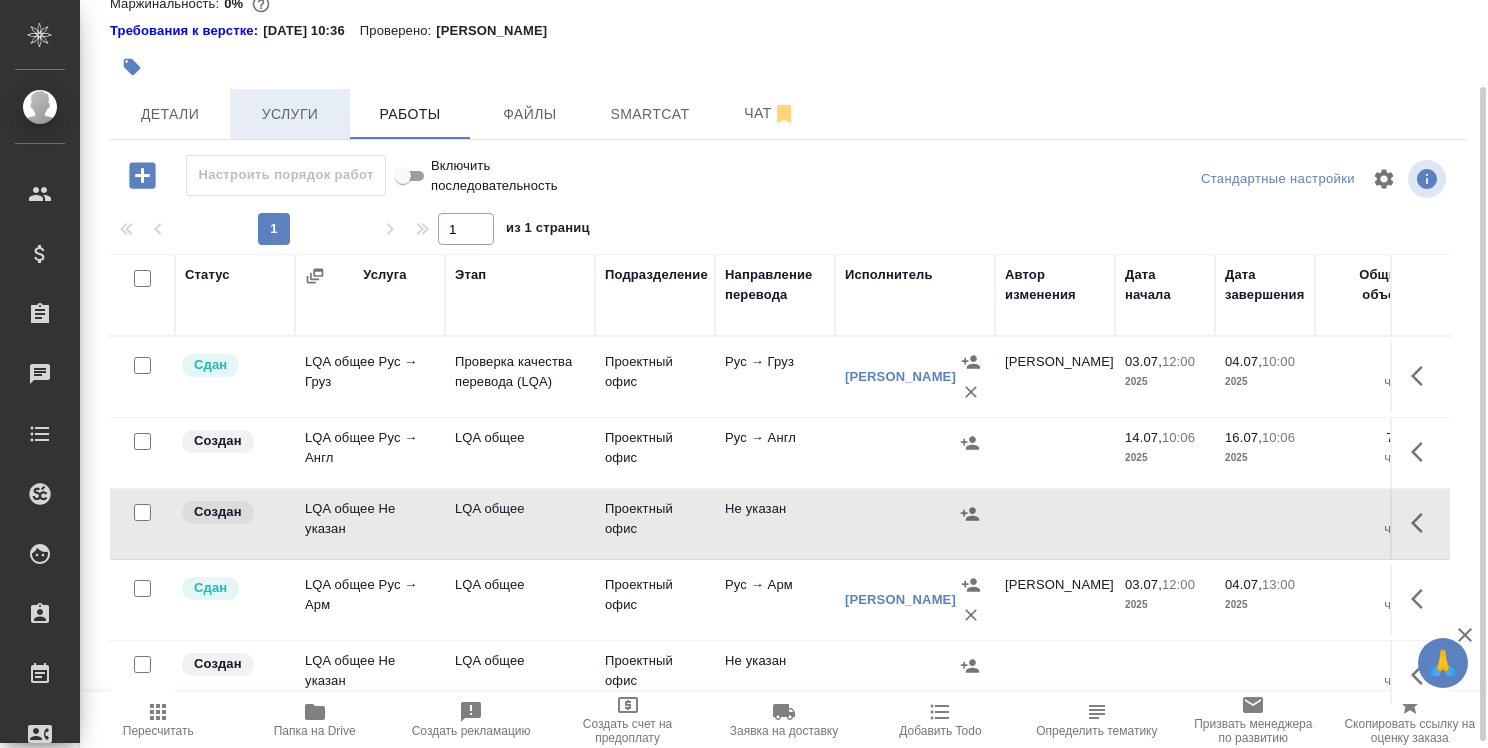 click on "Услуги" at bounding box center (290, 114) 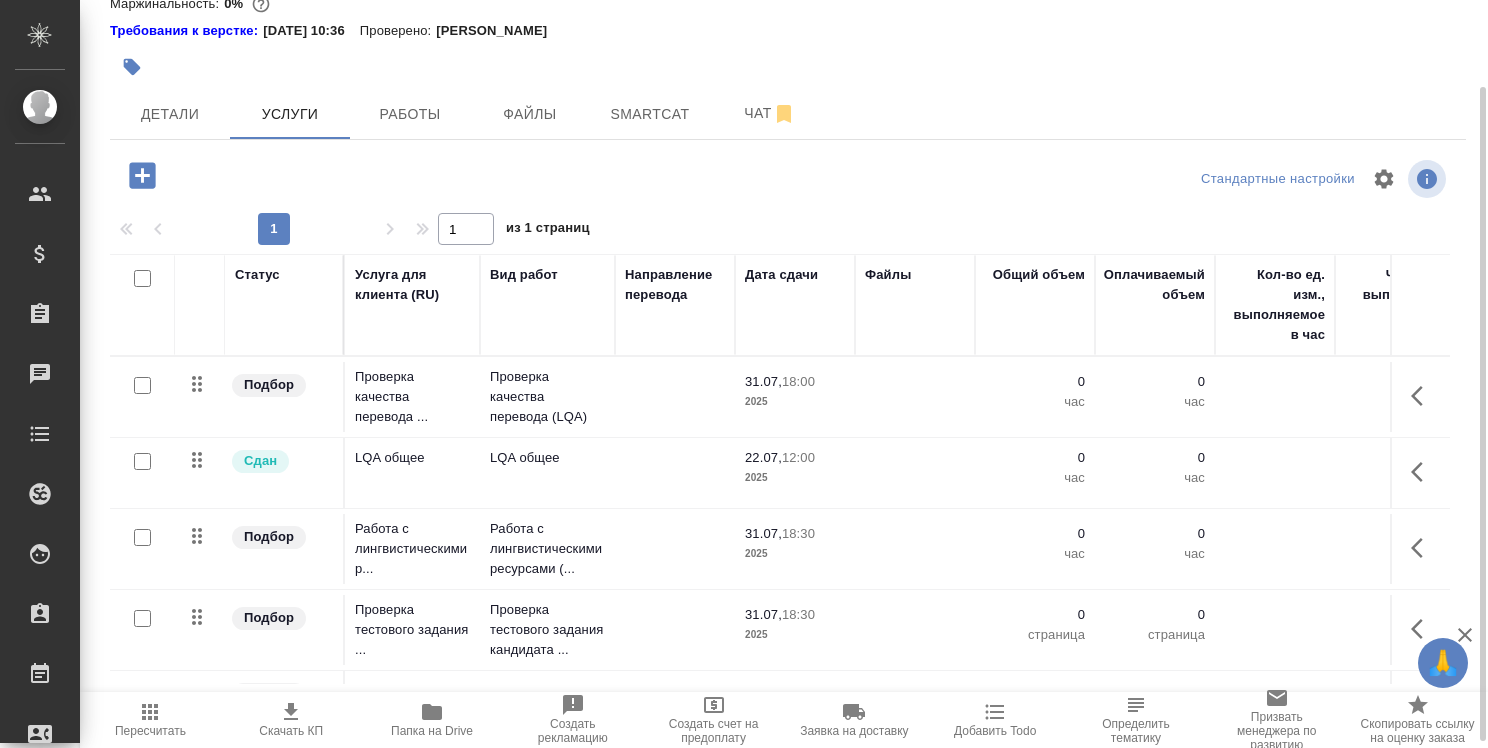 click on "2025" at bounding box center [795, 478] 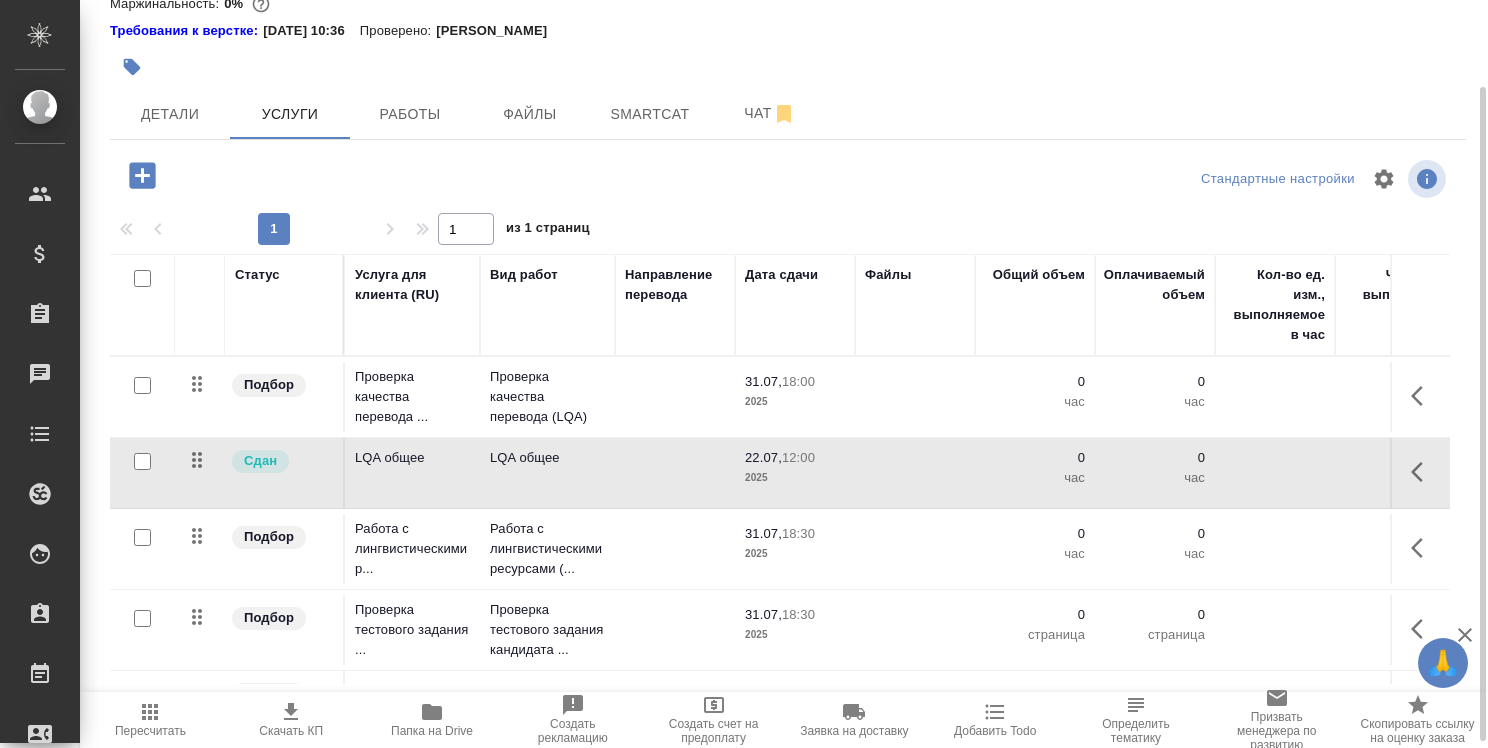 click on "2025" at bounding box center (795, 478) 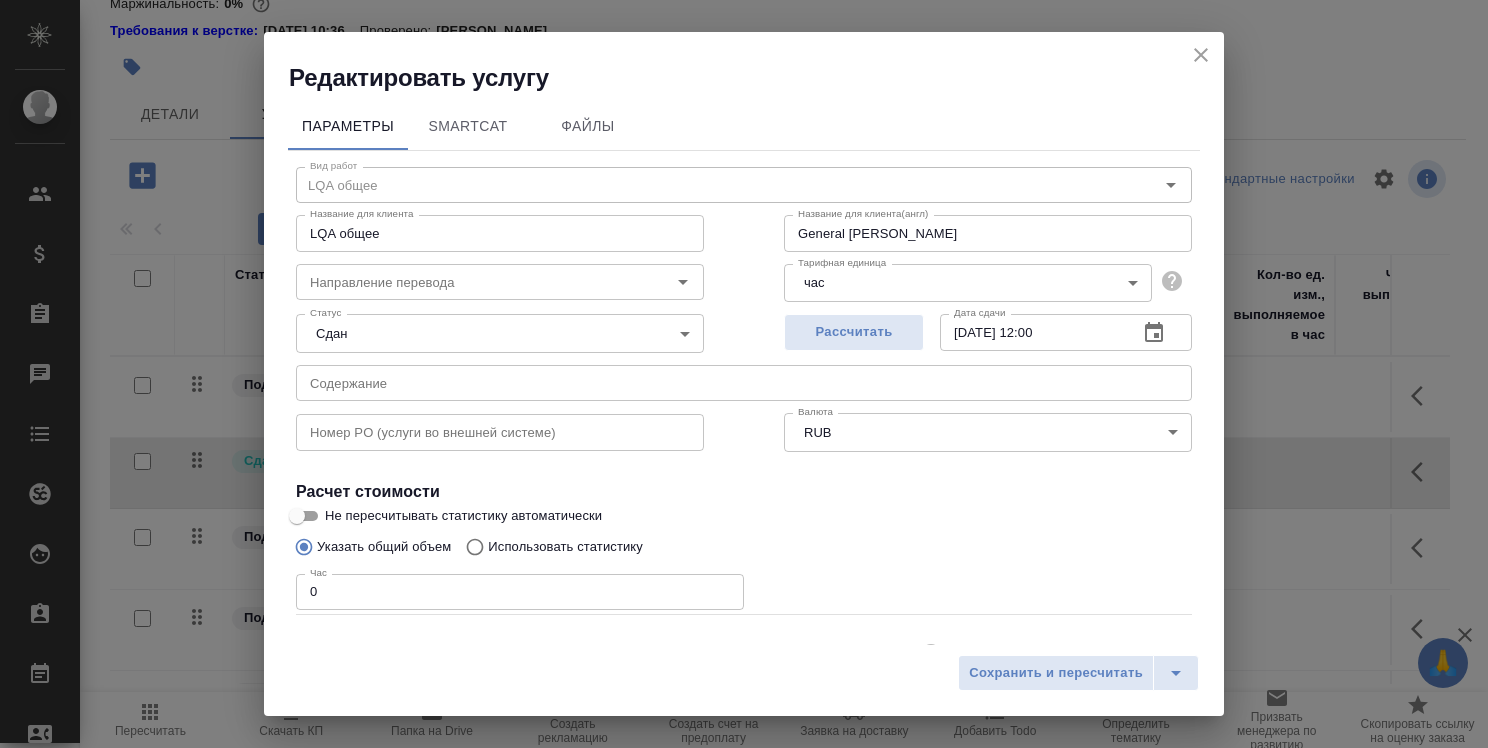 click 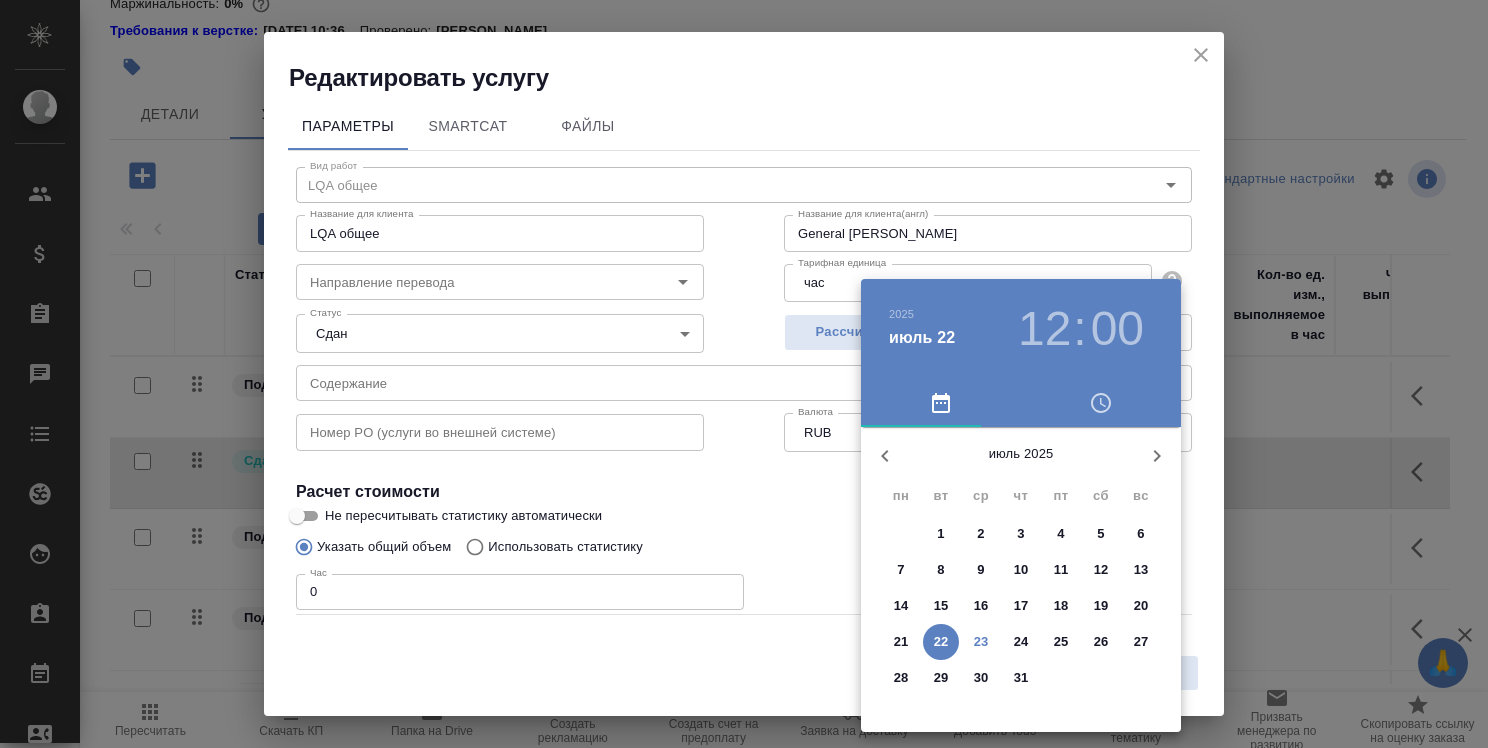 click on "31" at bounding box center [1021, 678] 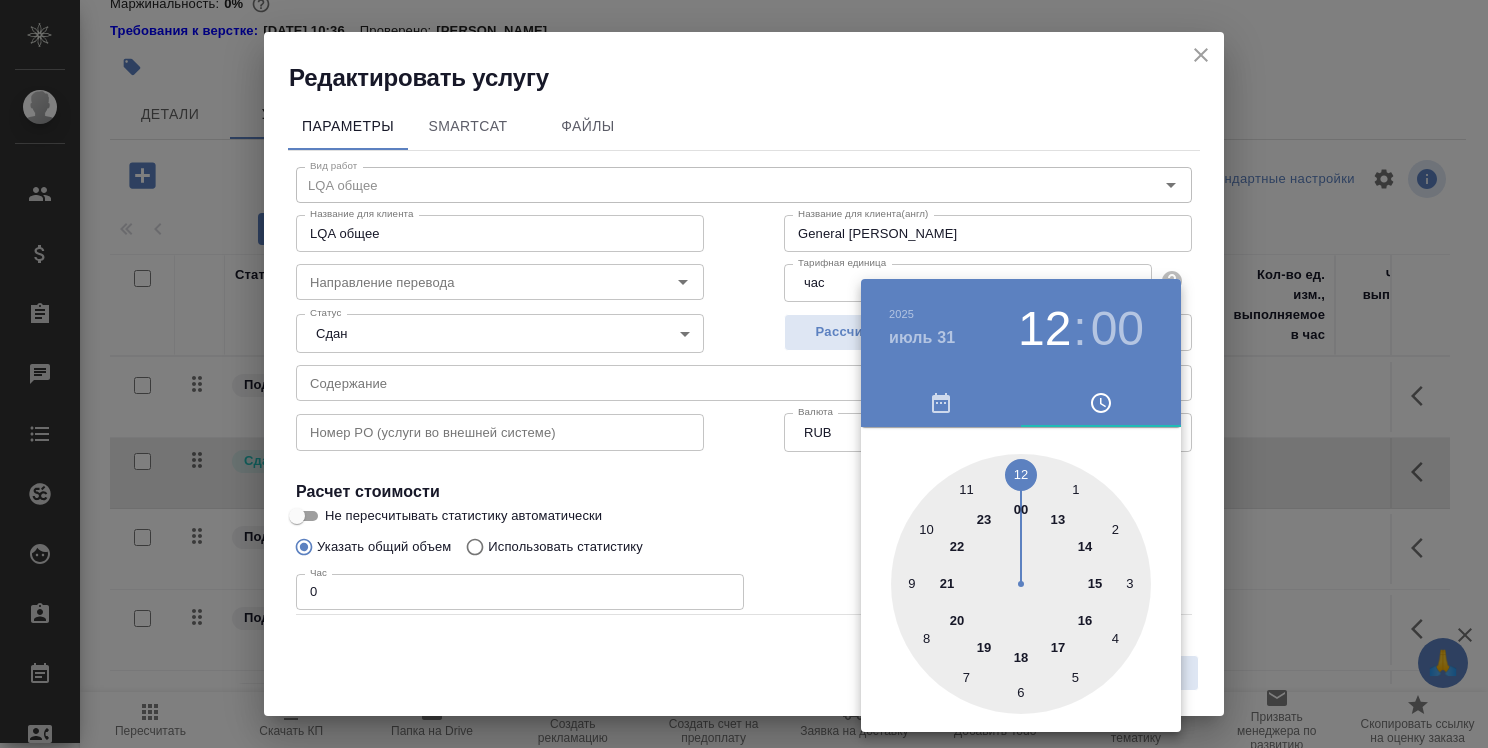 click at bounding box center (1021, 584) 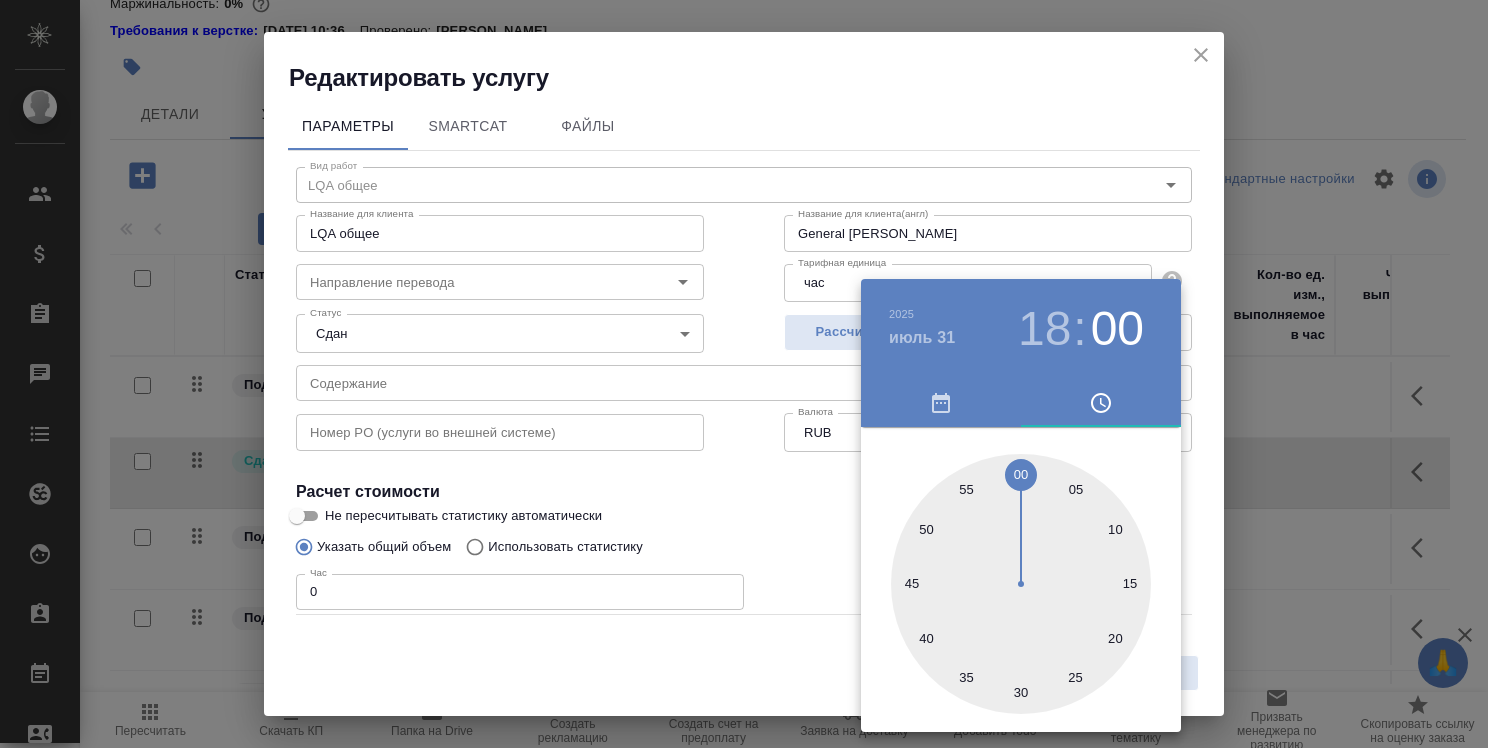 click at bounding box center (744, 374) 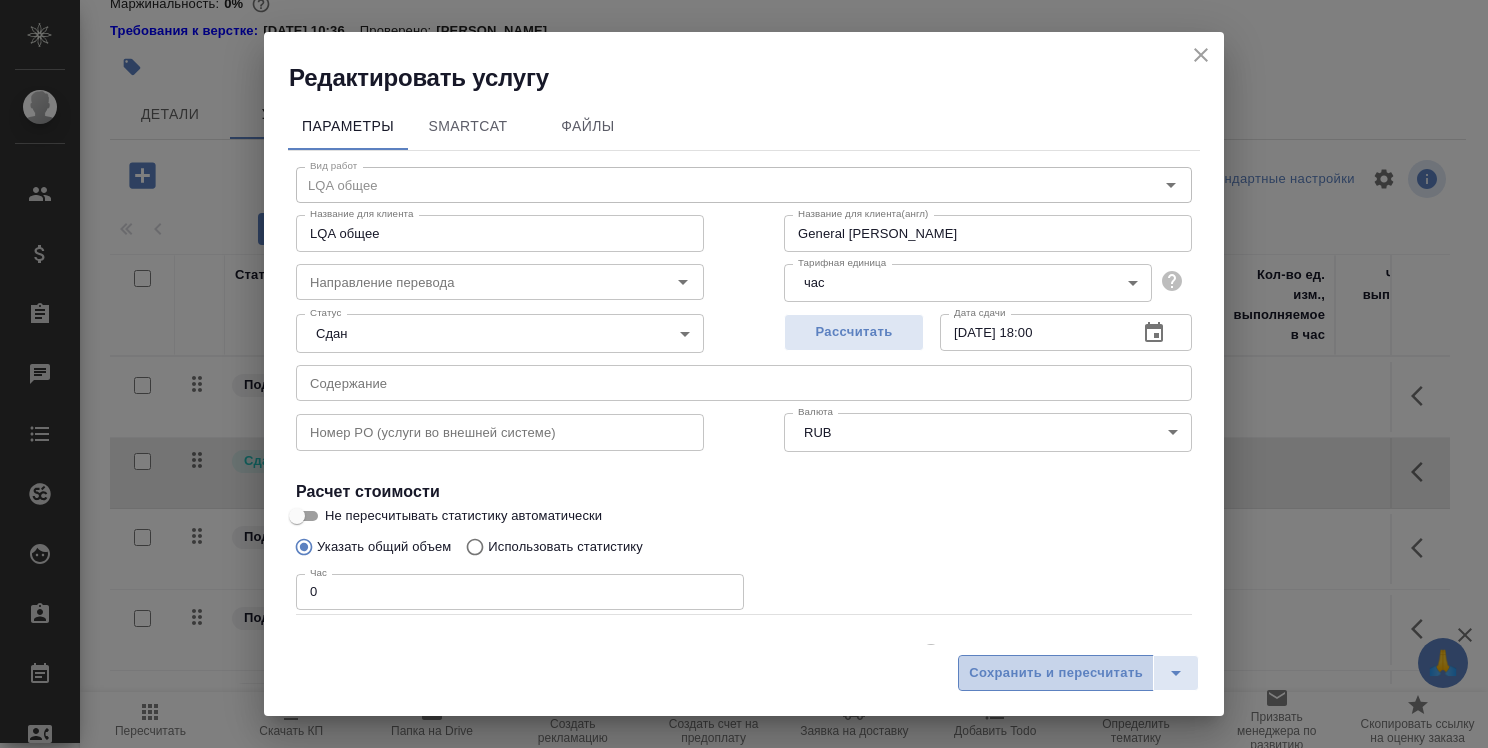 click on "Сохранить и пересчитать" at bounding box center [1056, 673] 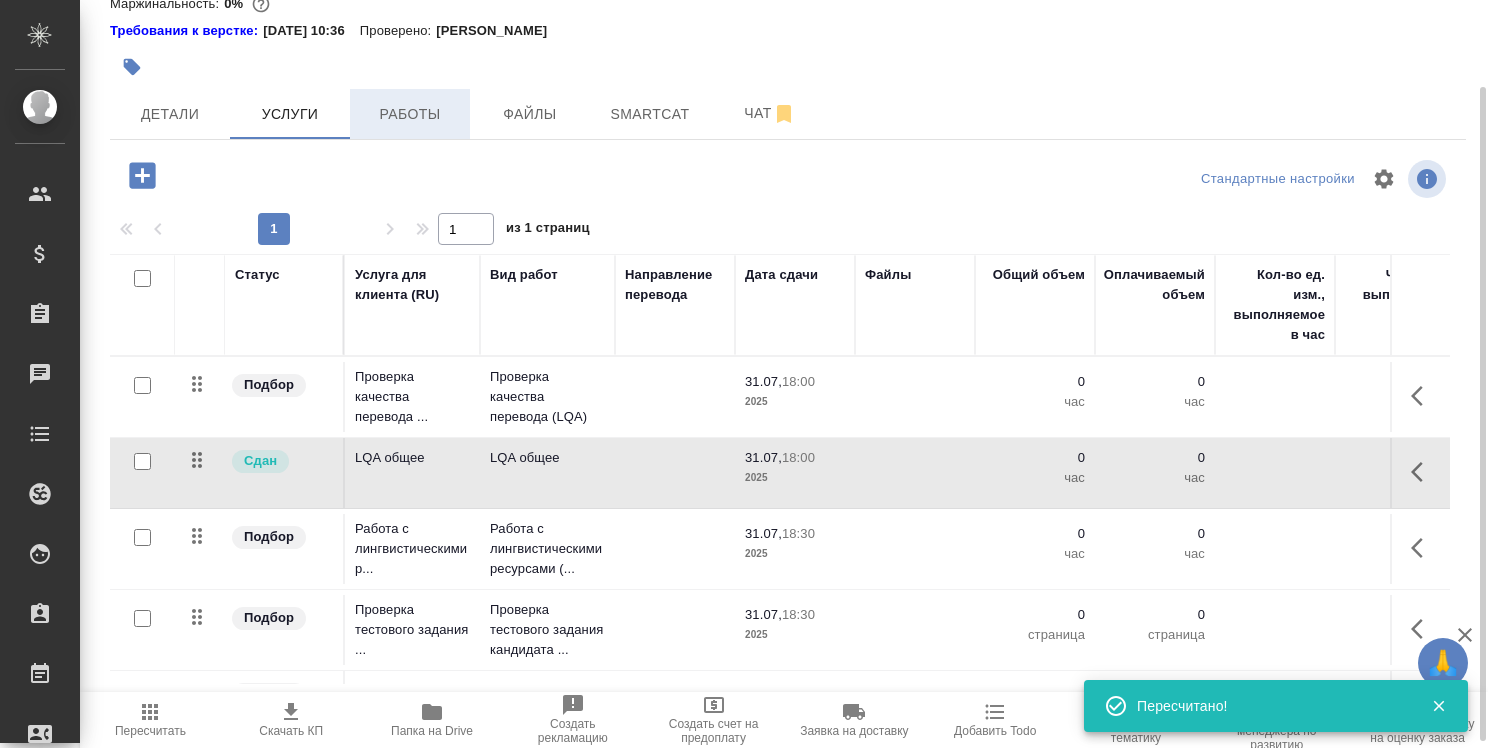 click on "Работы" at bounding box center [410, 114] 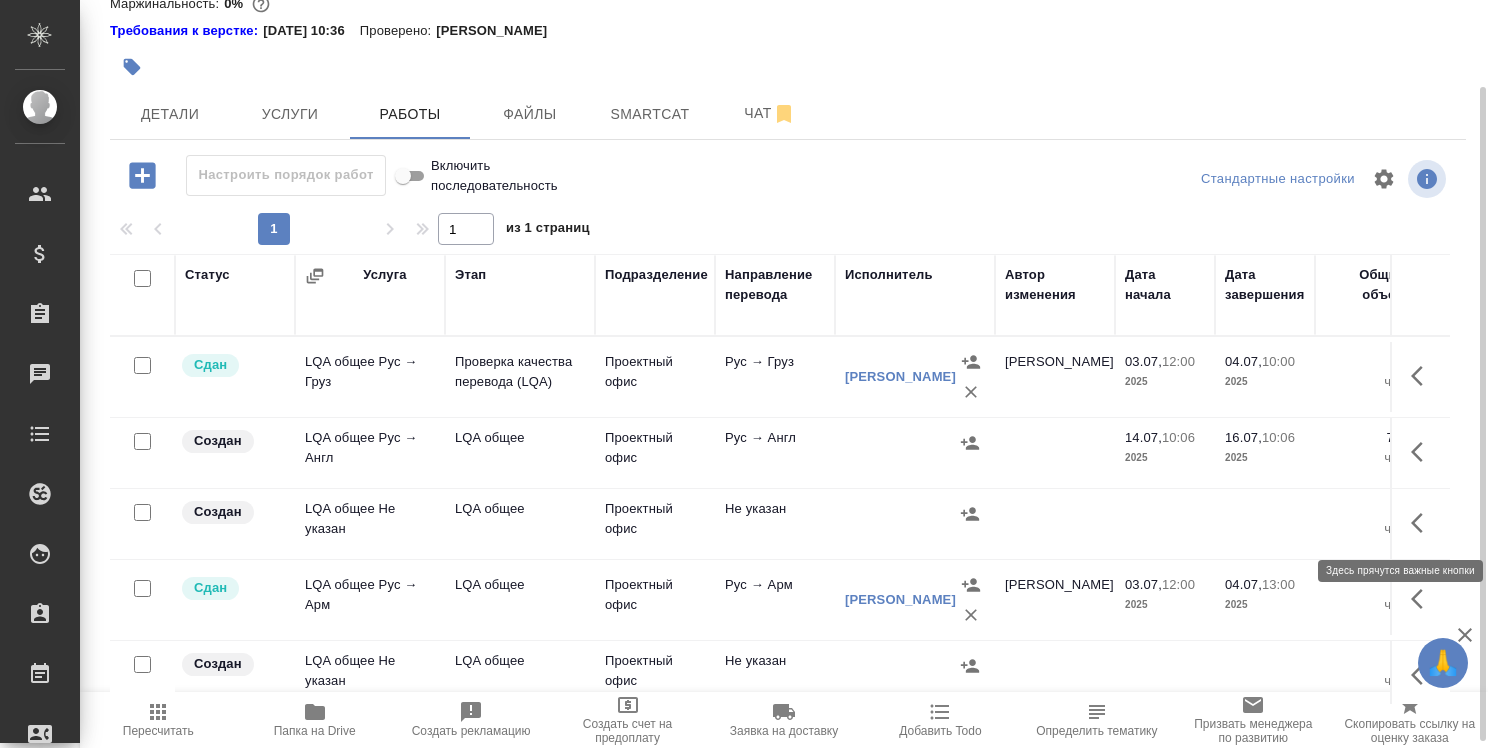 click at bounding box center [1423, 523] 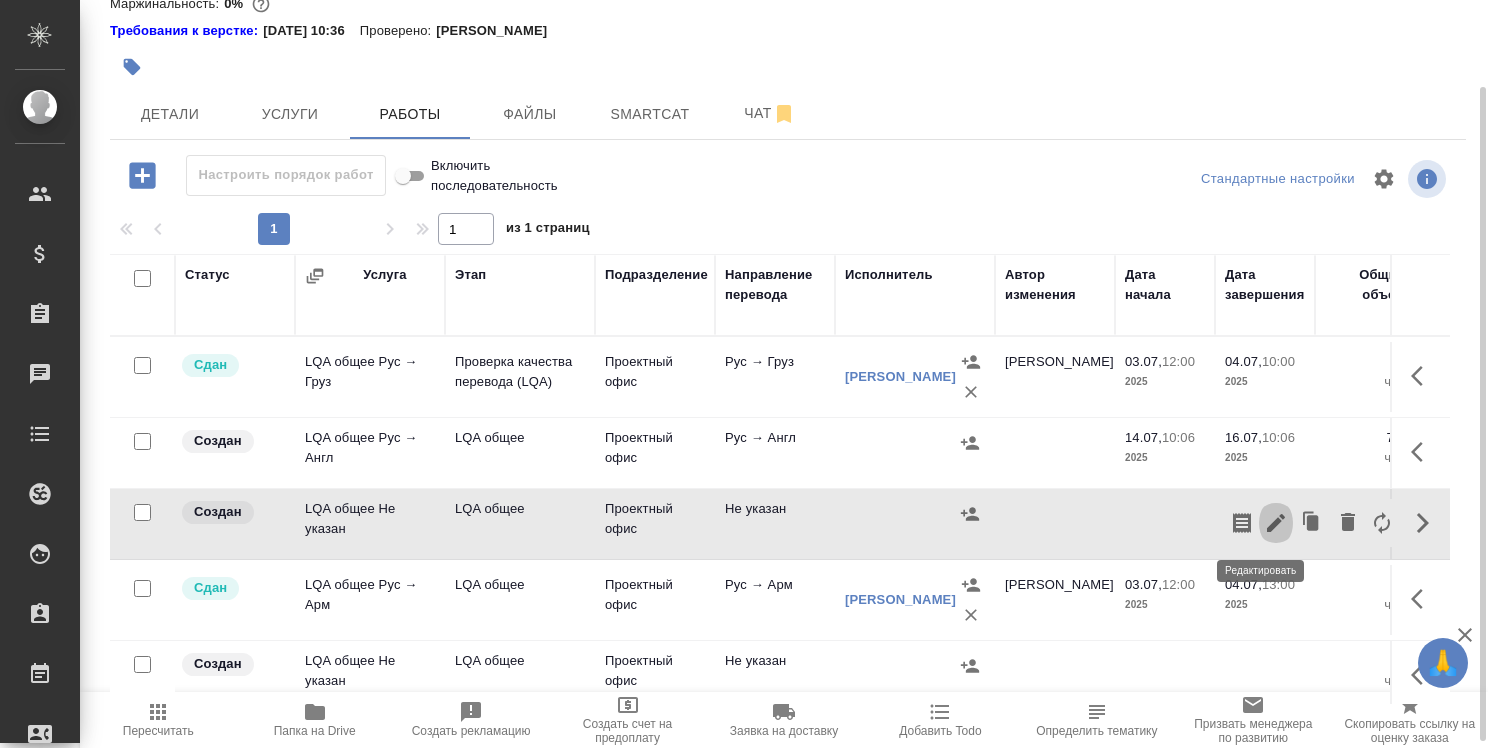 click 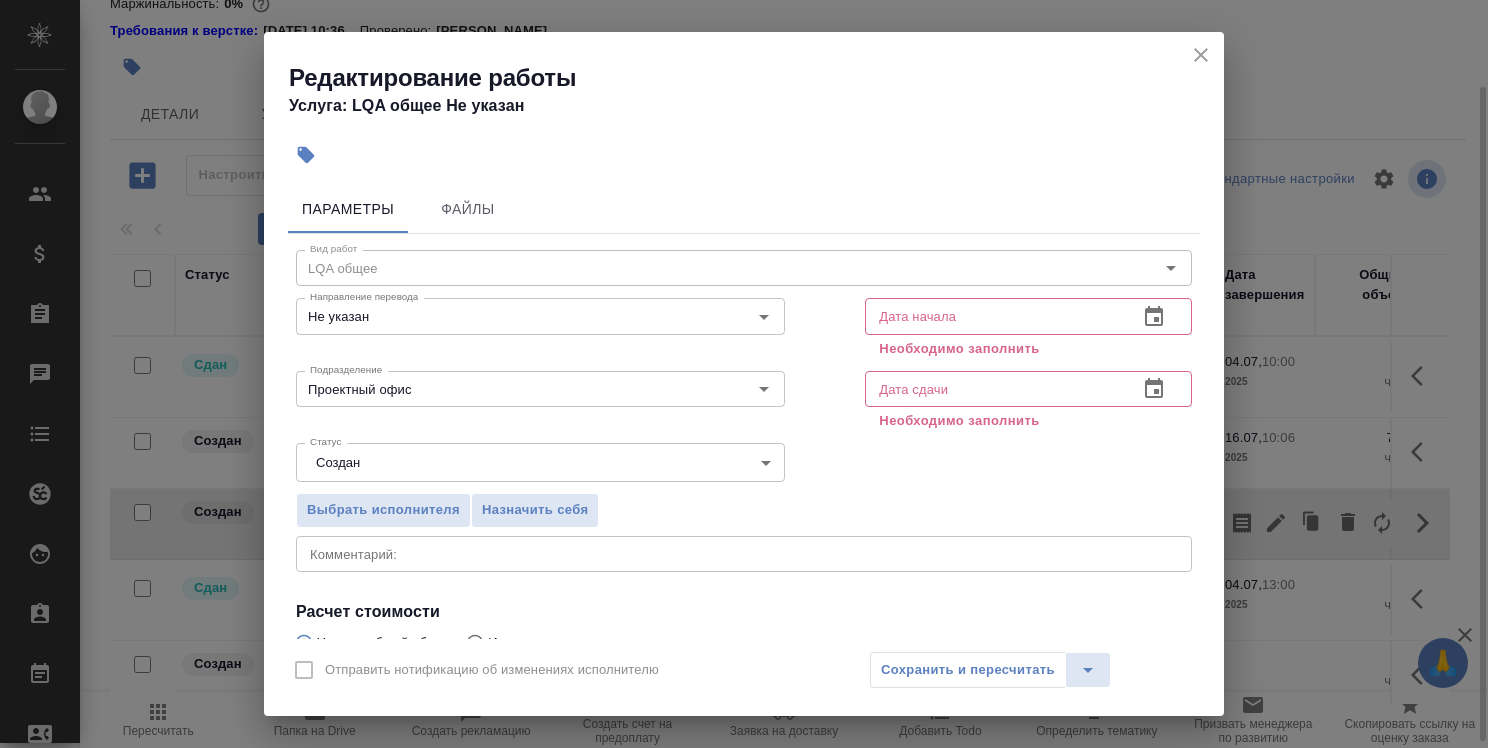 click 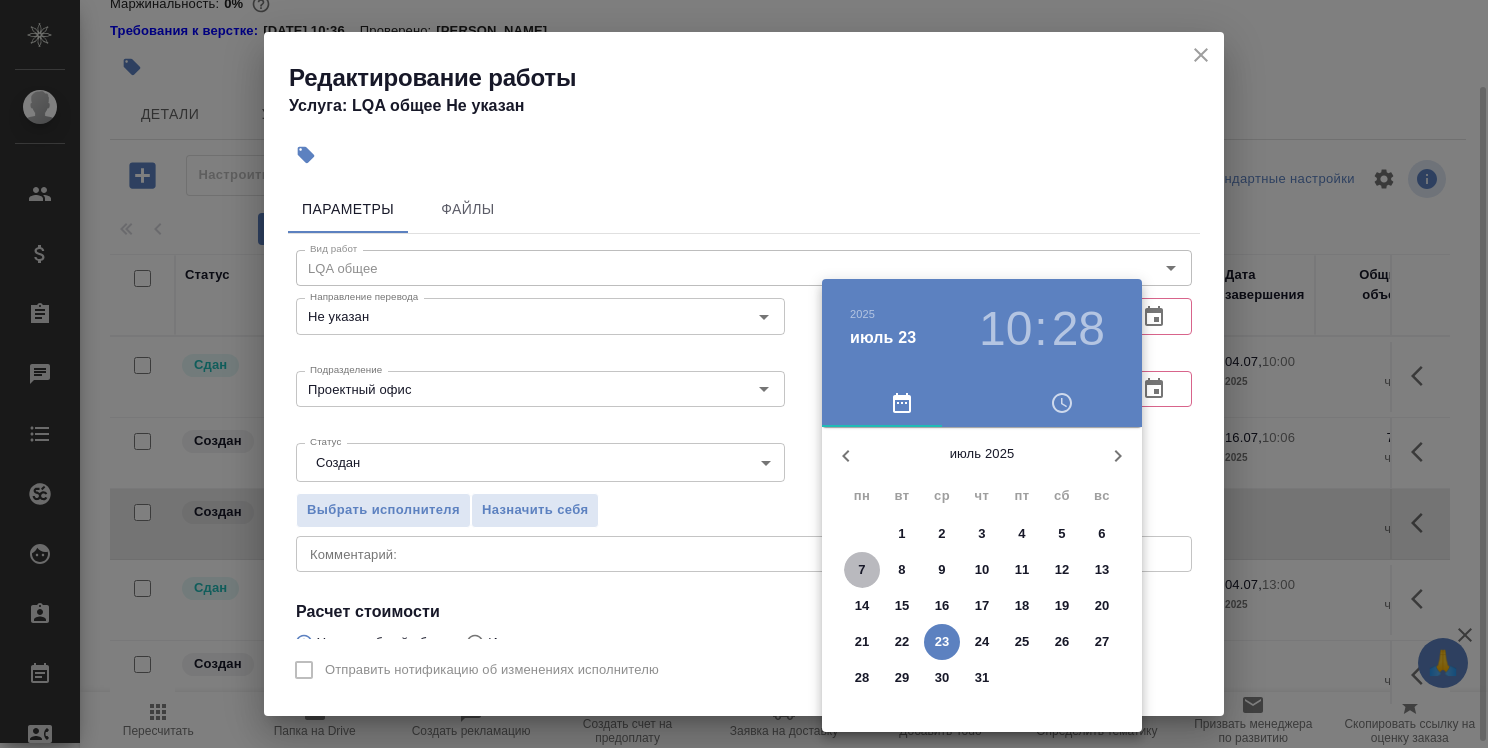 click on "7" at bounding box center (862, 570) 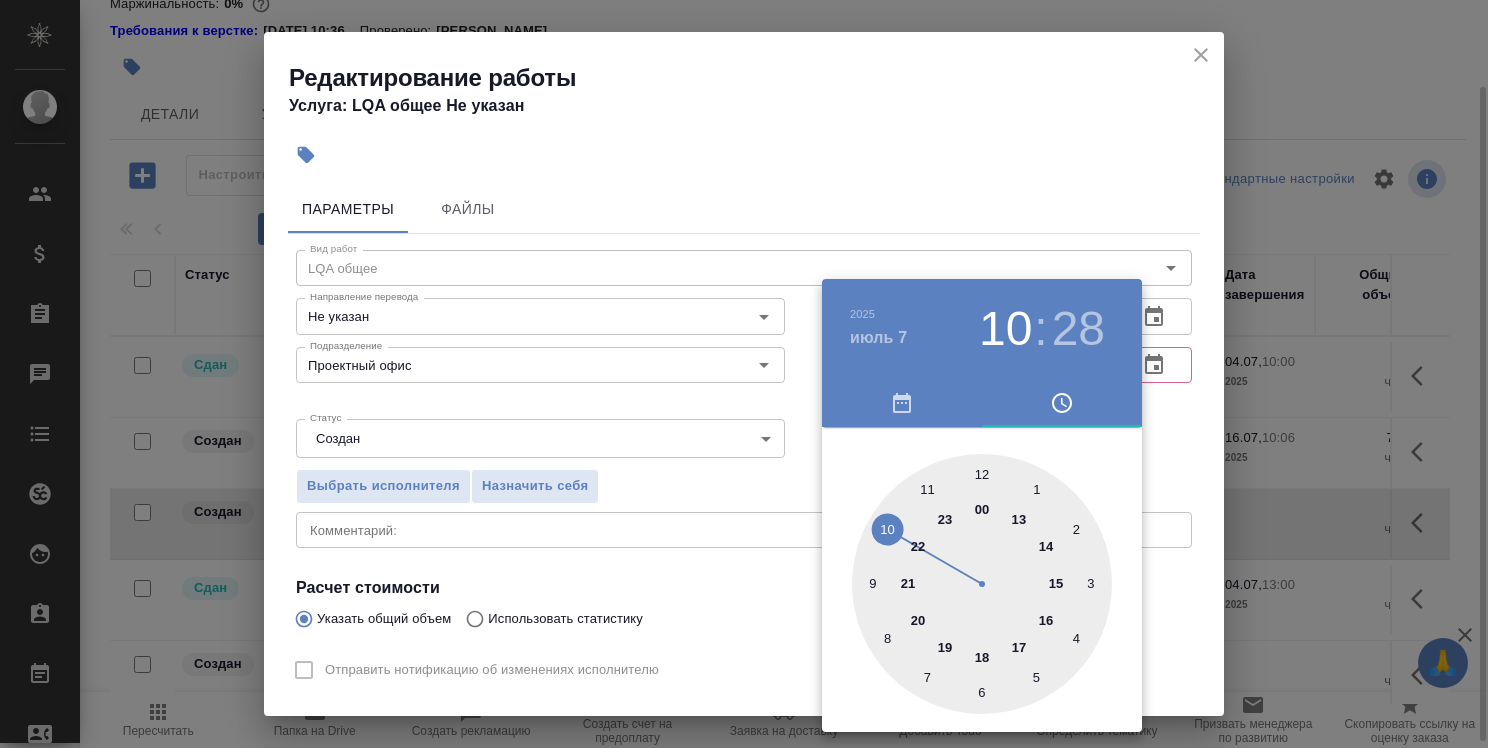 click at bounding box center (744, 374) 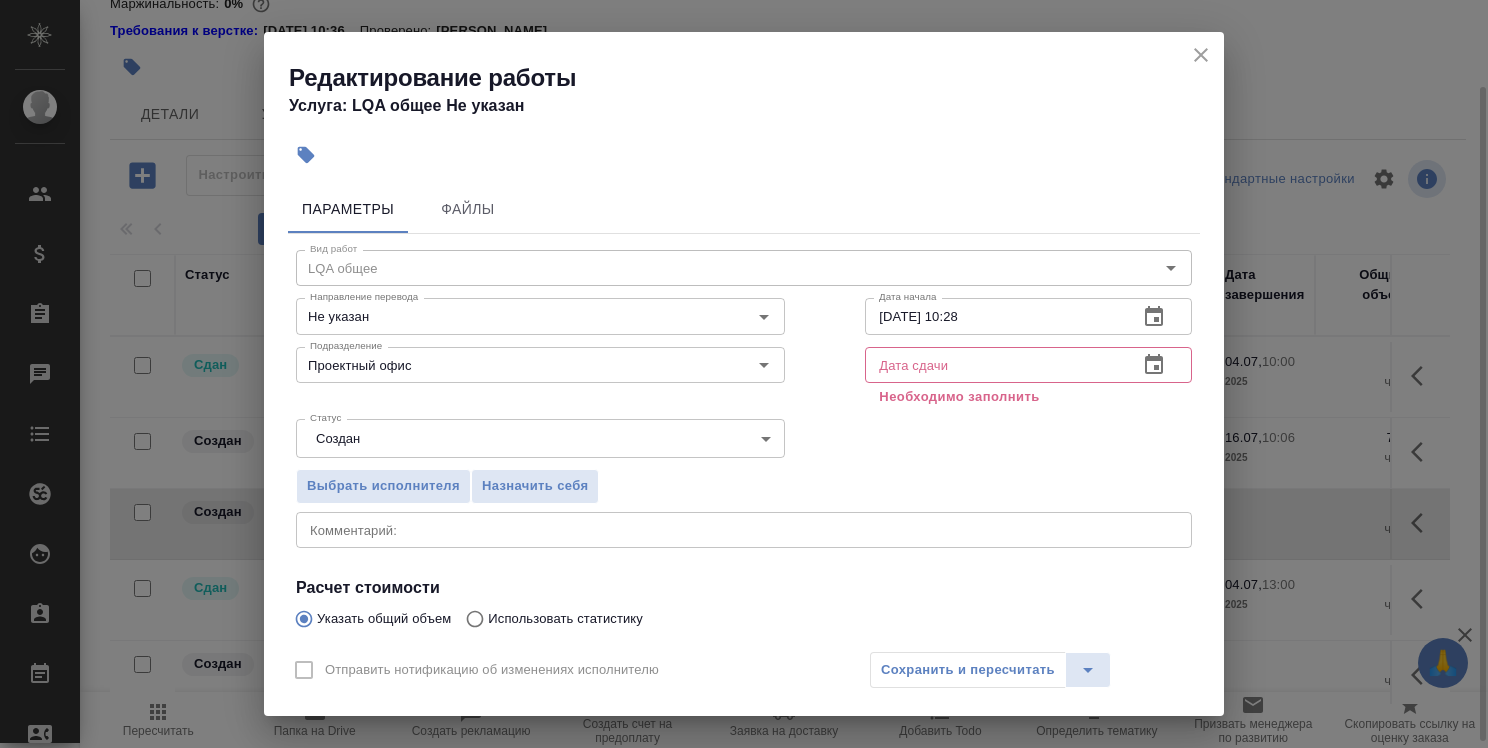 click 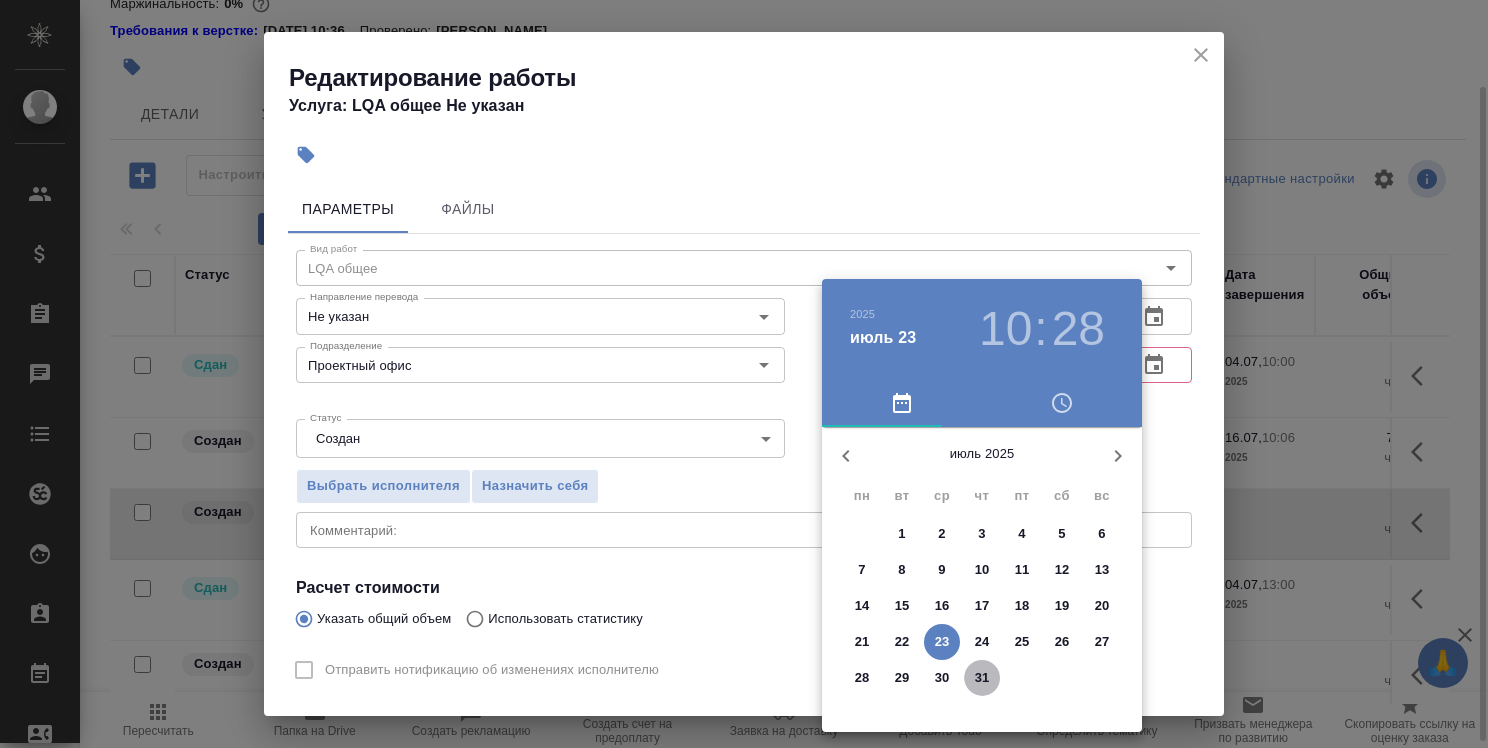 click on "31" at bounding box center [982, 678] 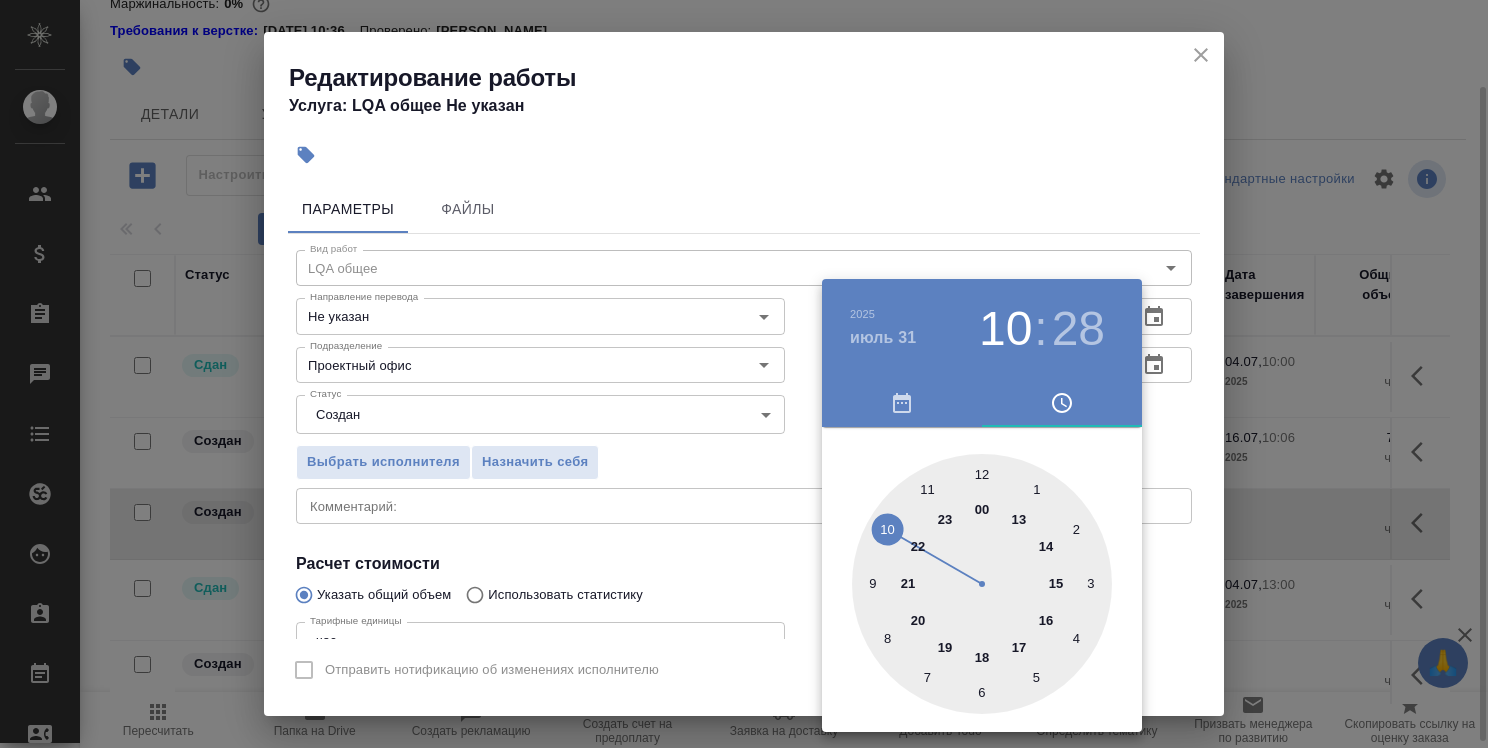 click at bounding box center [744, 374] 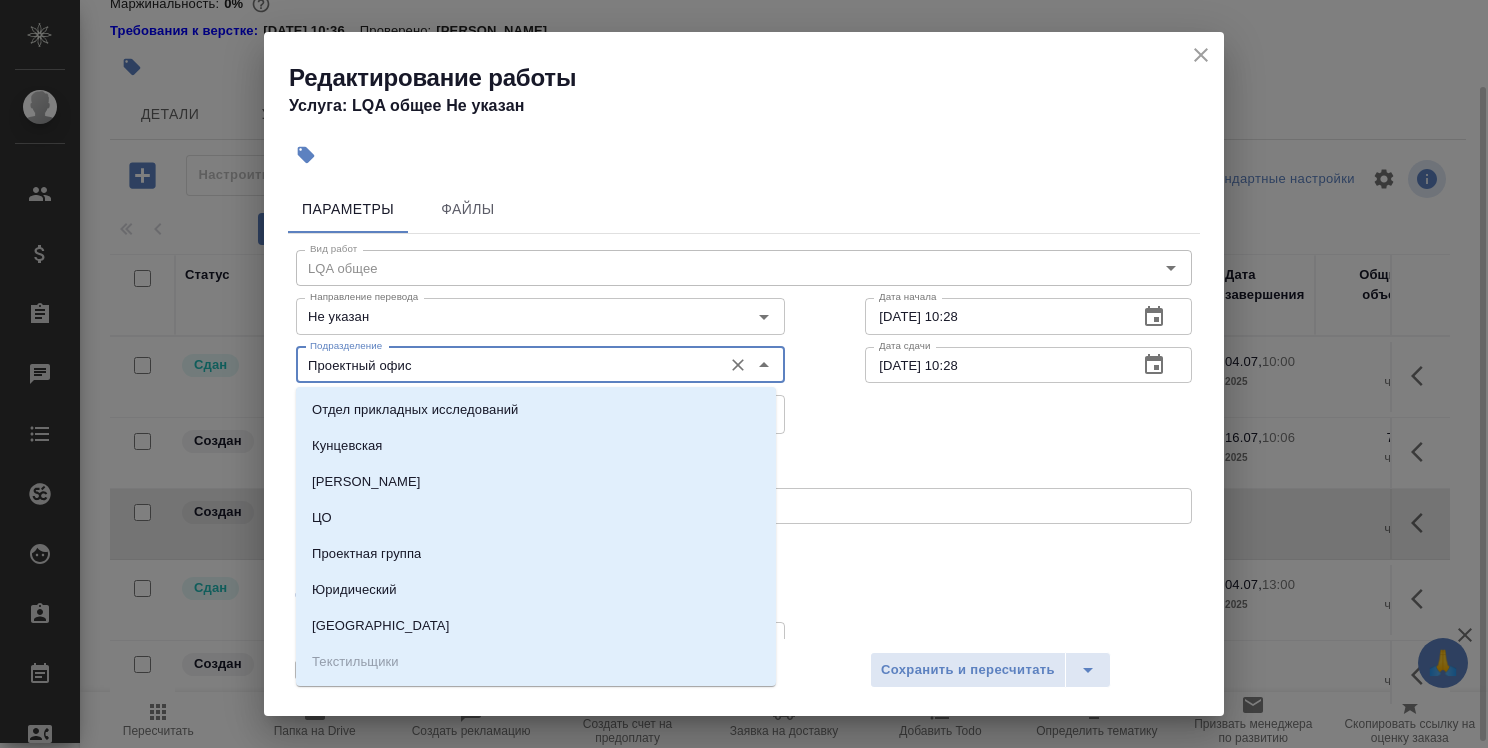 click on "Проектный офис" at bounding box center [507, 365] 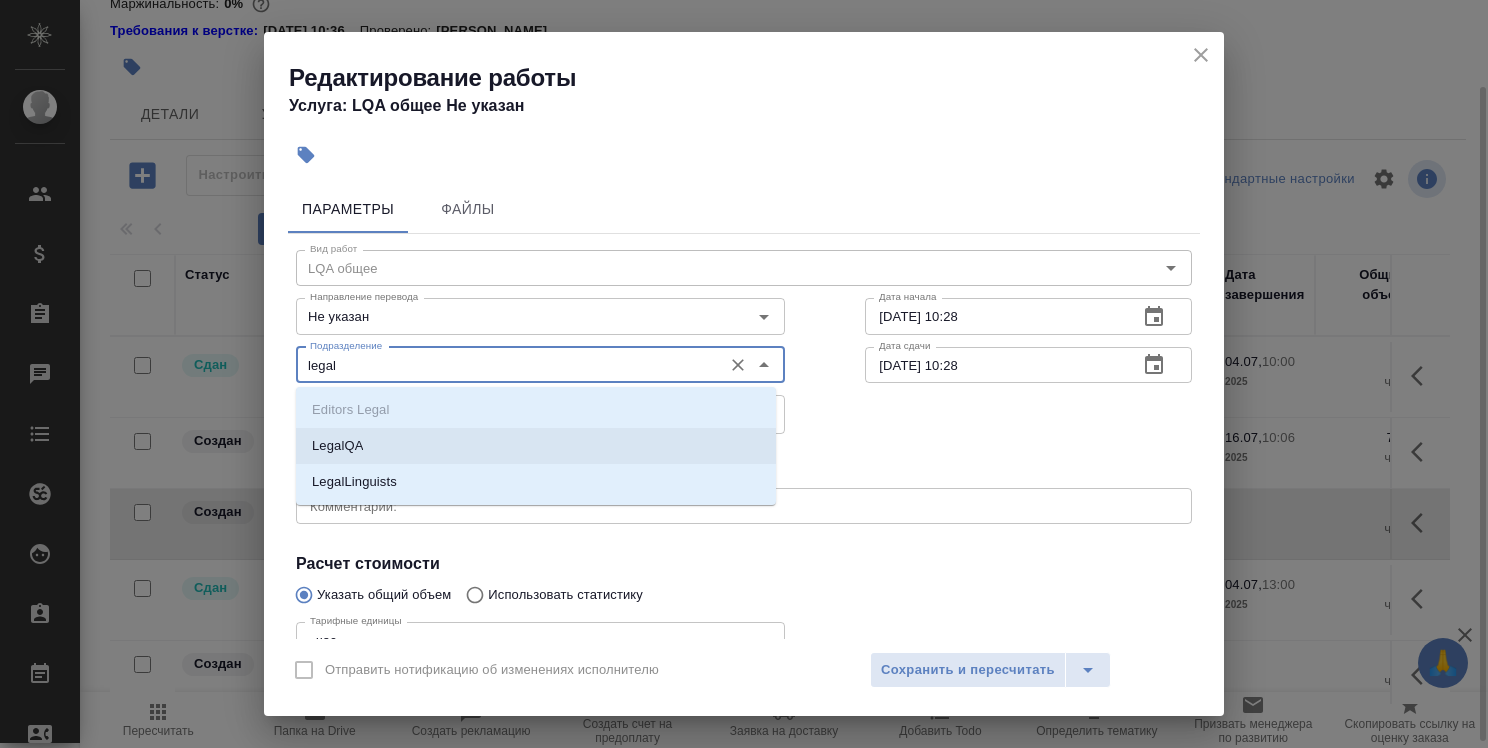 click on "LegalQA" at bounding box center [536, 446] 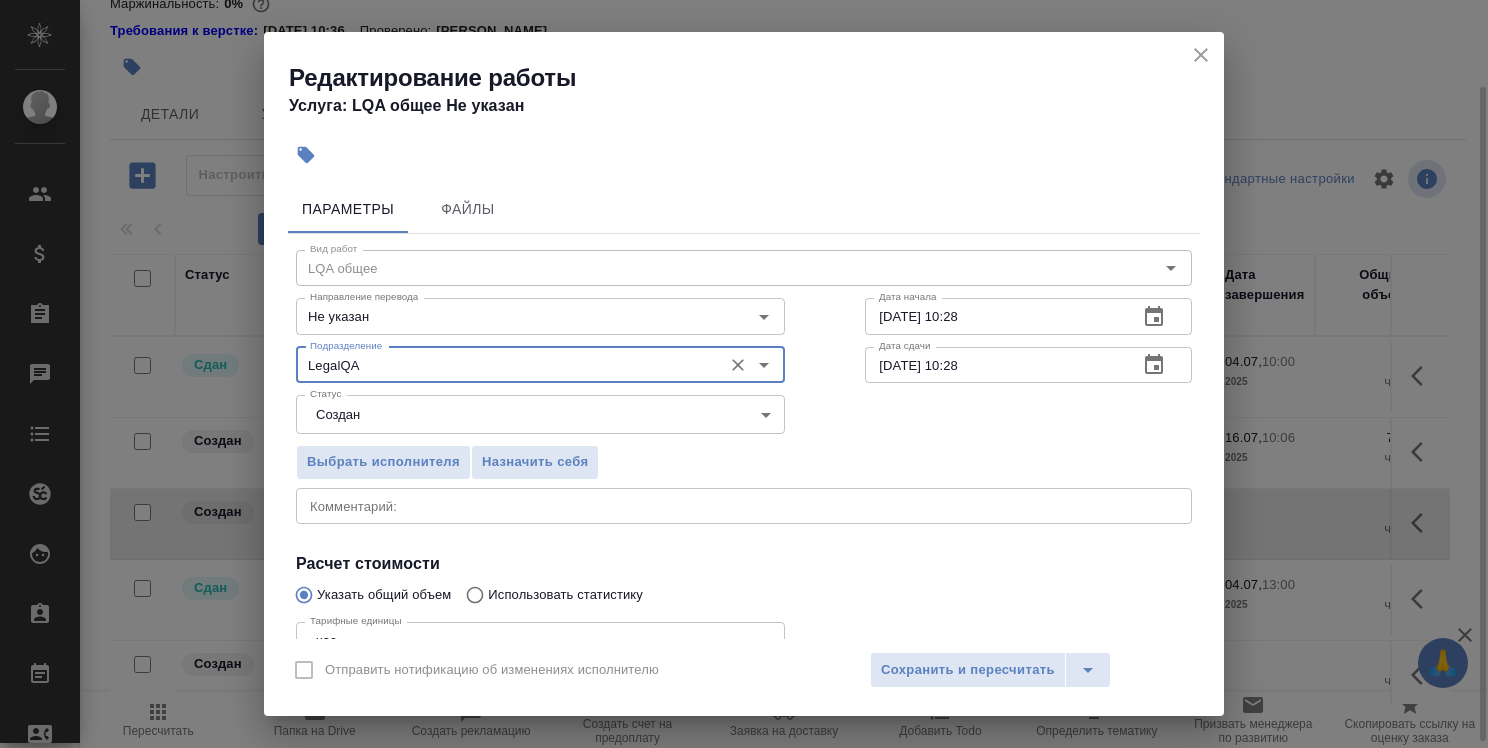 type on "LegalQA" 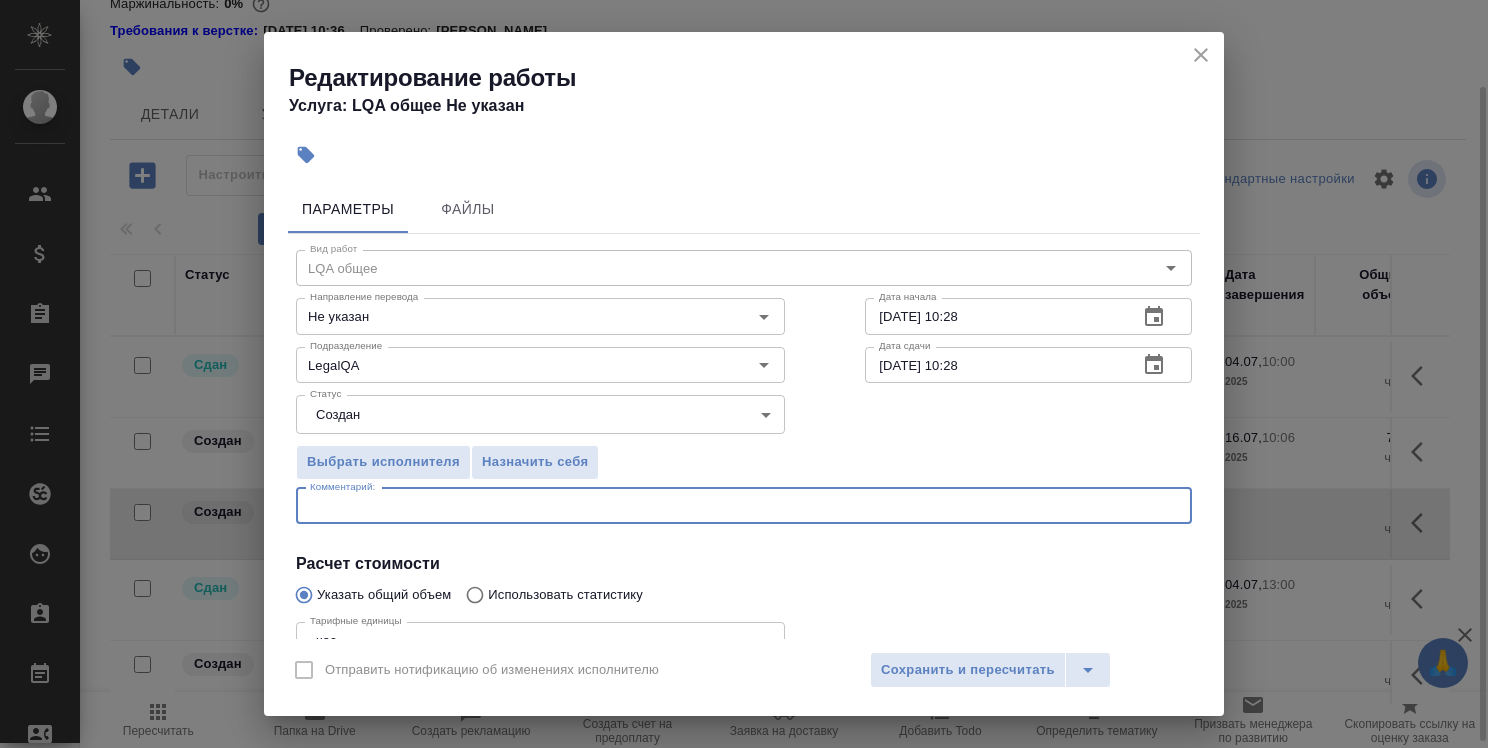 click at bounding box center (744, 505) 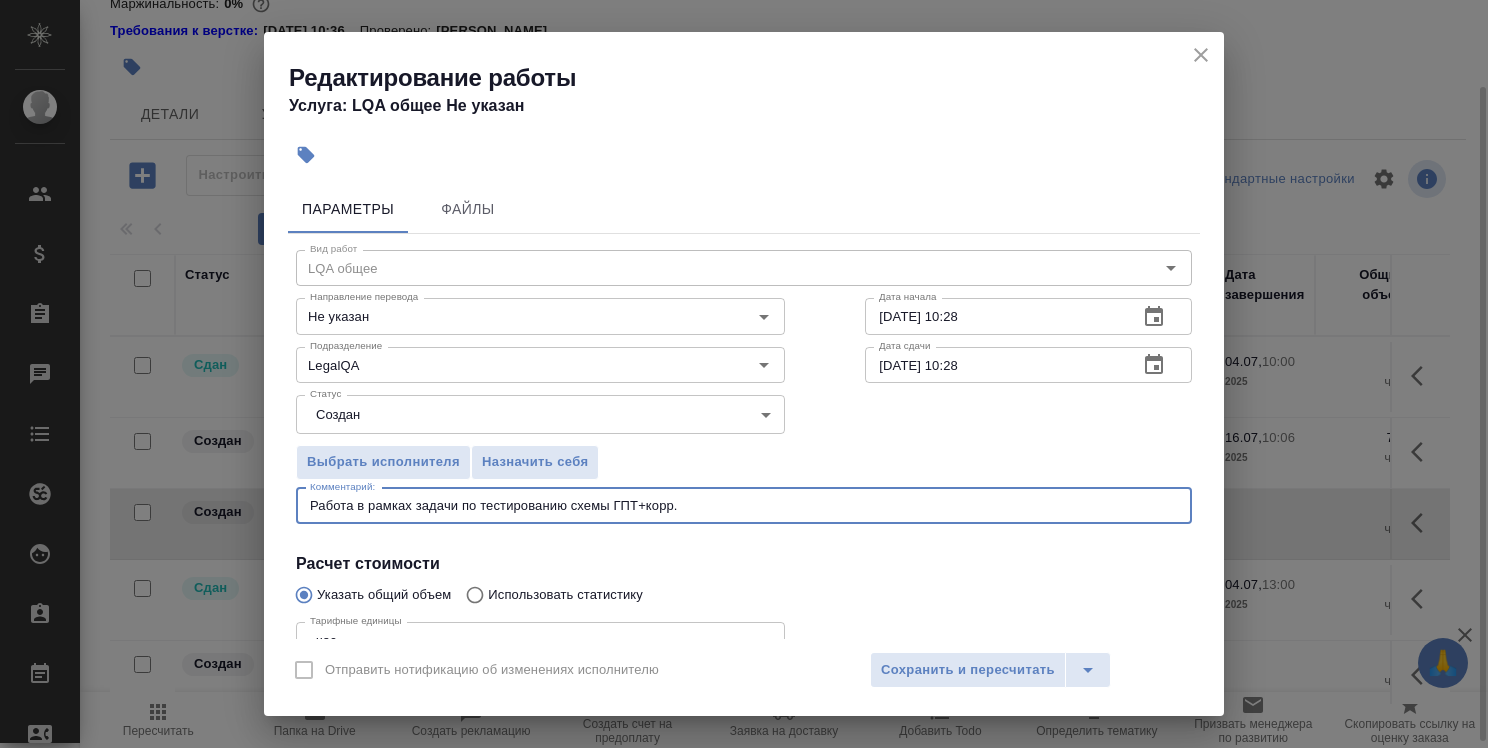 scroll, scrollTop: 100, scrollLeft: 0, axis: vertical 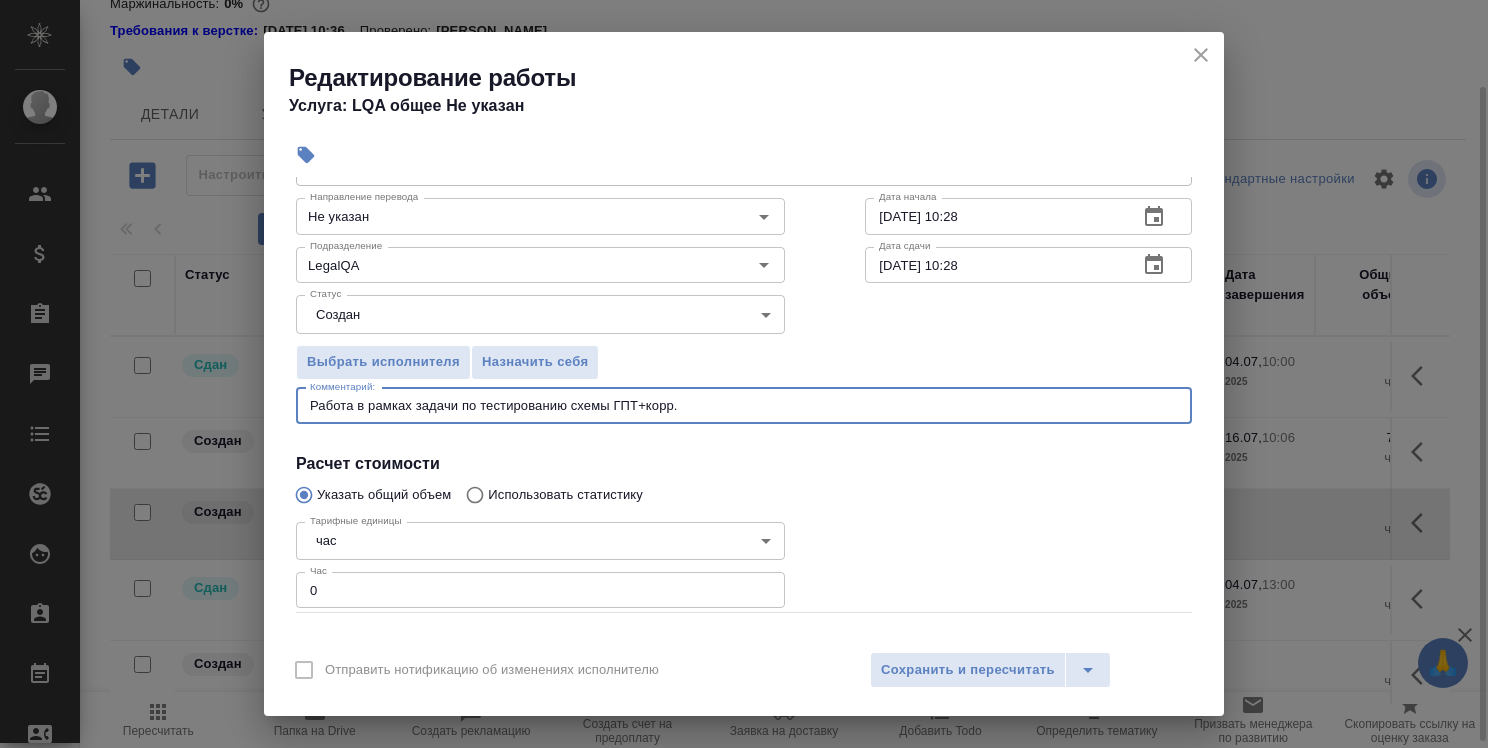 type on "Работа в рамках задачи по тестированию схемы ГПТ+корр." 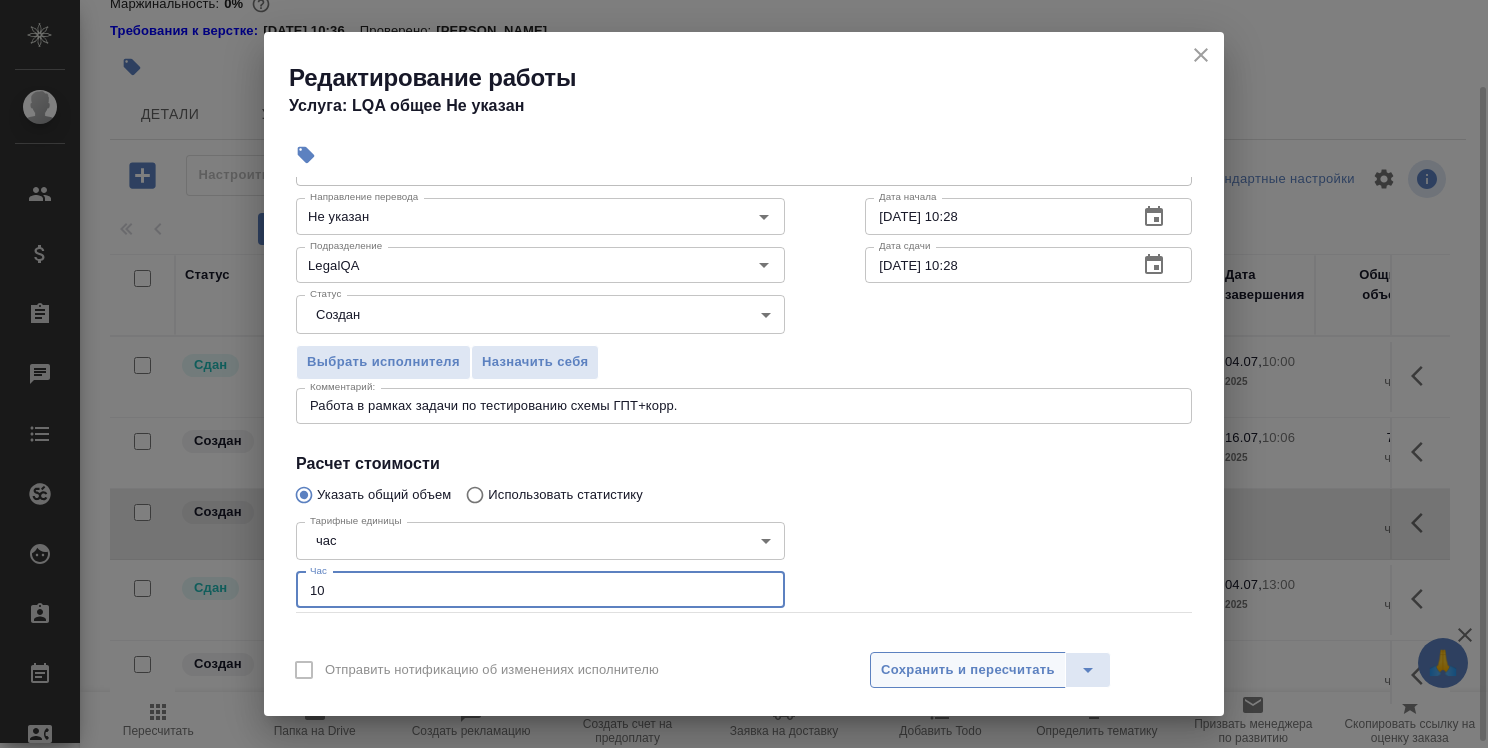 type on "10" 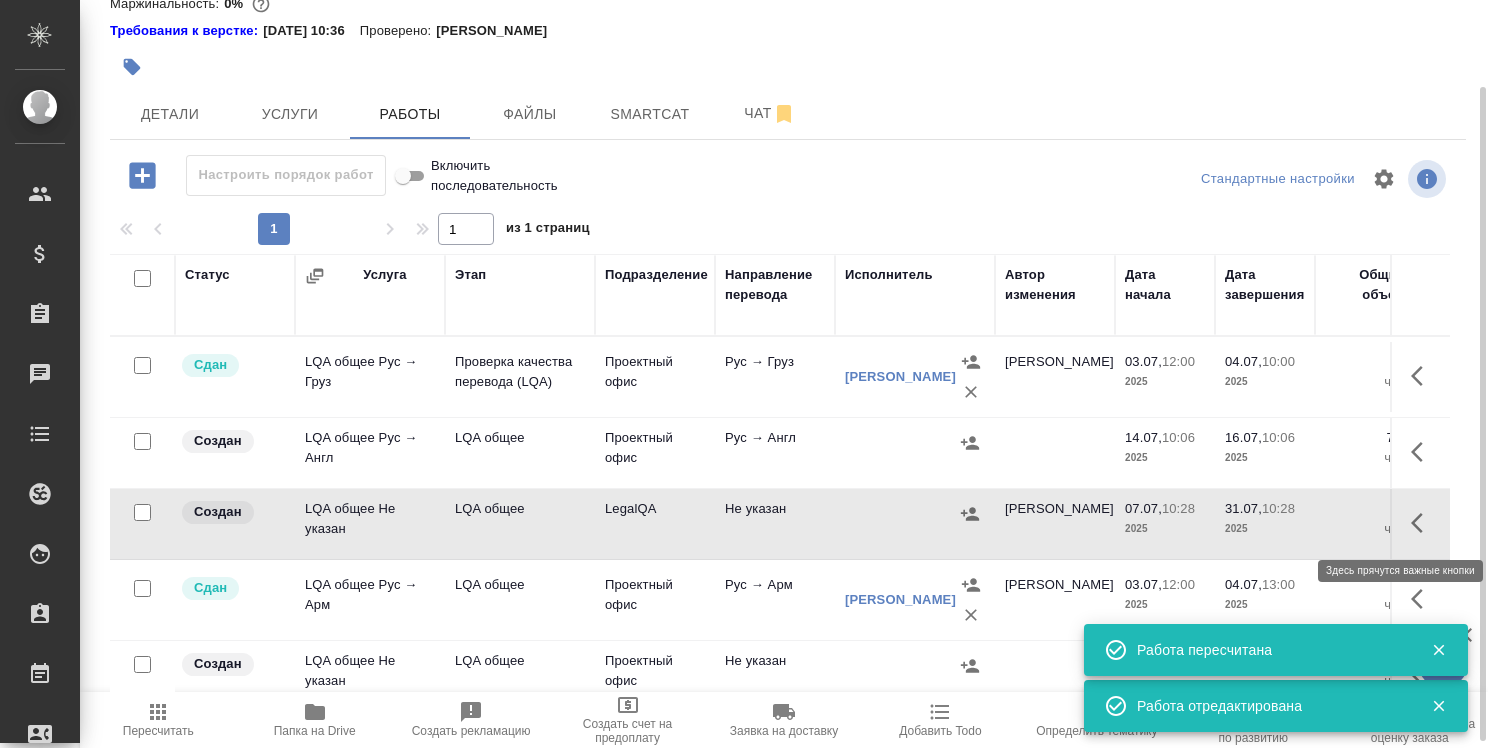 click 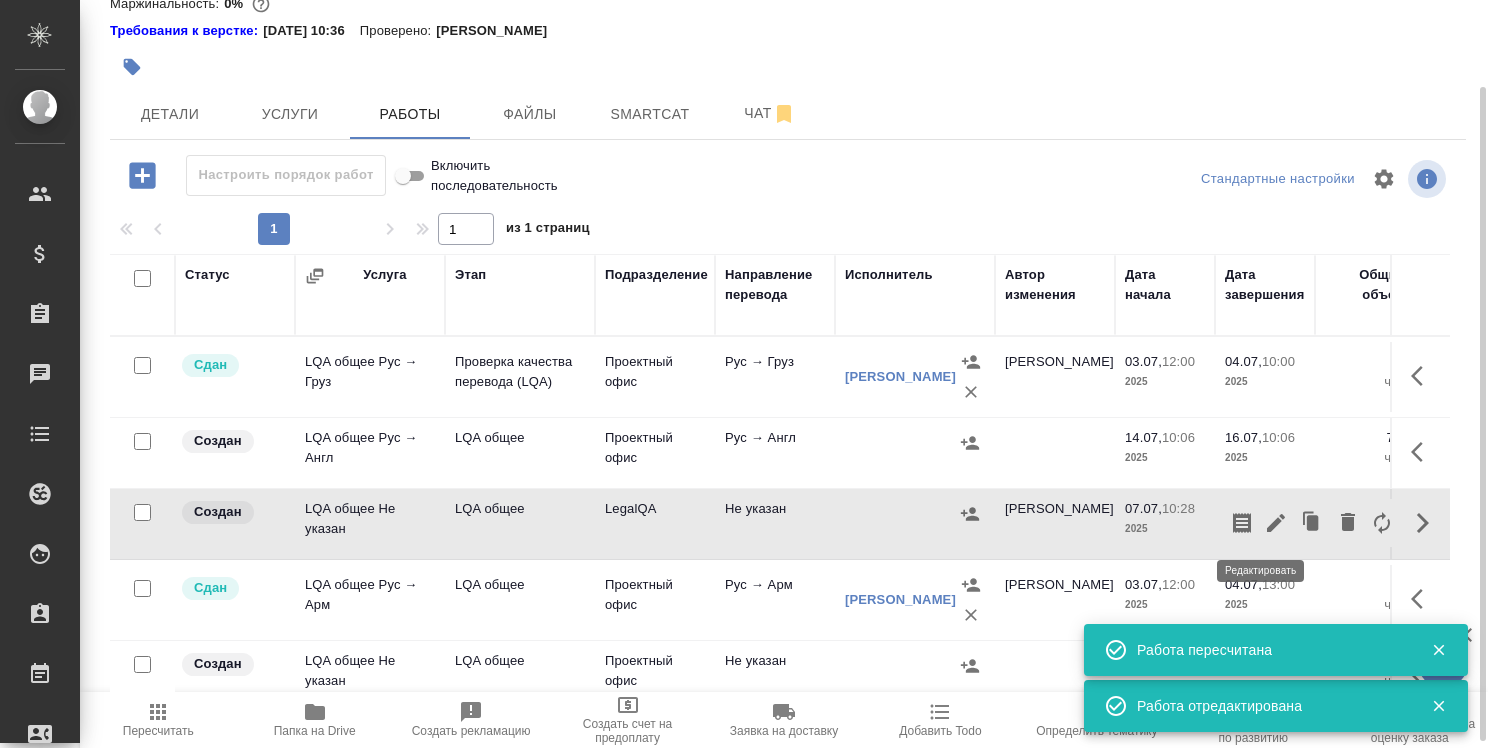 click 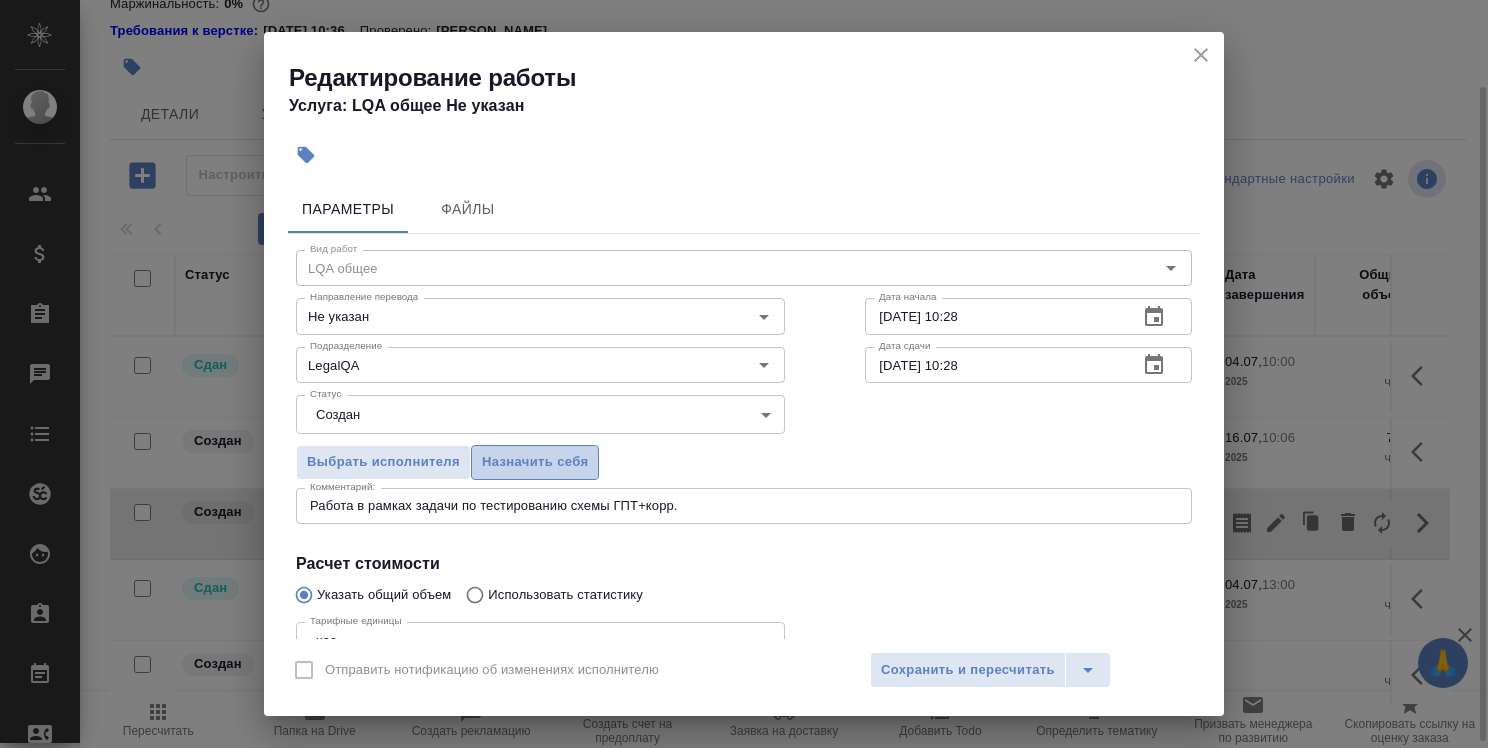 click on "Назначить себя" at bounding box center [535, 462] 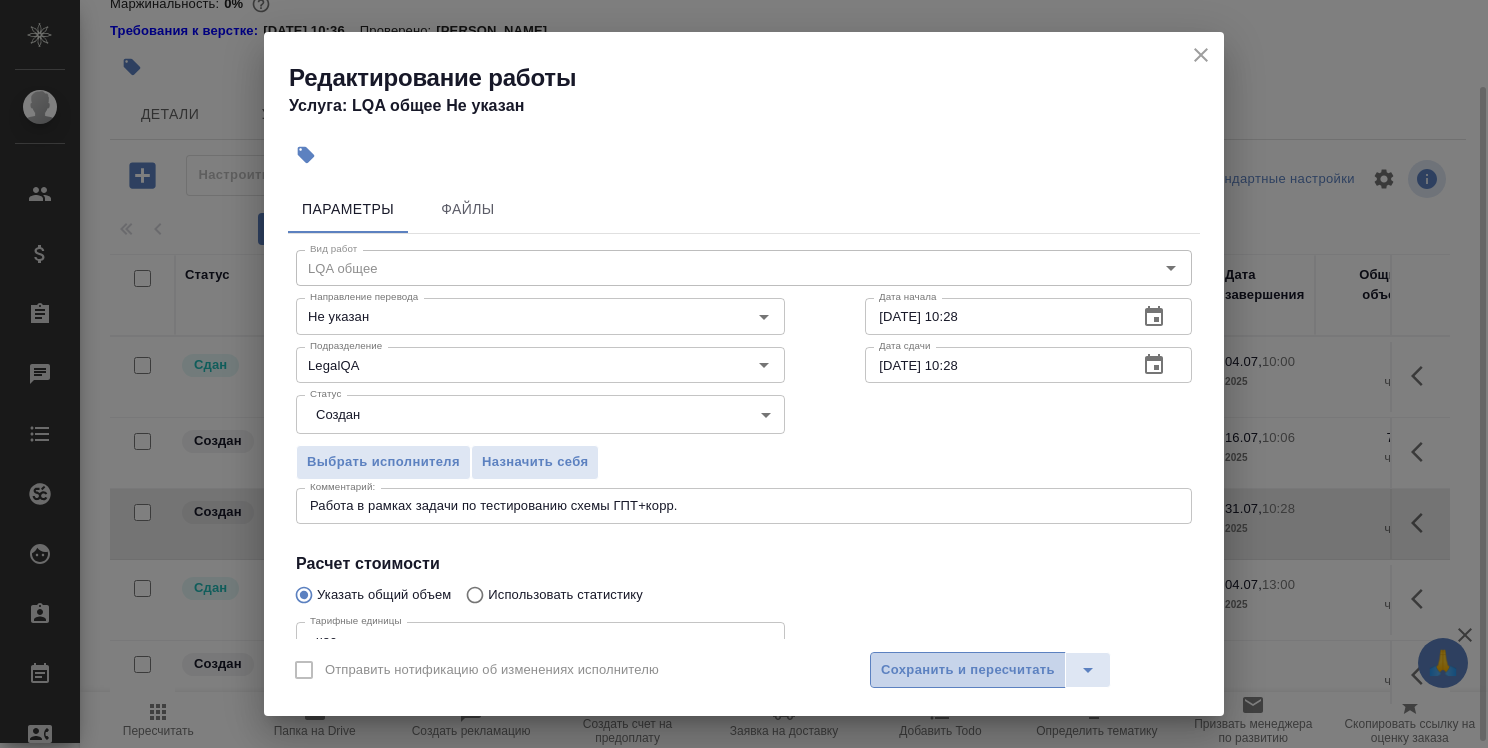 click on "Сохранить и пересчитать" at bounding box center (968, 670) 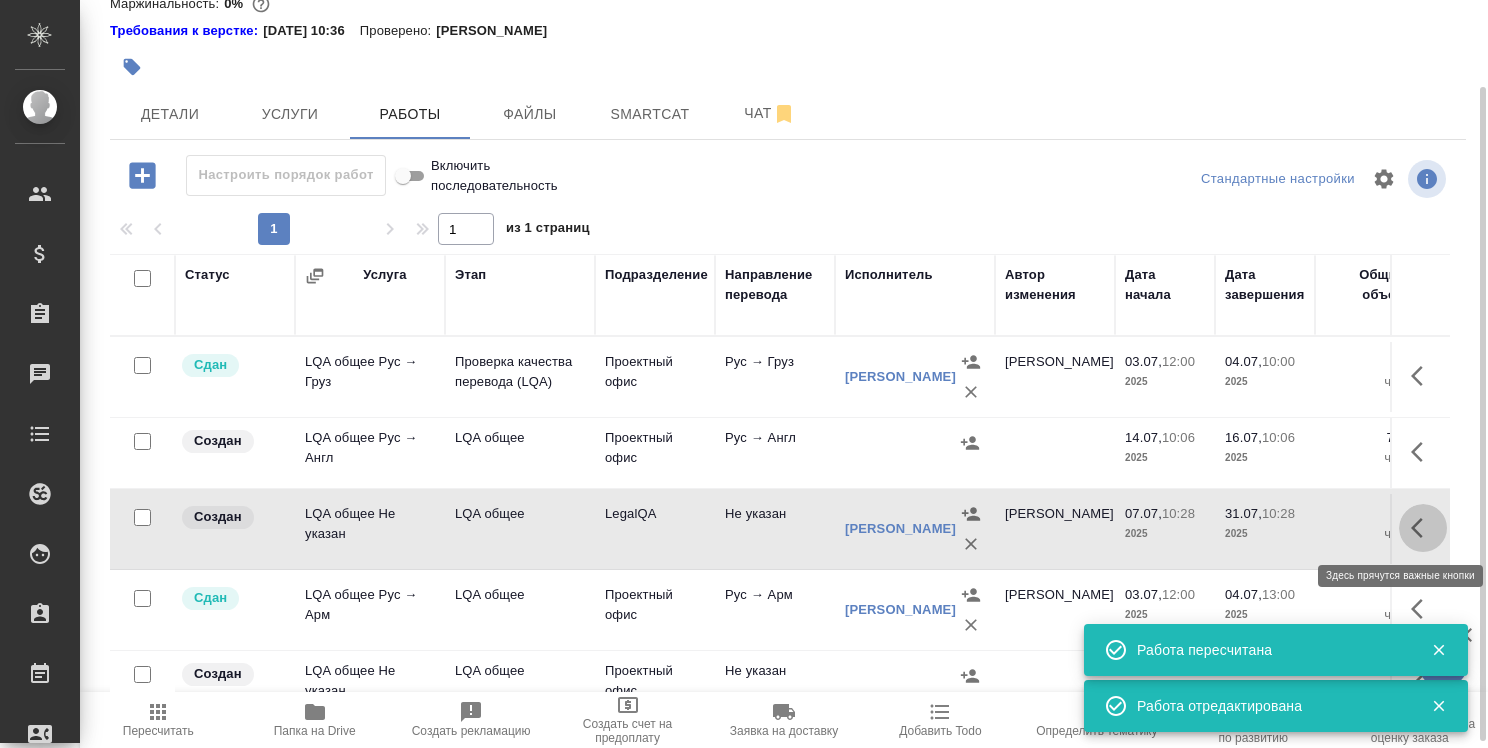 click 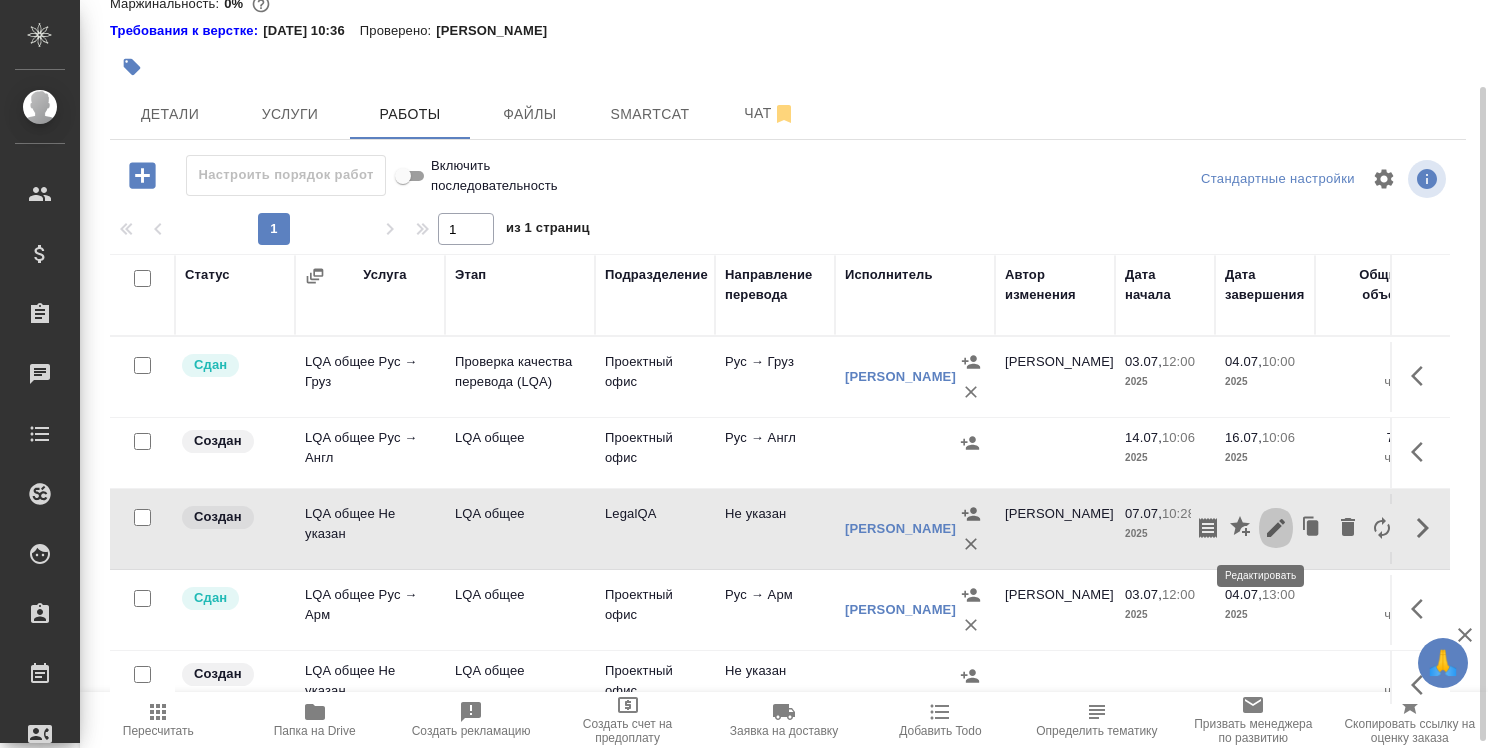 click 